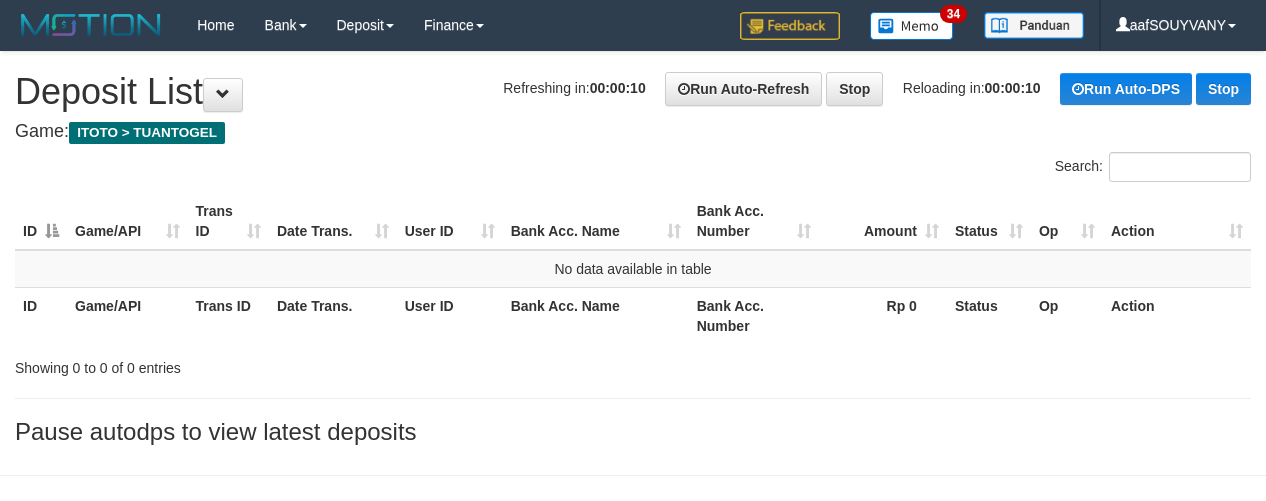 scroll, scrollTop: 0, scrollLeft: 0, axis: both 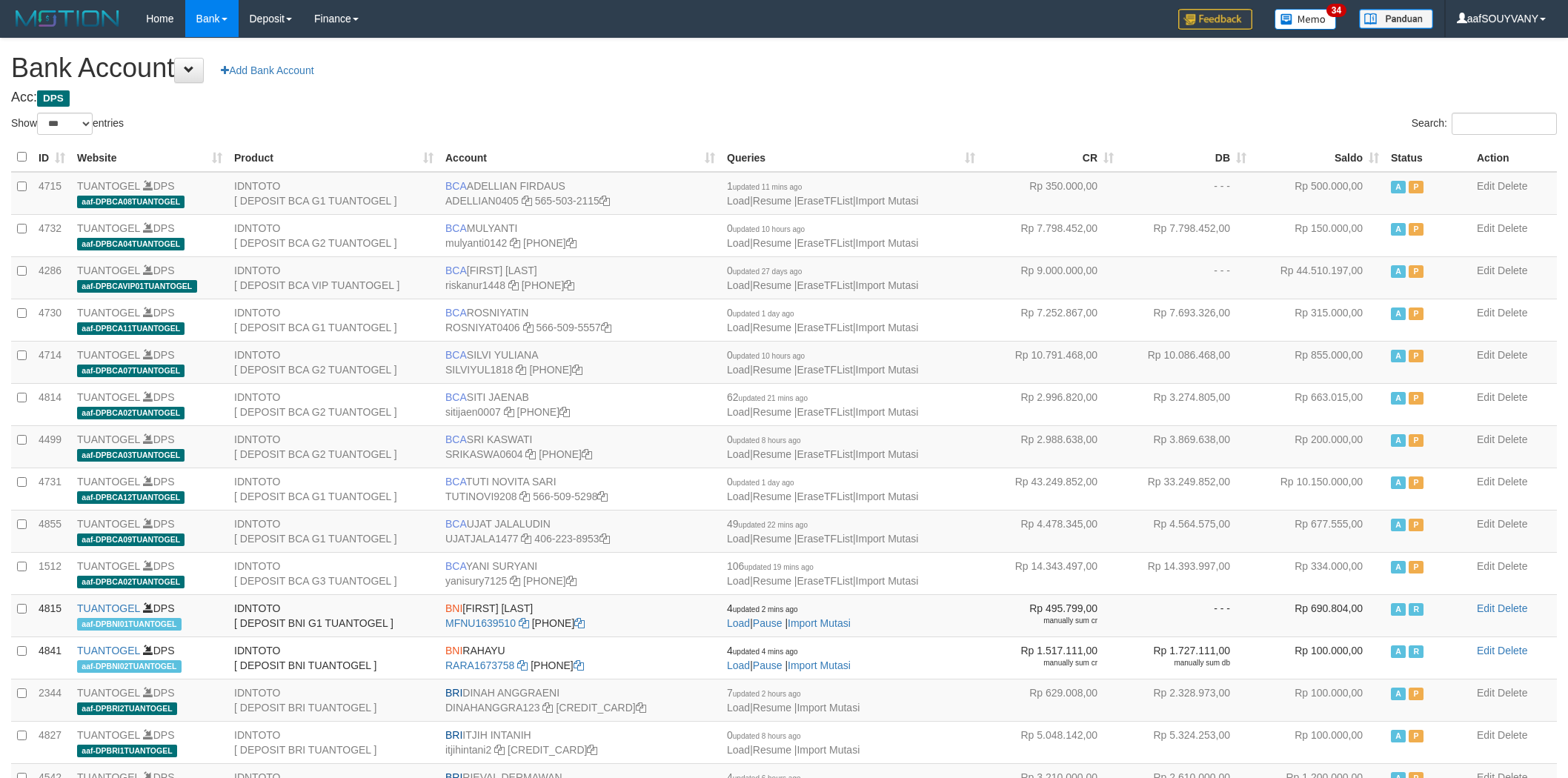 select on "***" 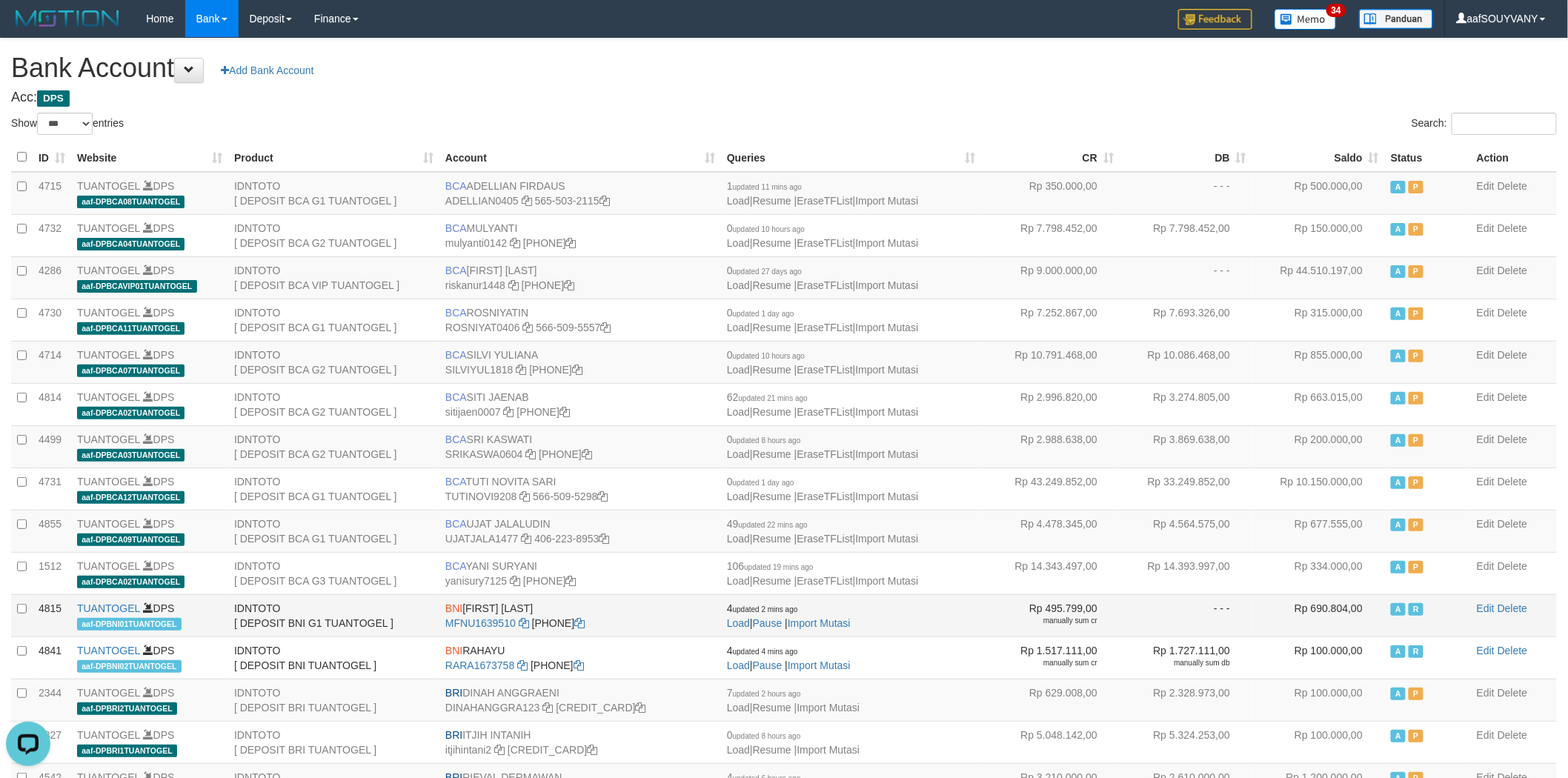 scroll, scrollTop: 0, scrollLeft: 0, axis: both 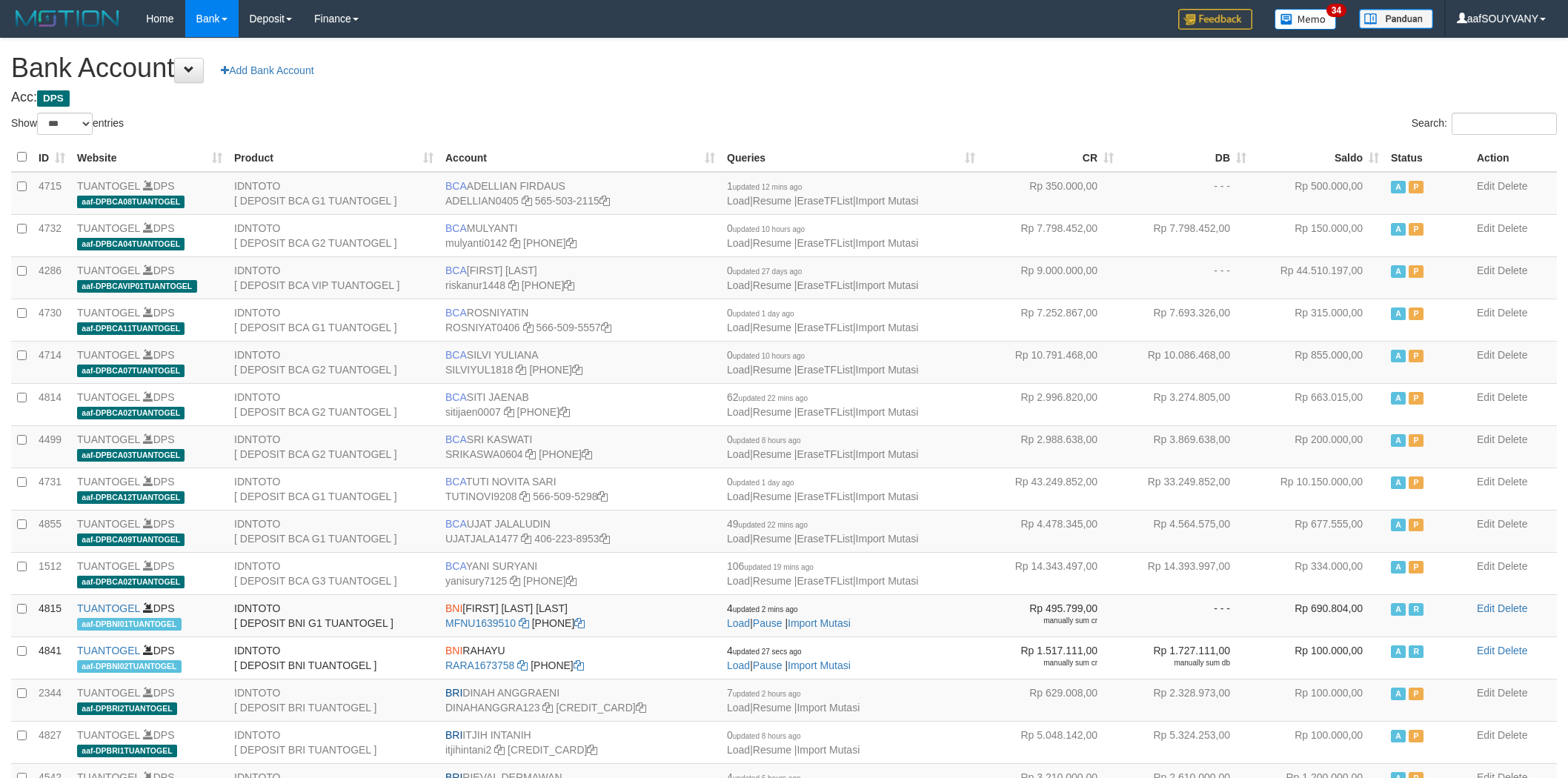 select on "***" 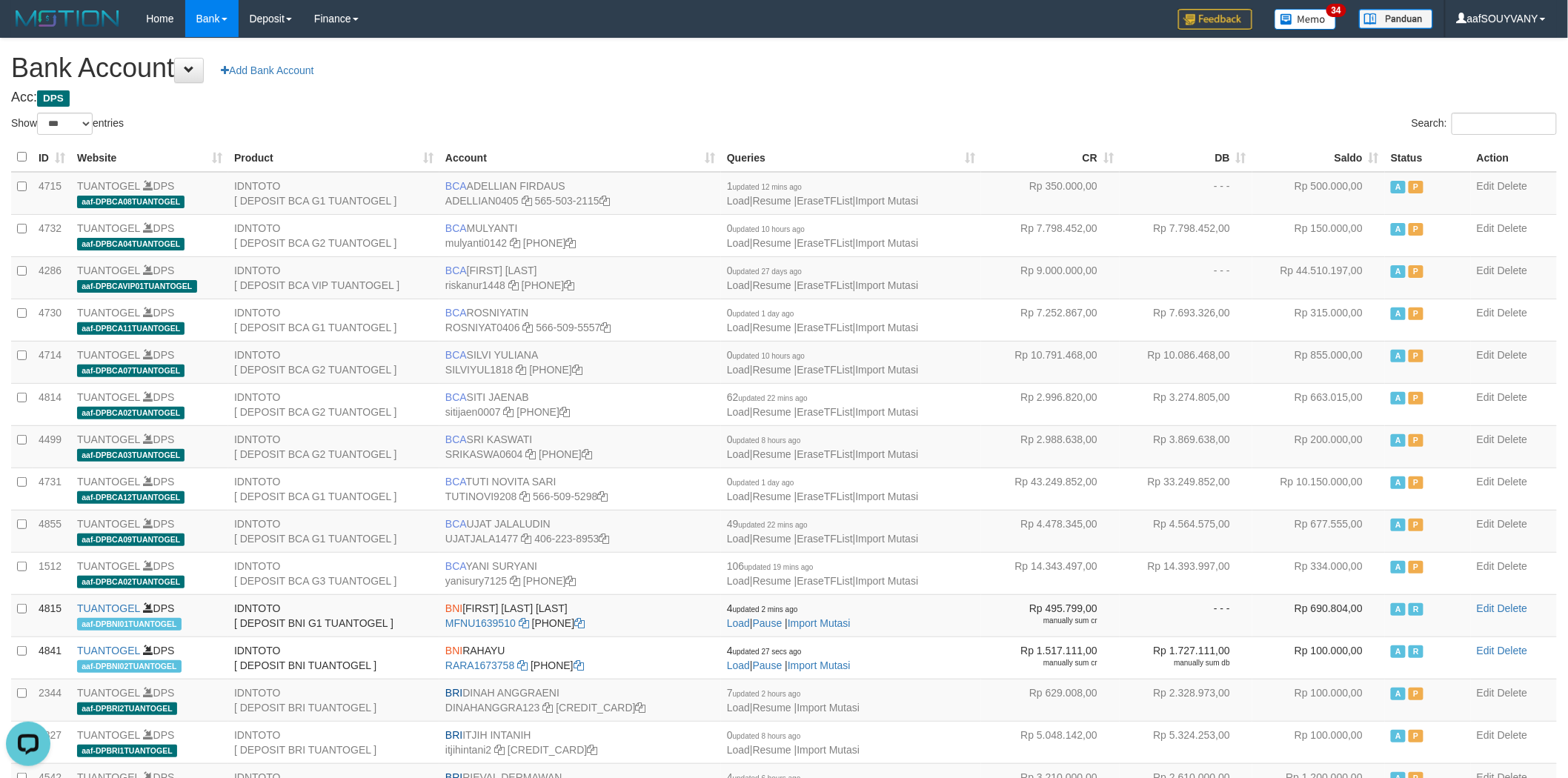 scroll, scrollTop: 0, scrollLeft: 0, axis: both 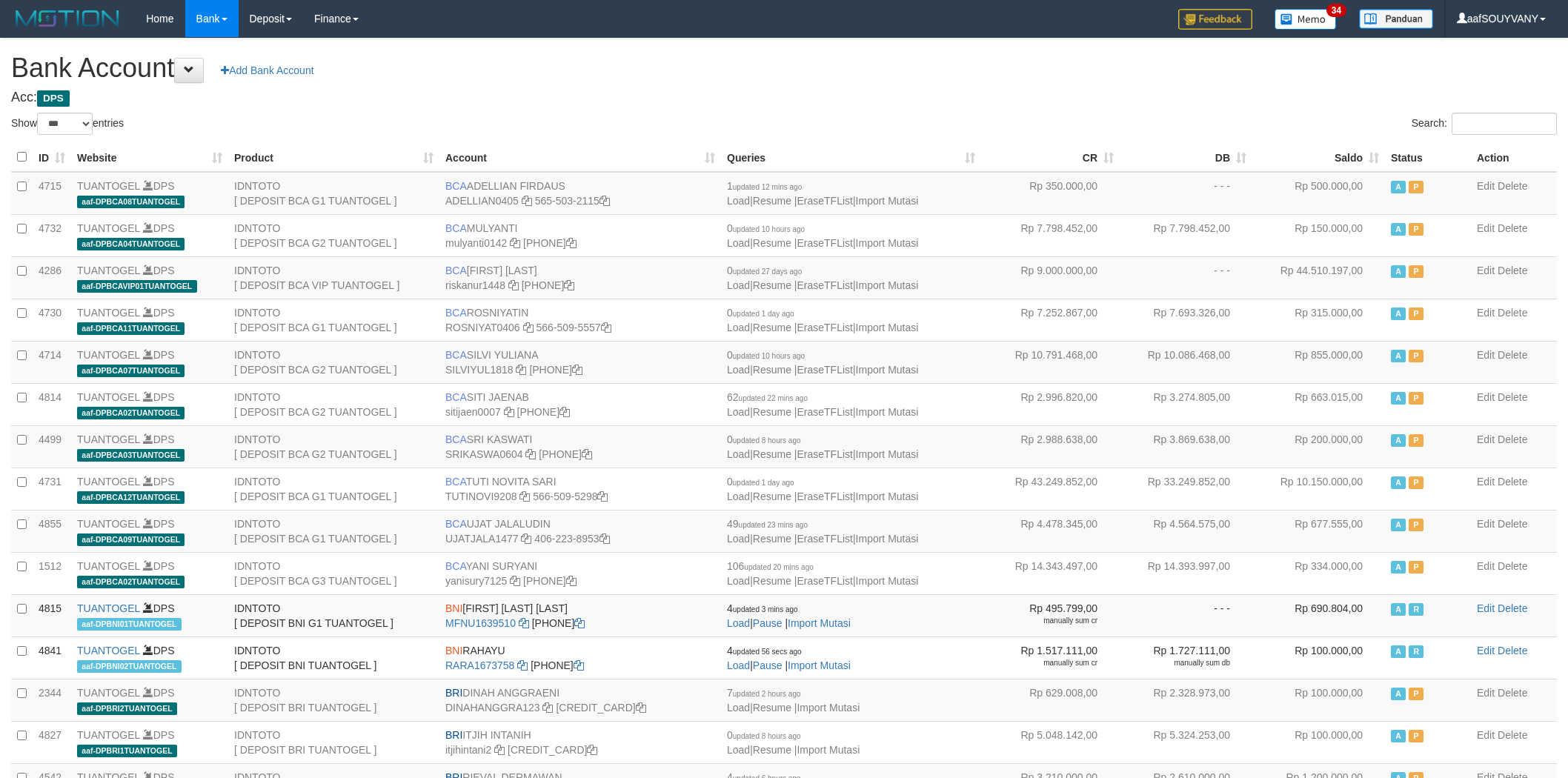 select on "***" 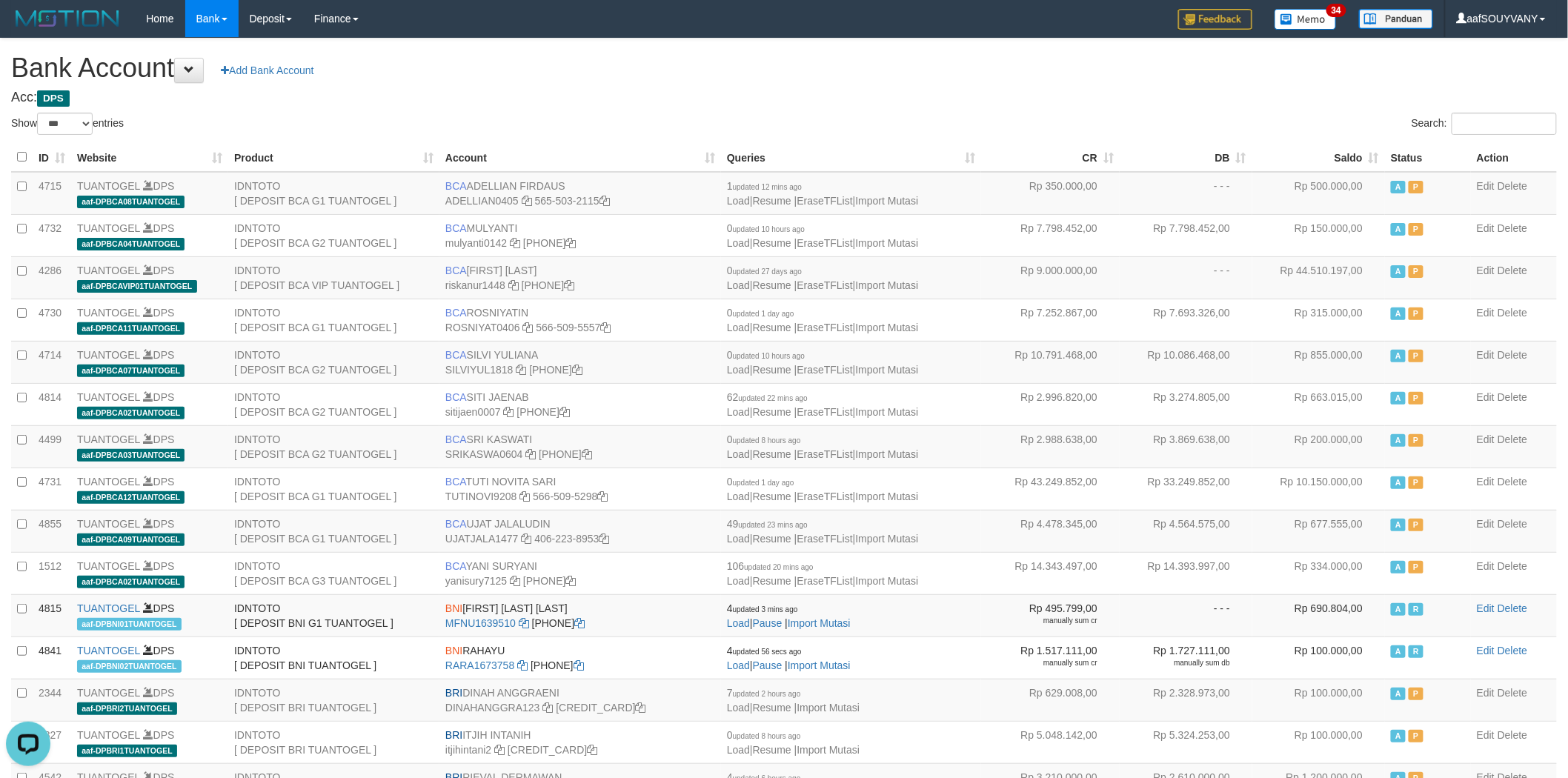 scroll, scrollTop: 0, scrollLeft: 0, axis: both 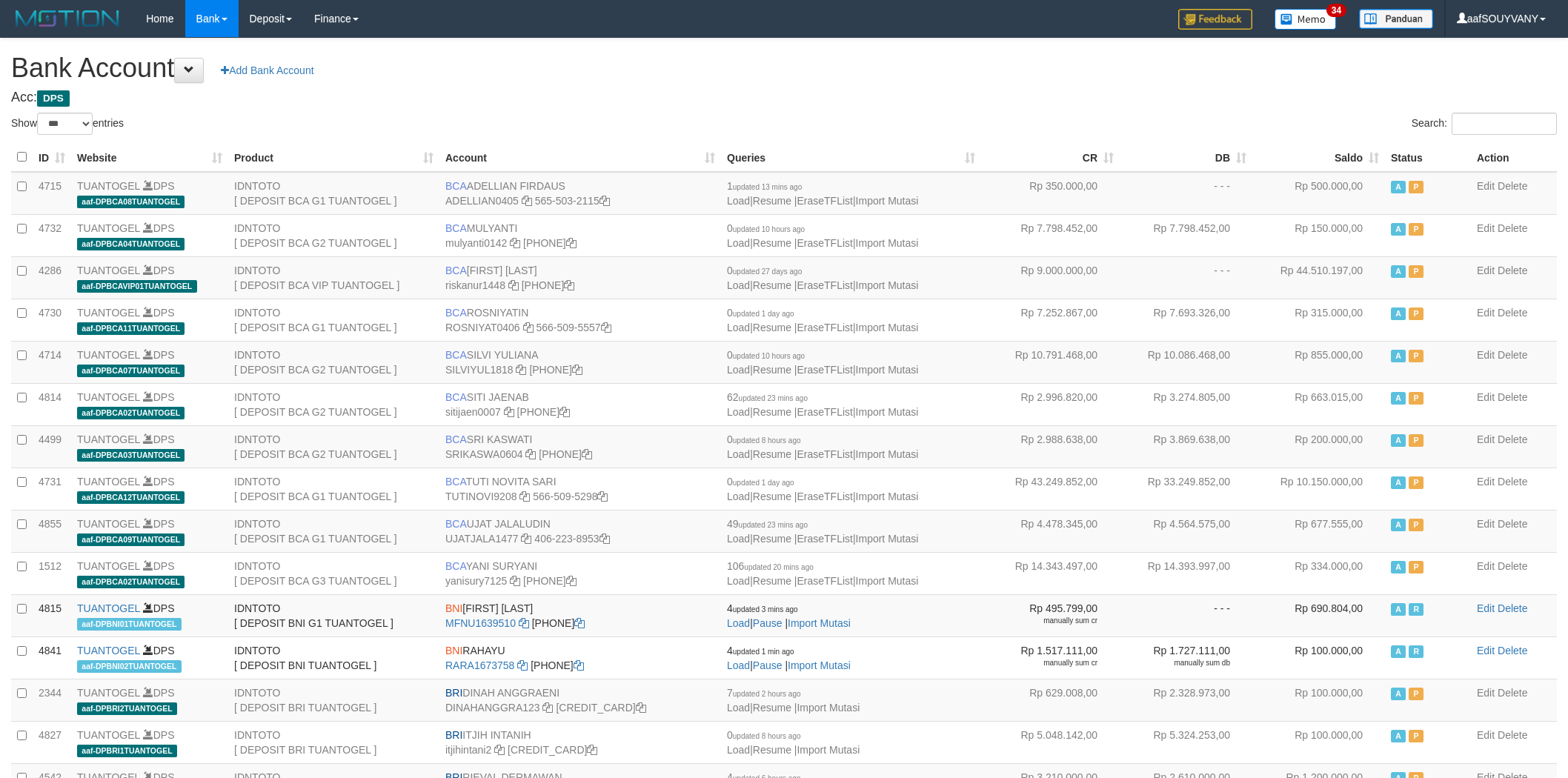 select on "***" 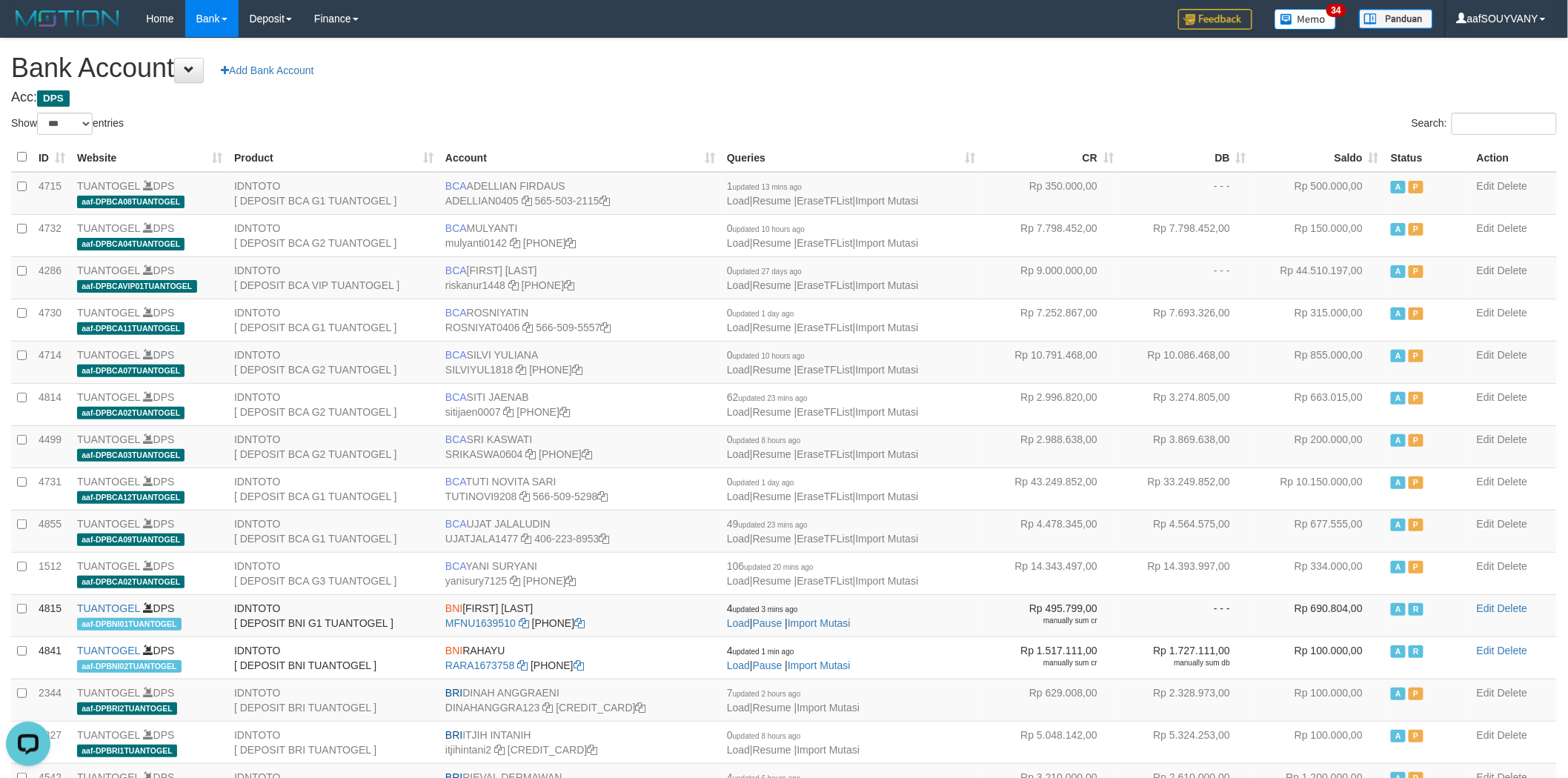scroll, scrollTop: 0, scrollLeft: 0, axis: both 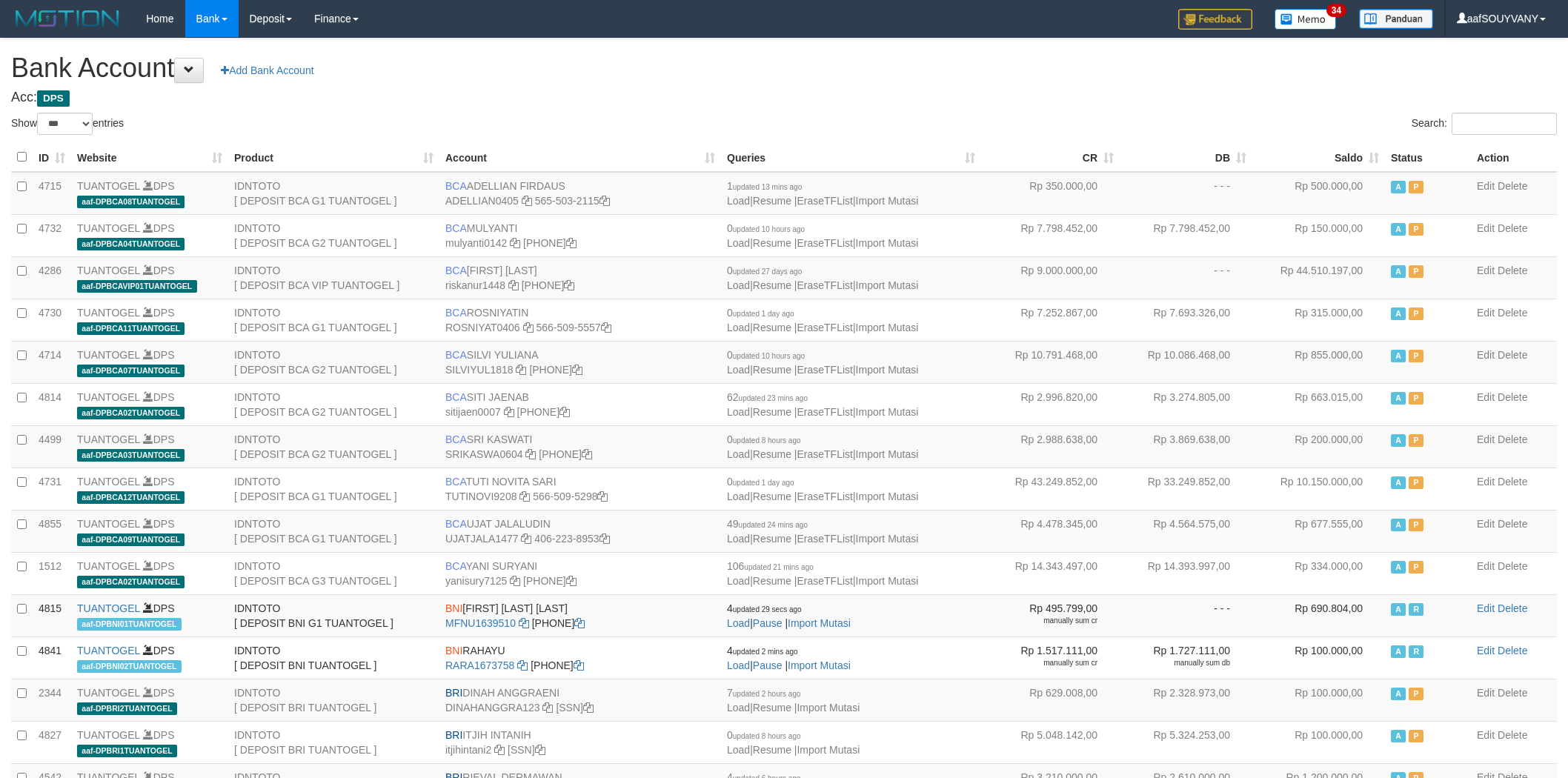 select on "***" 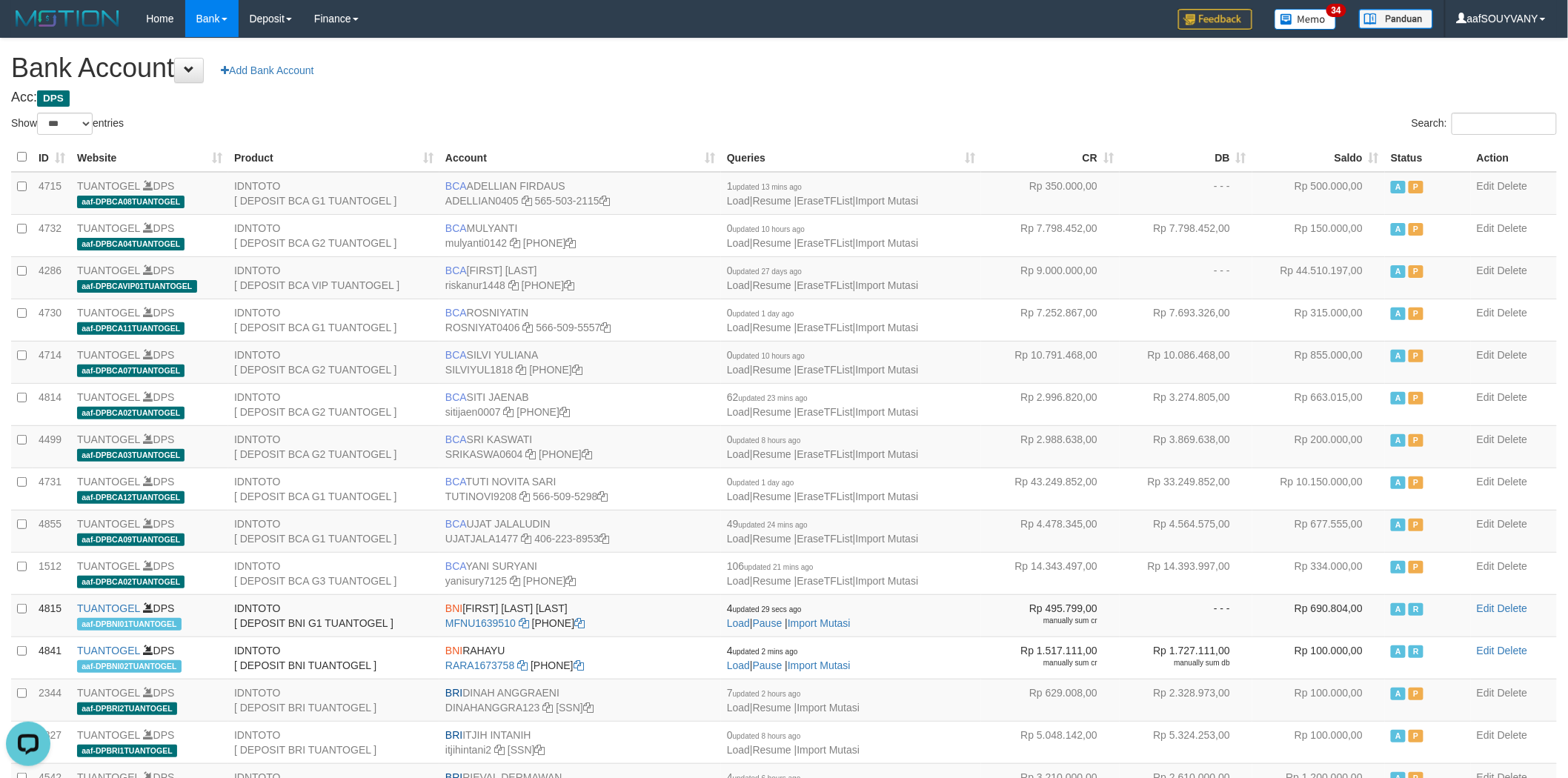 scroll, scrollTop: 0, scrollLeft: 0, axis: both 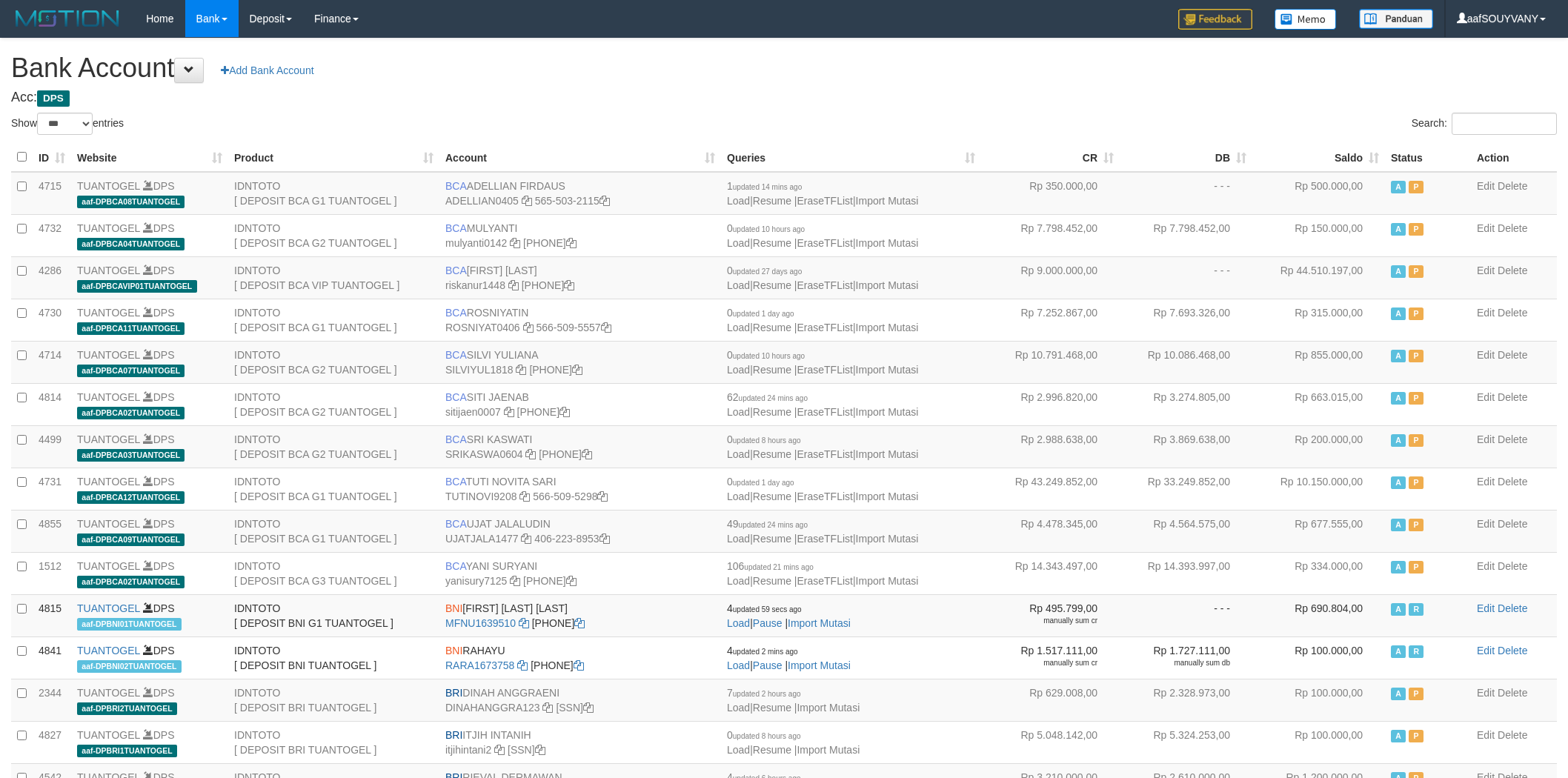 select on "***" 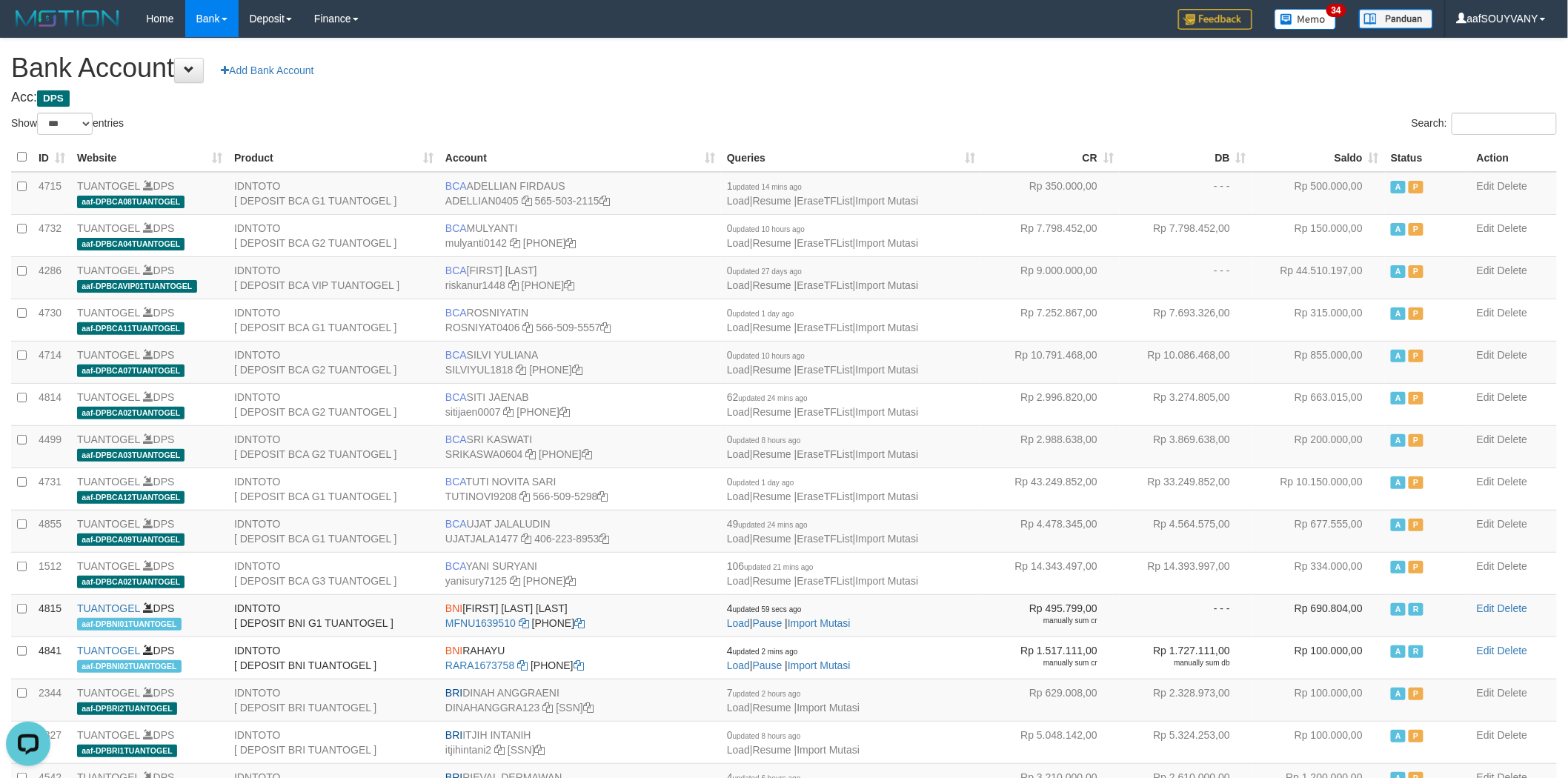 scroll, scrollTop: 0, scrollLeft: 0, axis: both 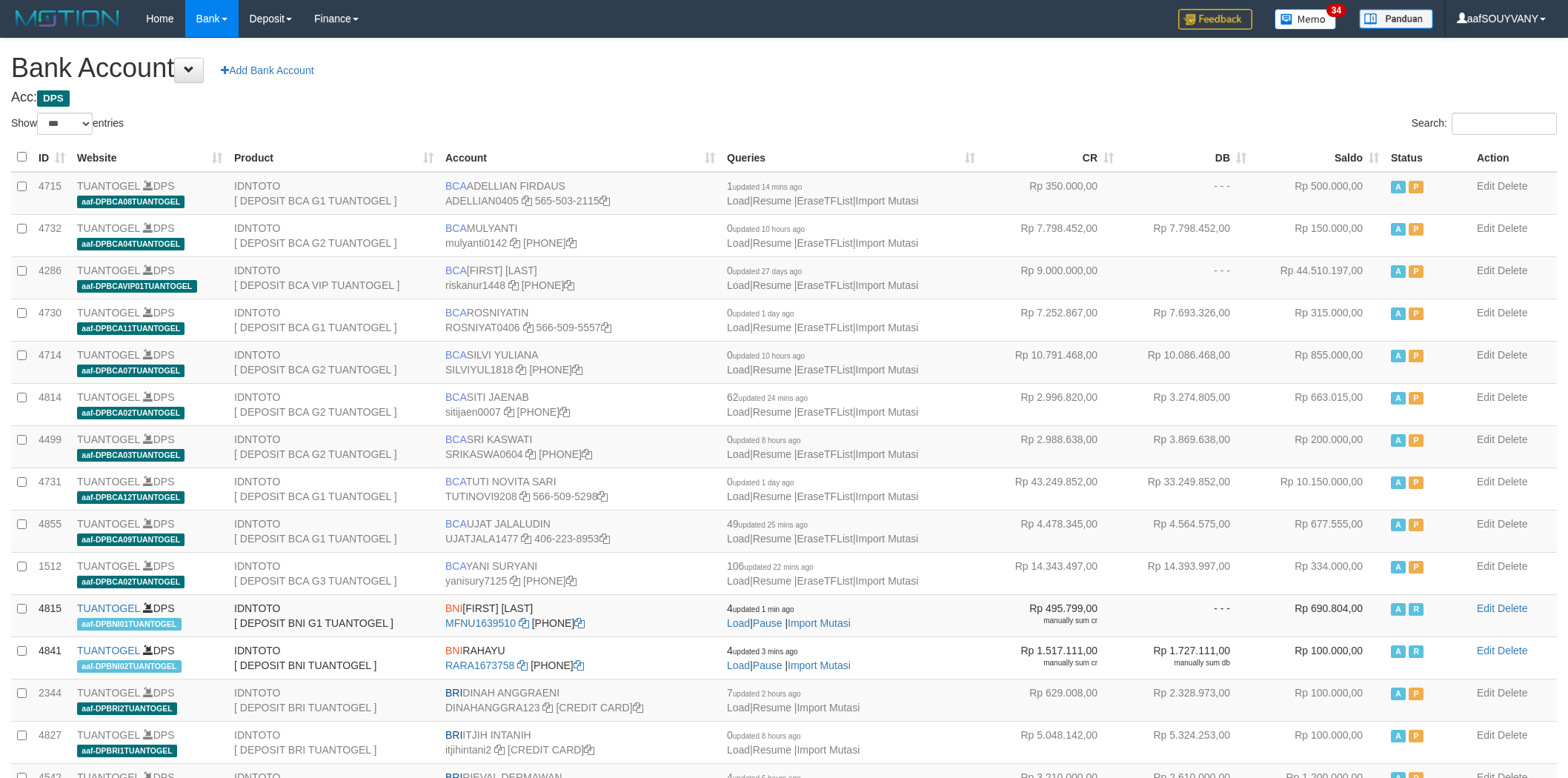 select on "***" 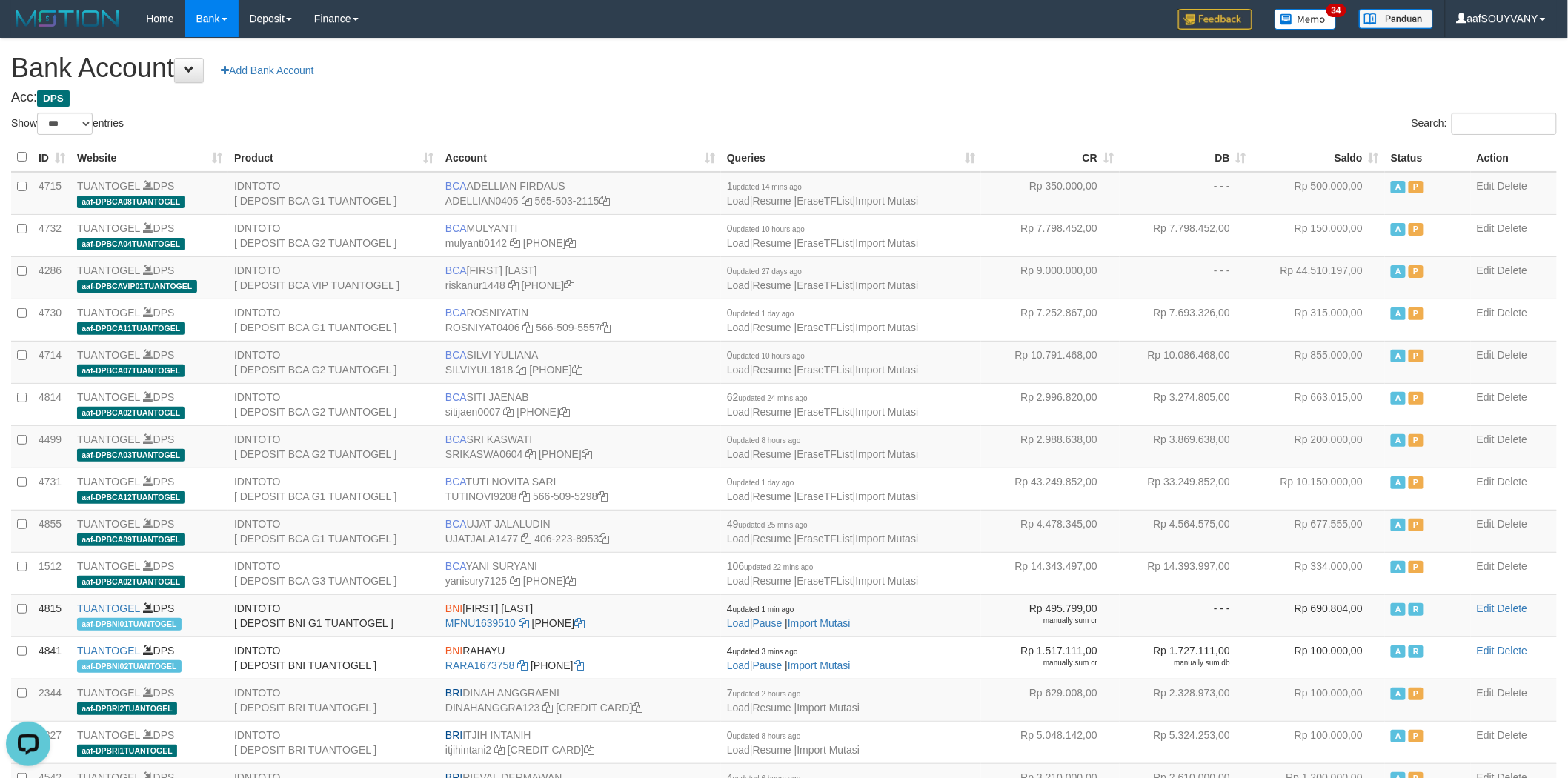 scroll, scrollTop: 0, scrollLeft: 0, axis: both 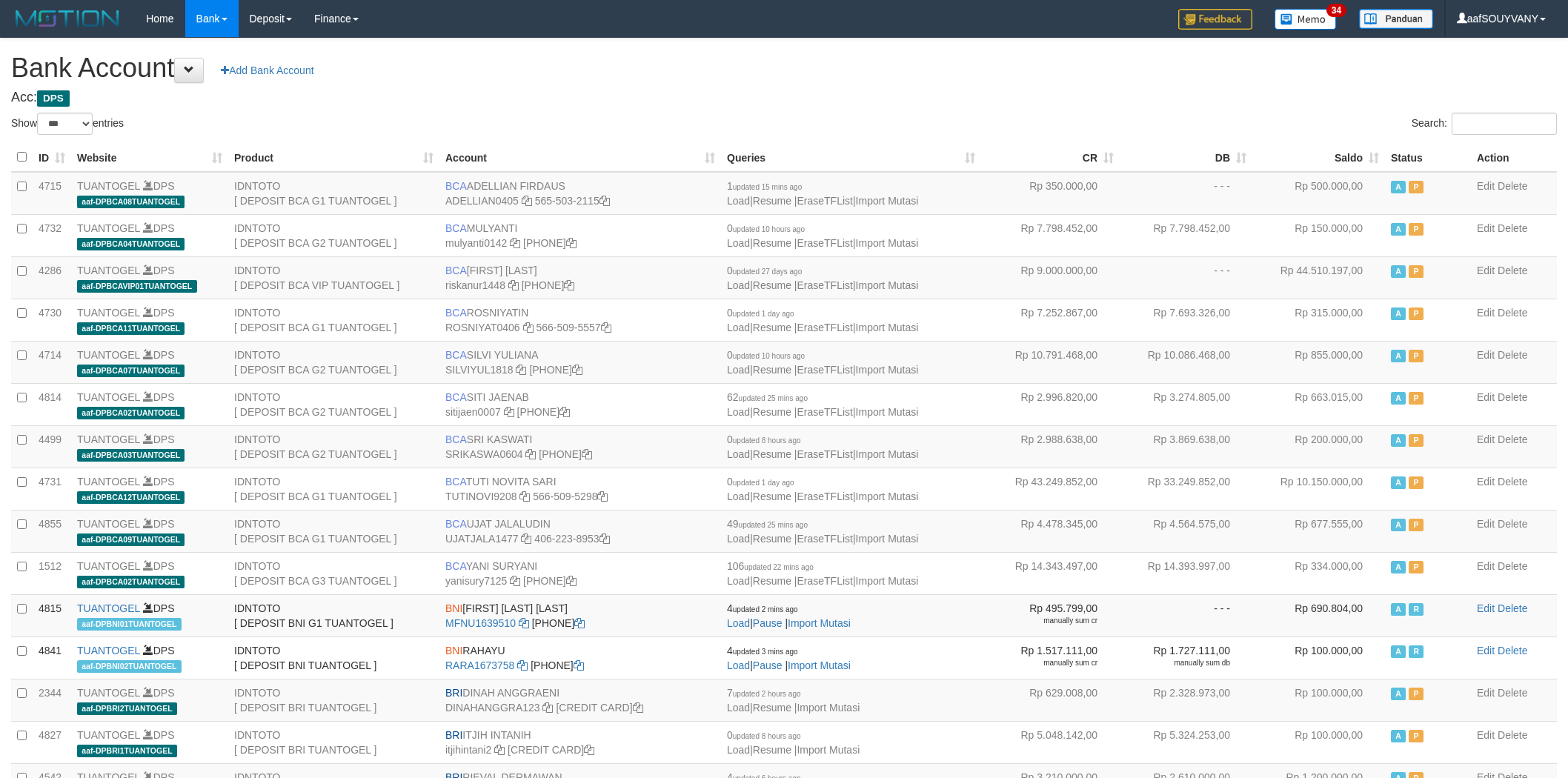 select on "***" 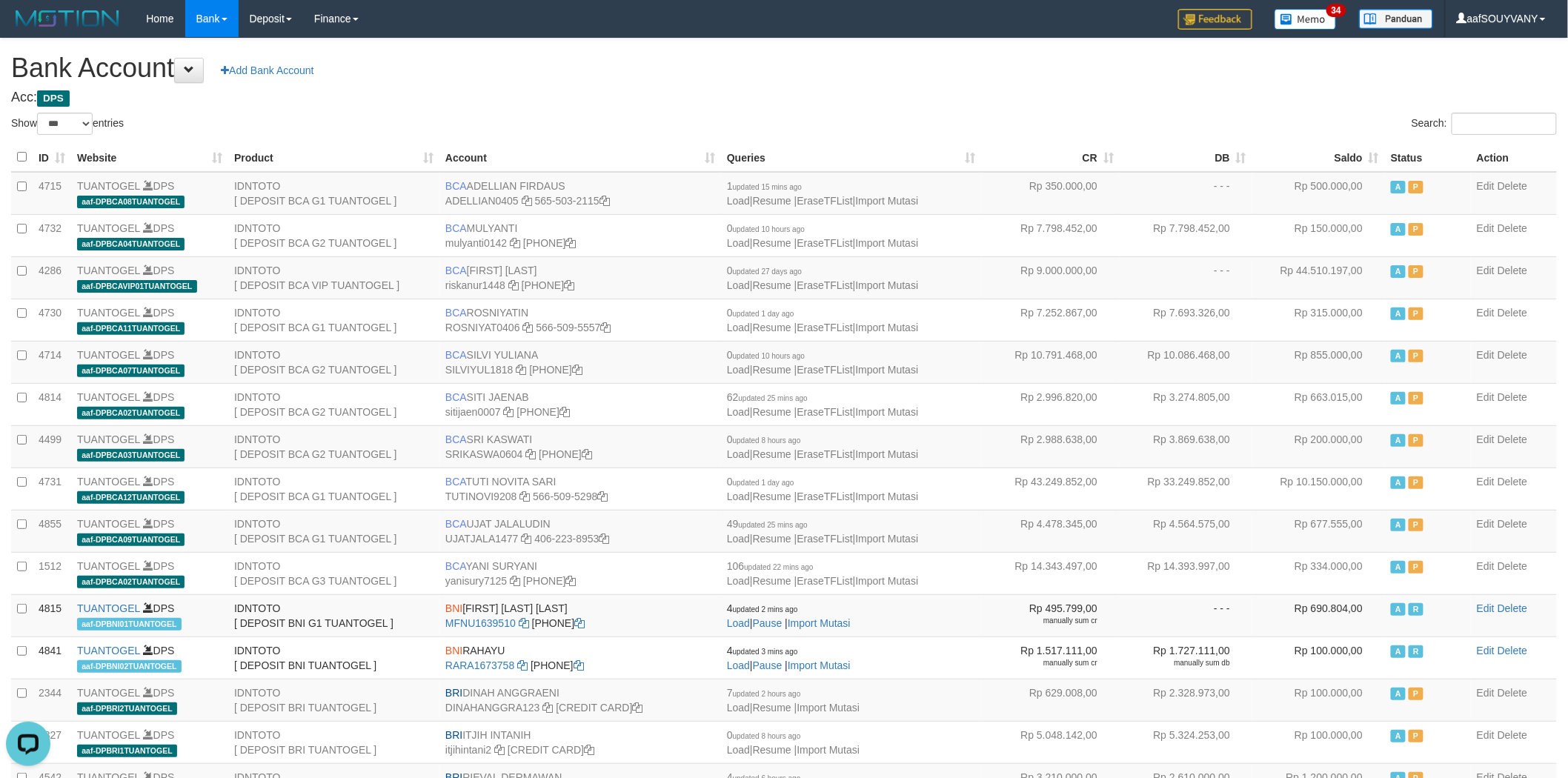scroll, scrollTop: 0, scrollLeft: 0, axis: both 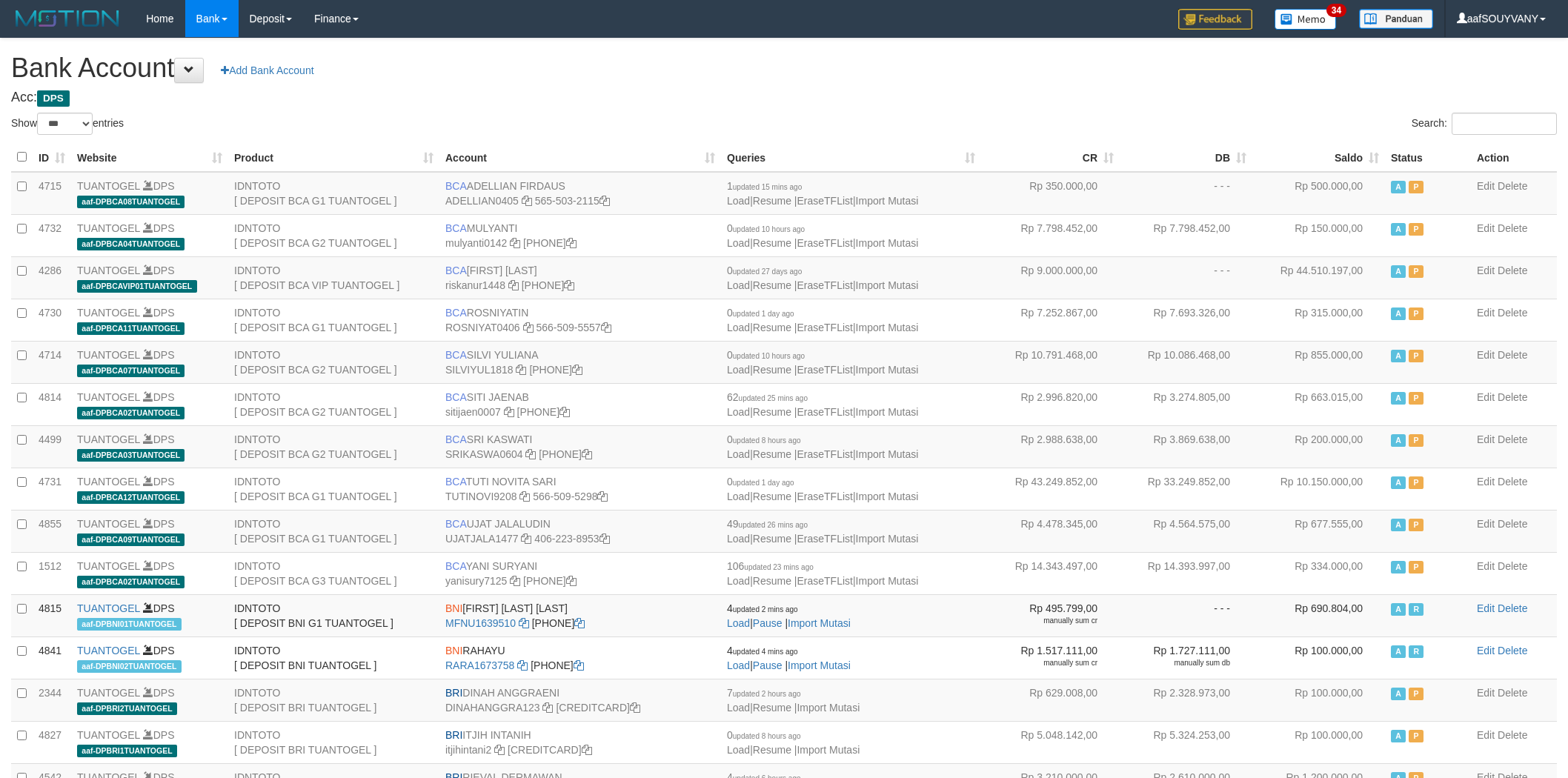 select on "***" 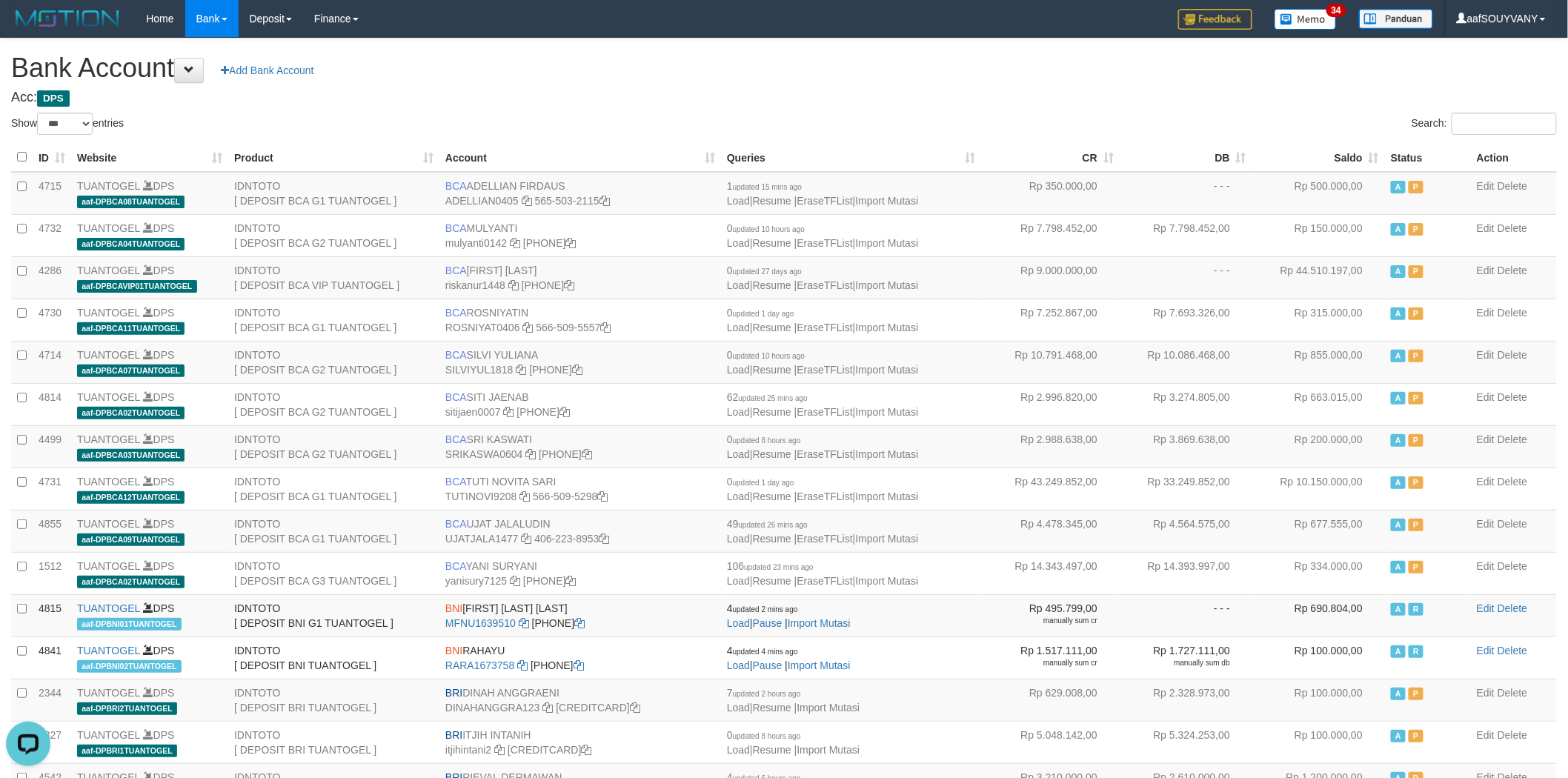 scroll, scrollTop: 0, scrollLeft: 0, axis: both 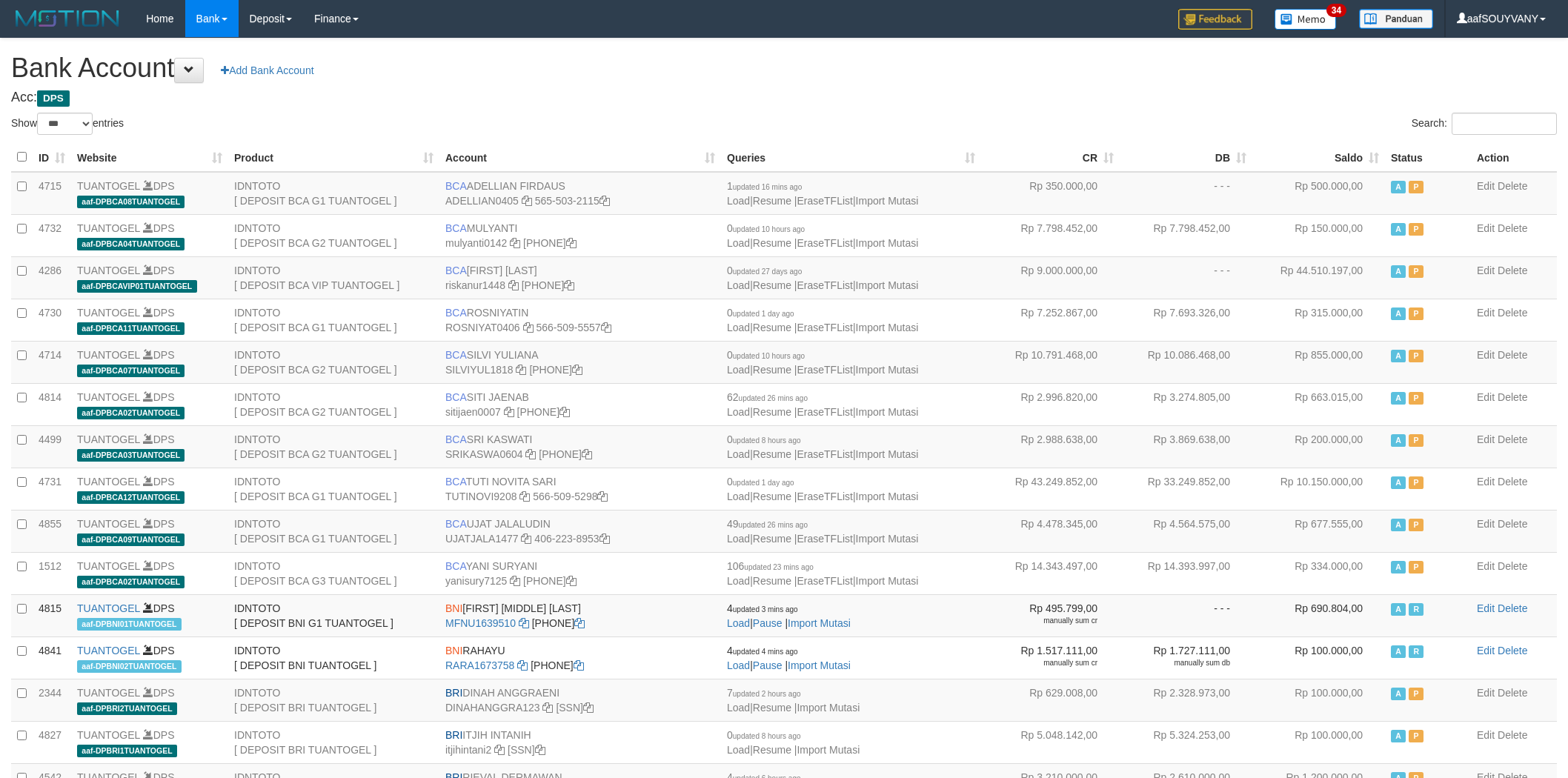 select on "***" 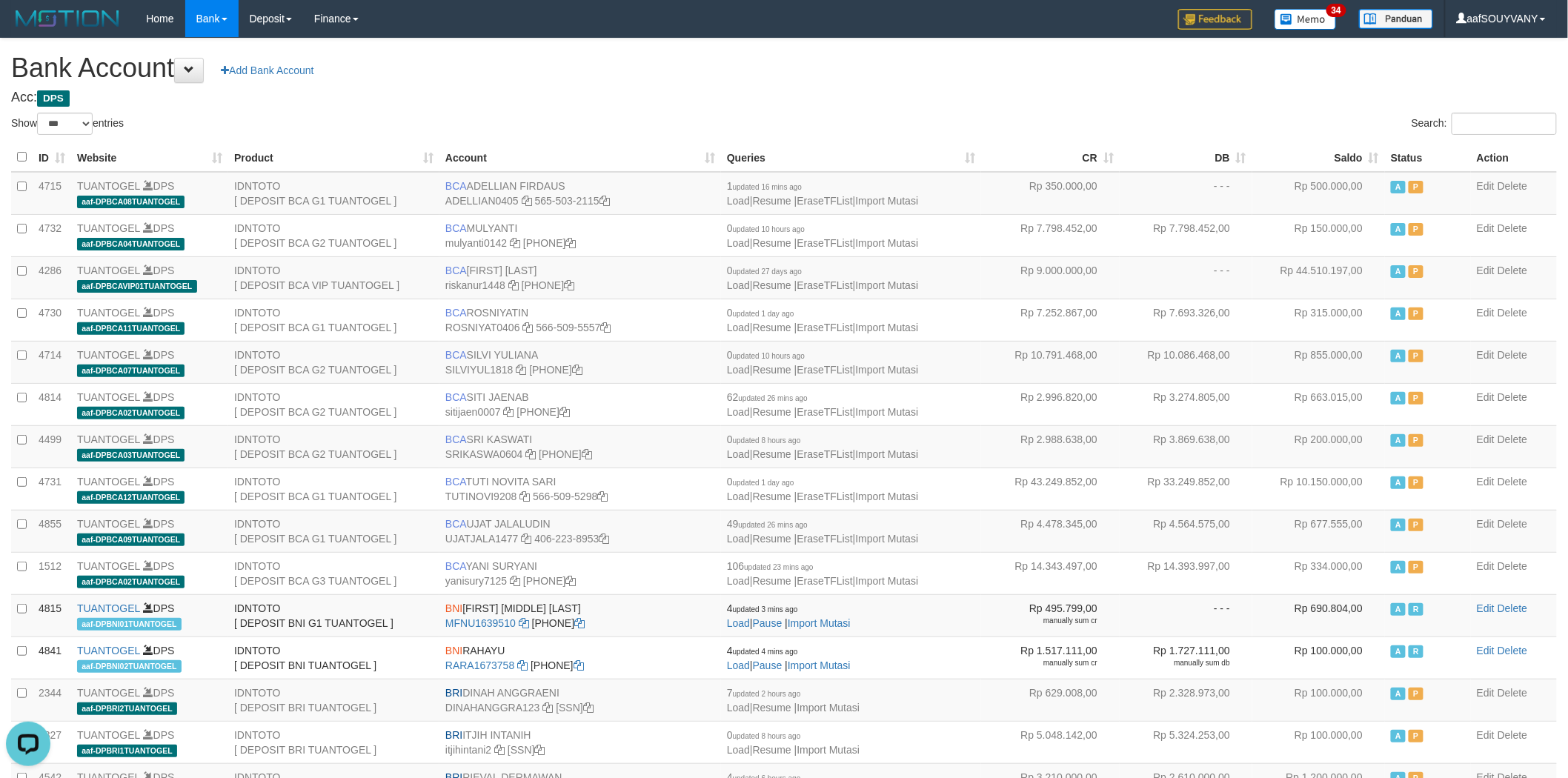 scroll, scrollTop: 0, scrollLeft: 0, axis: both 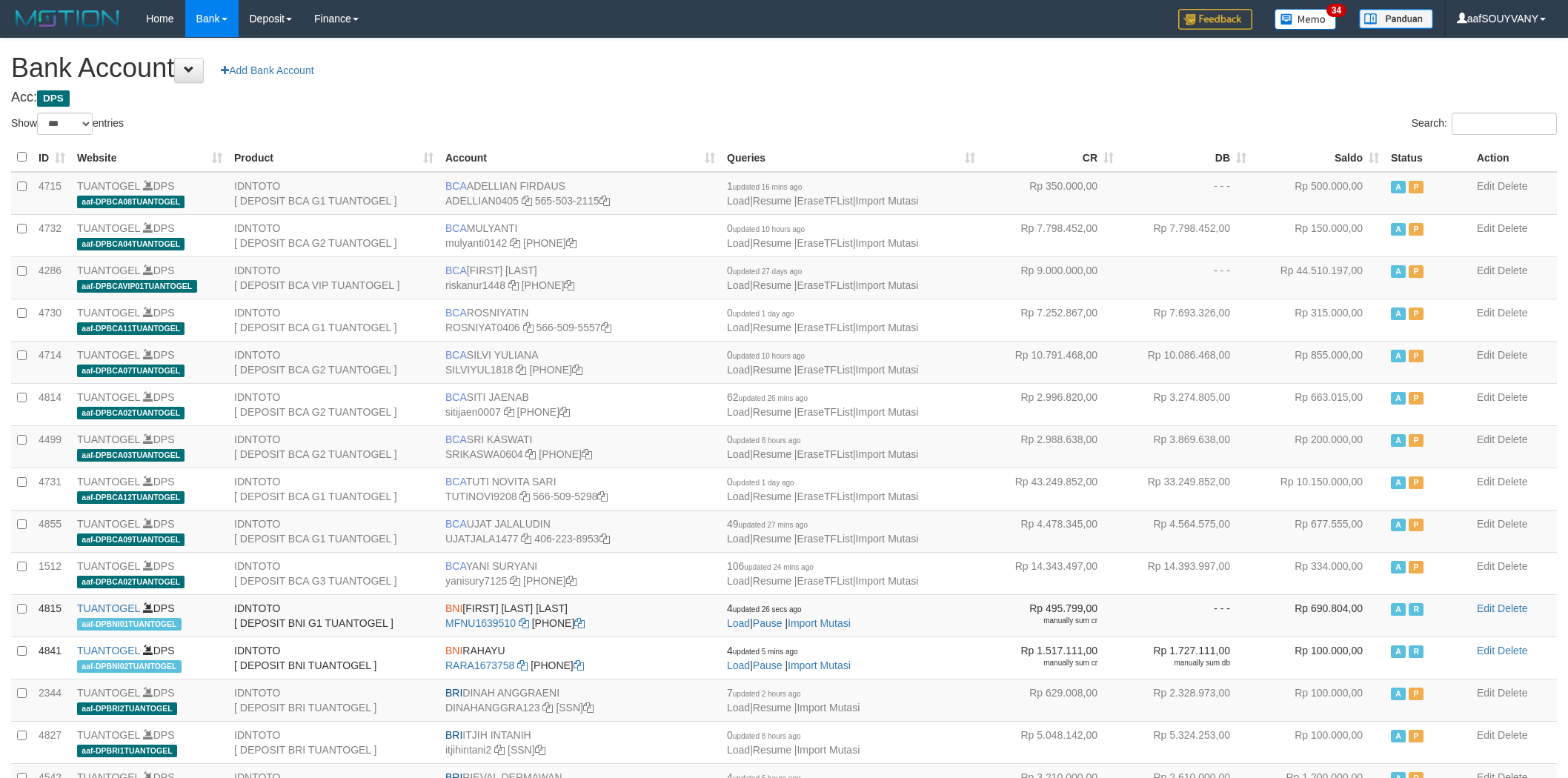 select on "***" 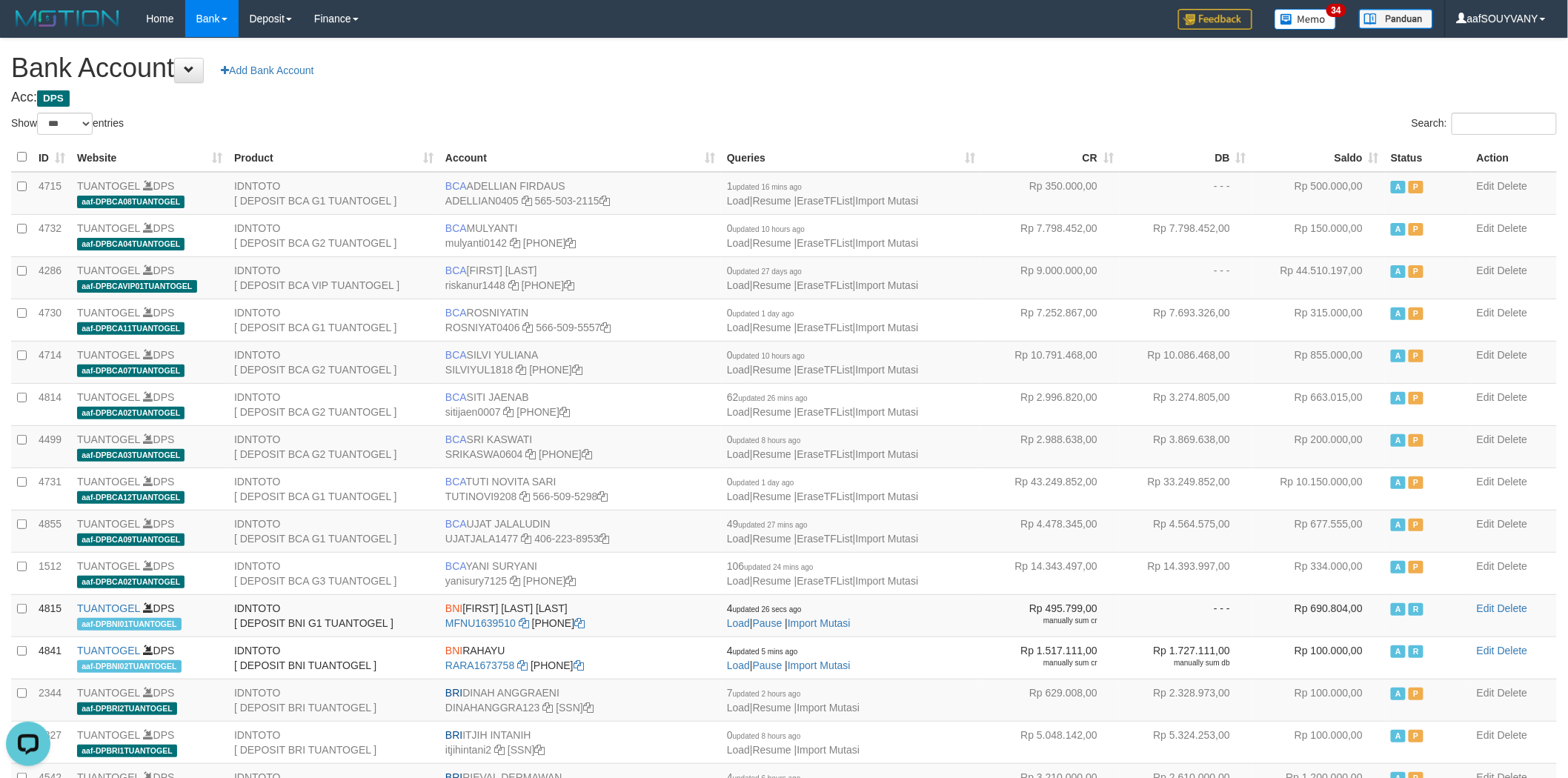 scroll, scrollTop: 0, scrollLeft: 0, axis: both 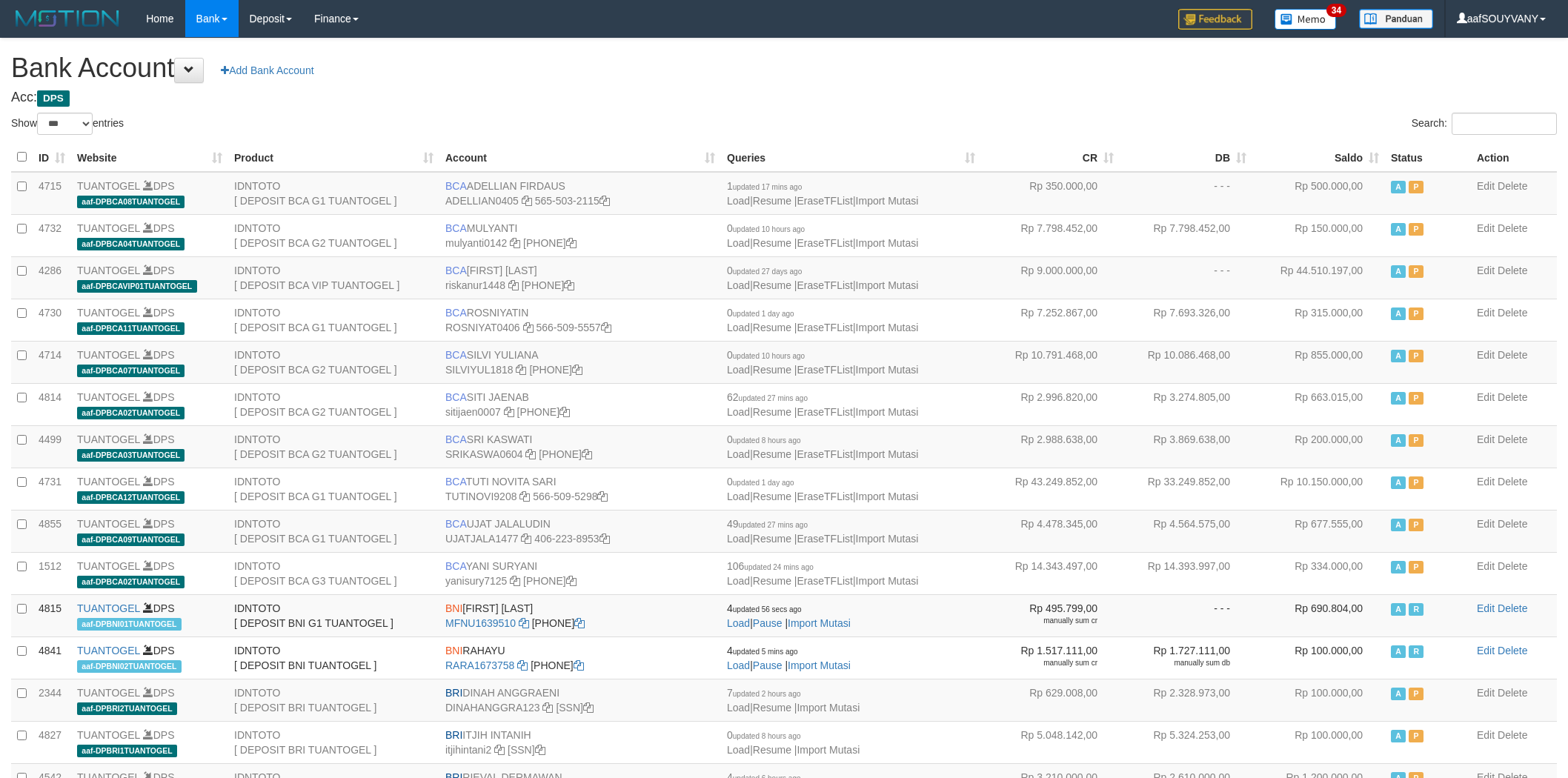 select on "***" 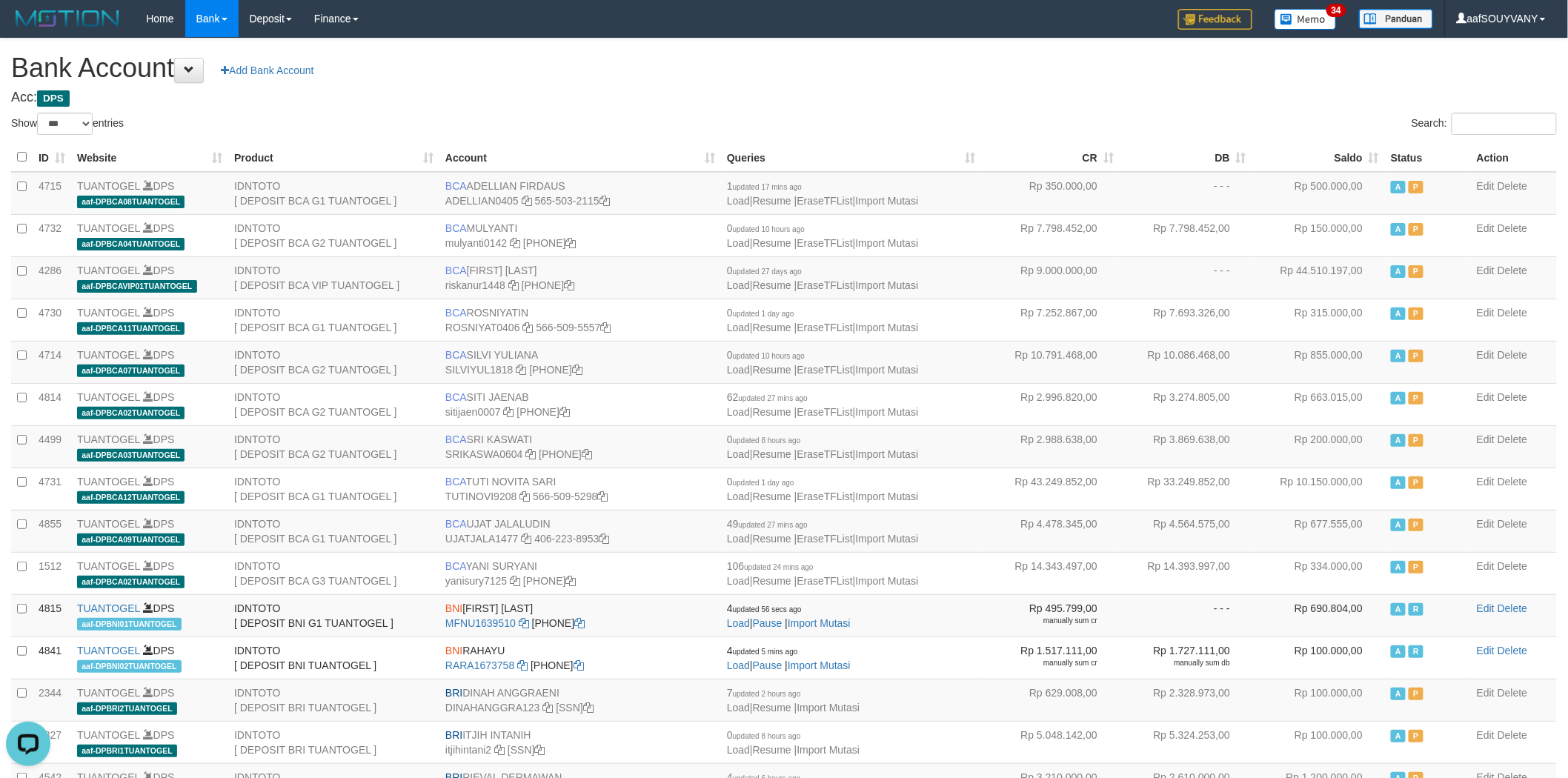 scroll, scrollTop: 0, scrollLeft: 0, axis: both 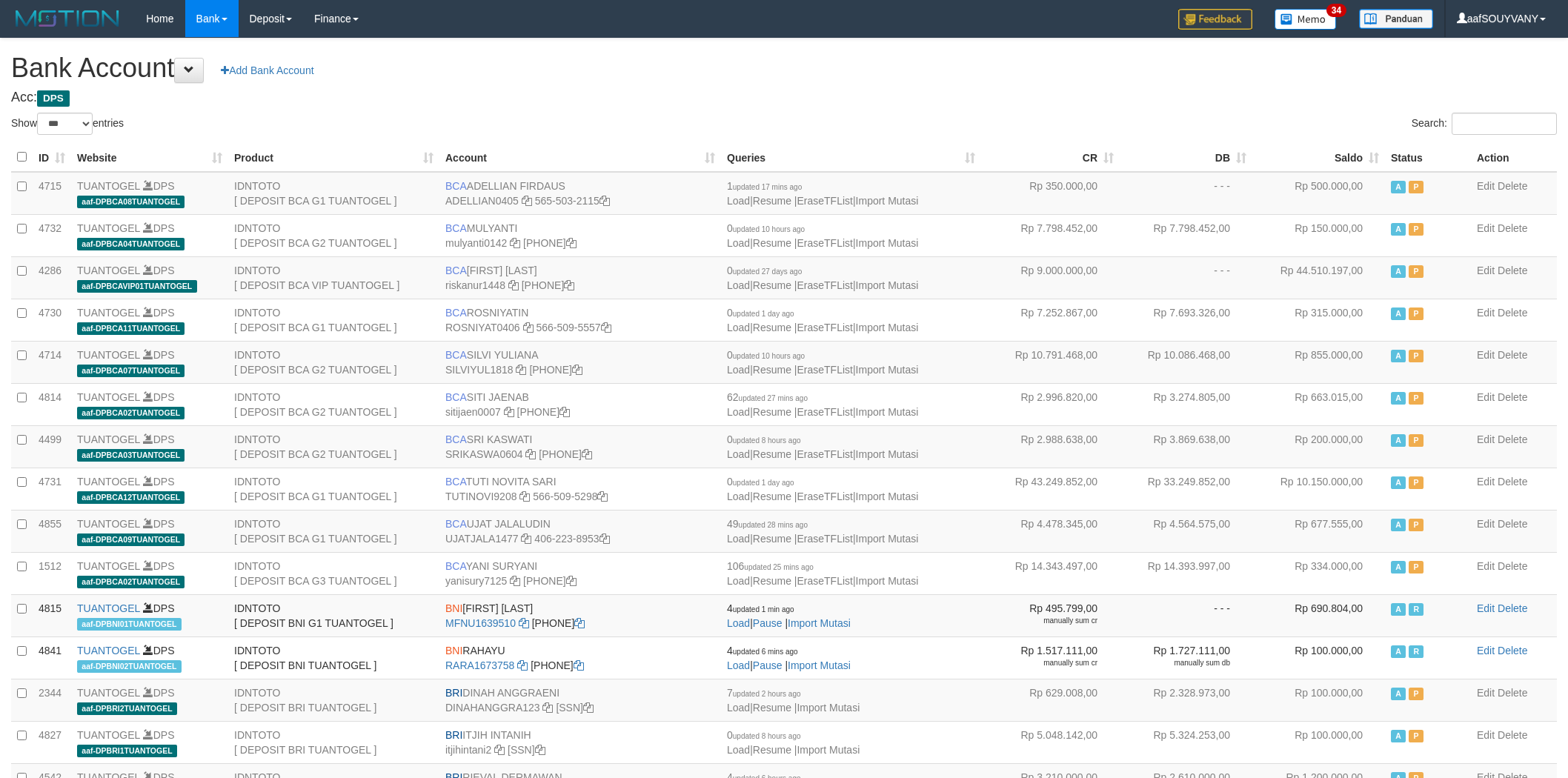 select on "***" 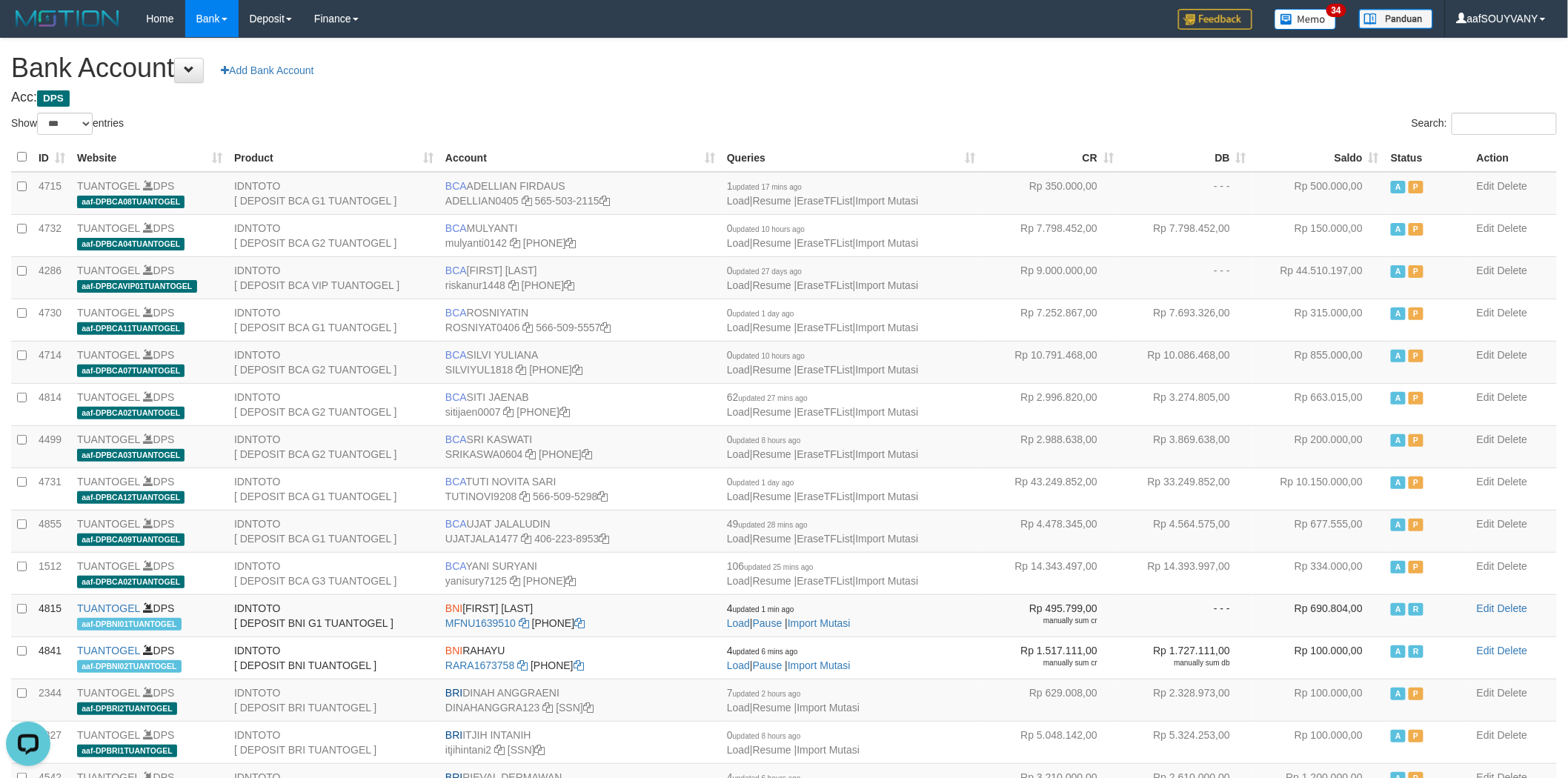 scroll, scrollTop: 0, scrollLeft: 0, axis: both 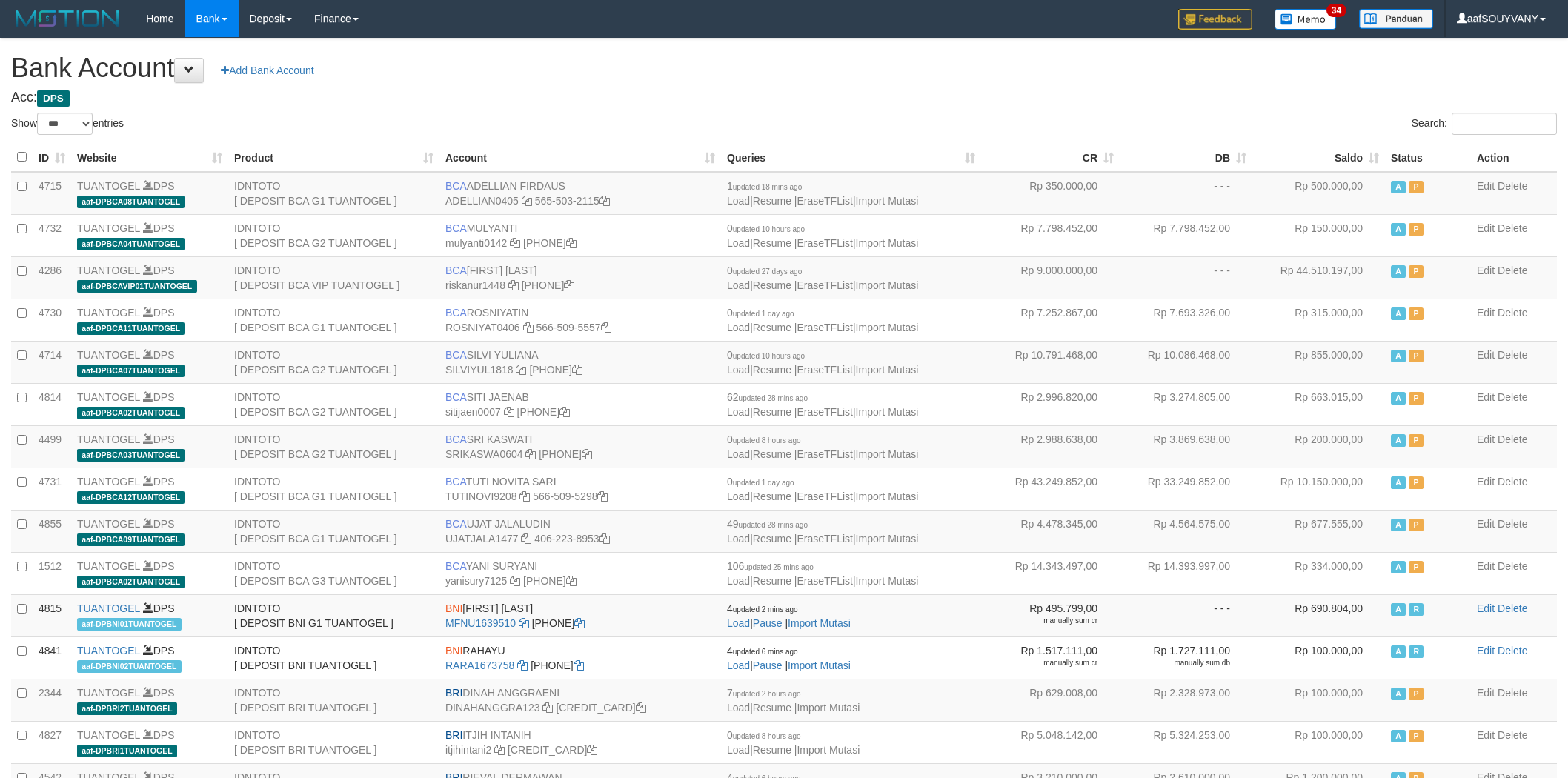 select on "***" 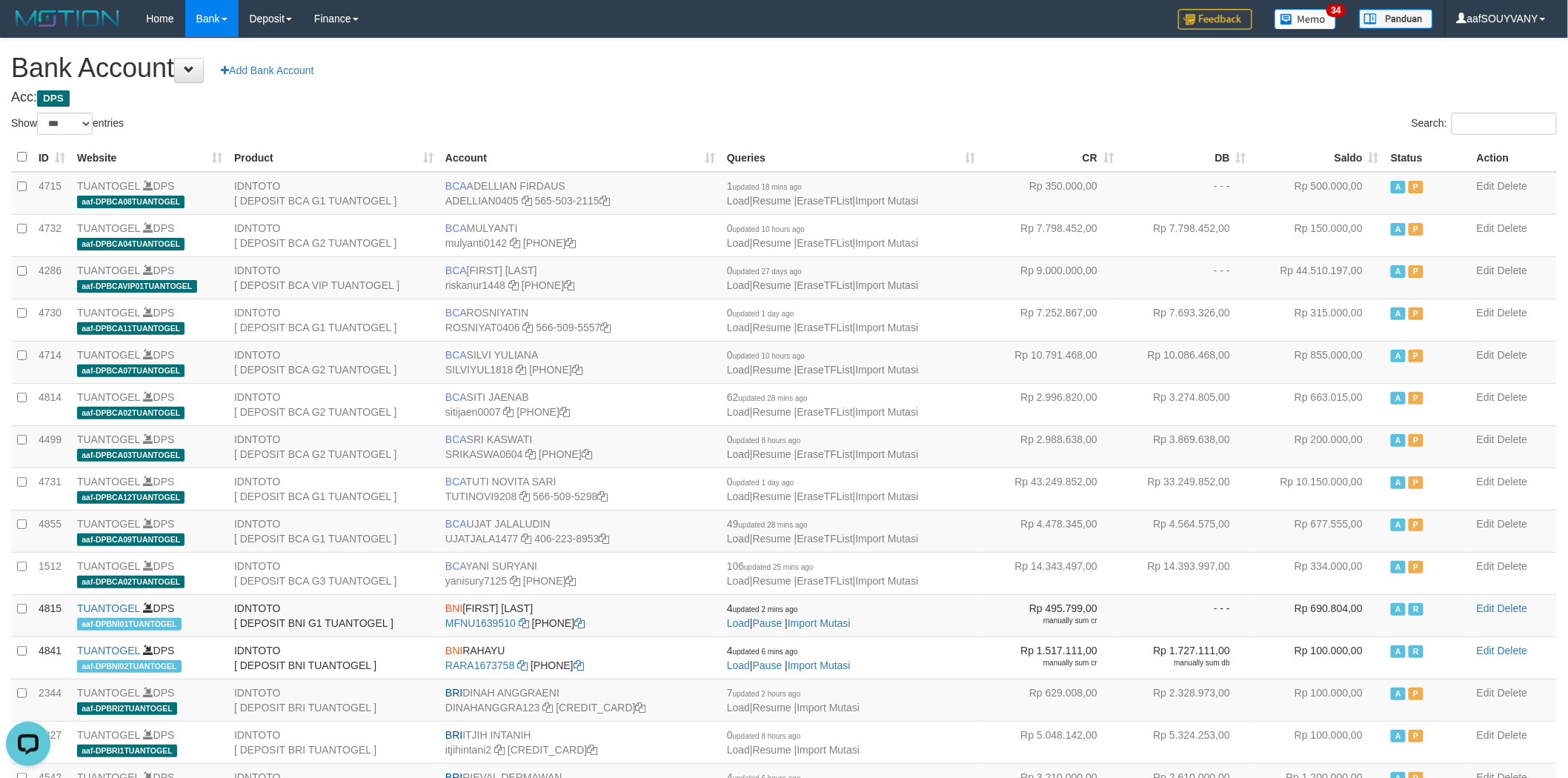 scroll, scrollTop: 0, scrollLeft: 0, axis: both 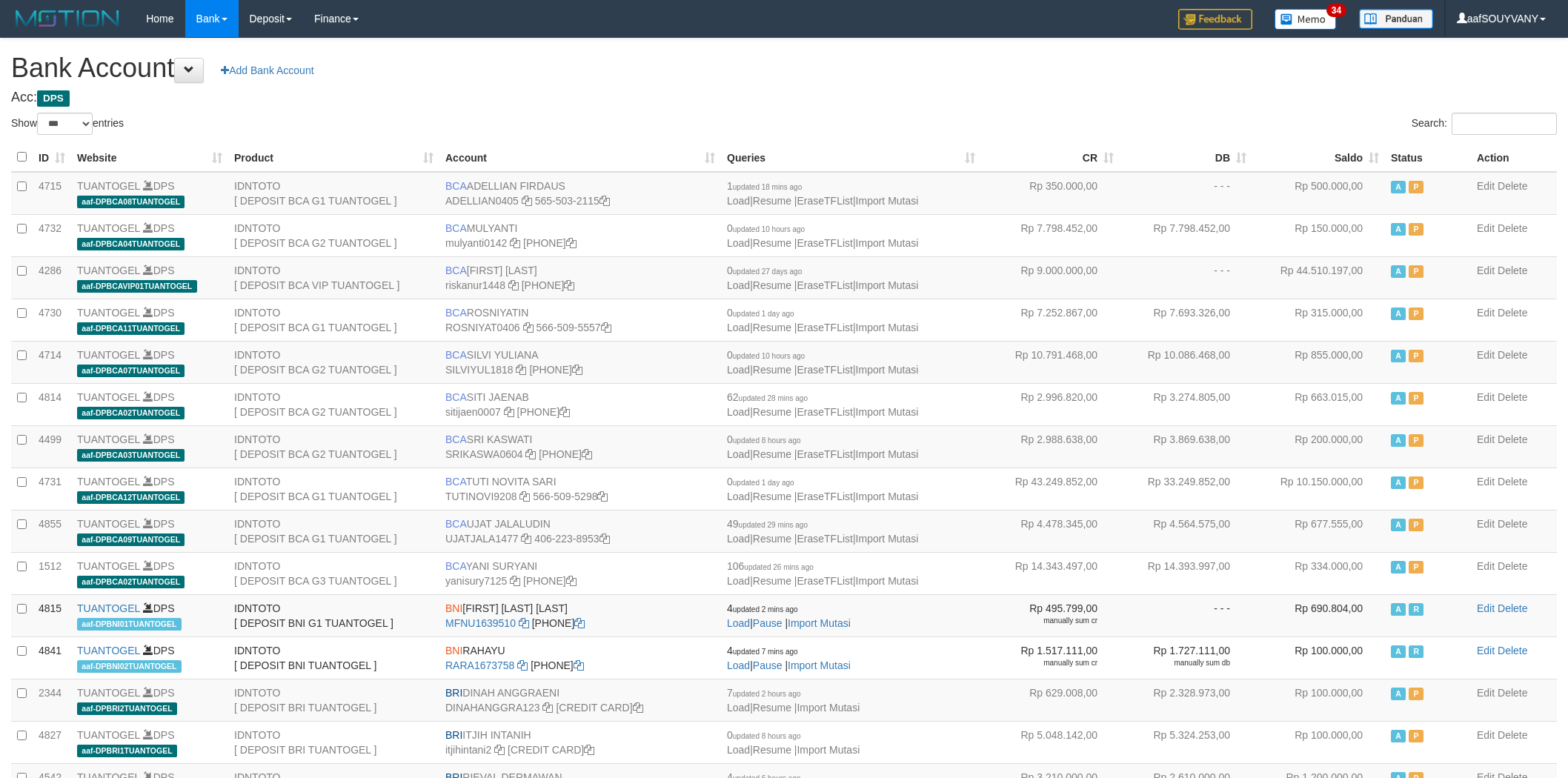 select on "***" 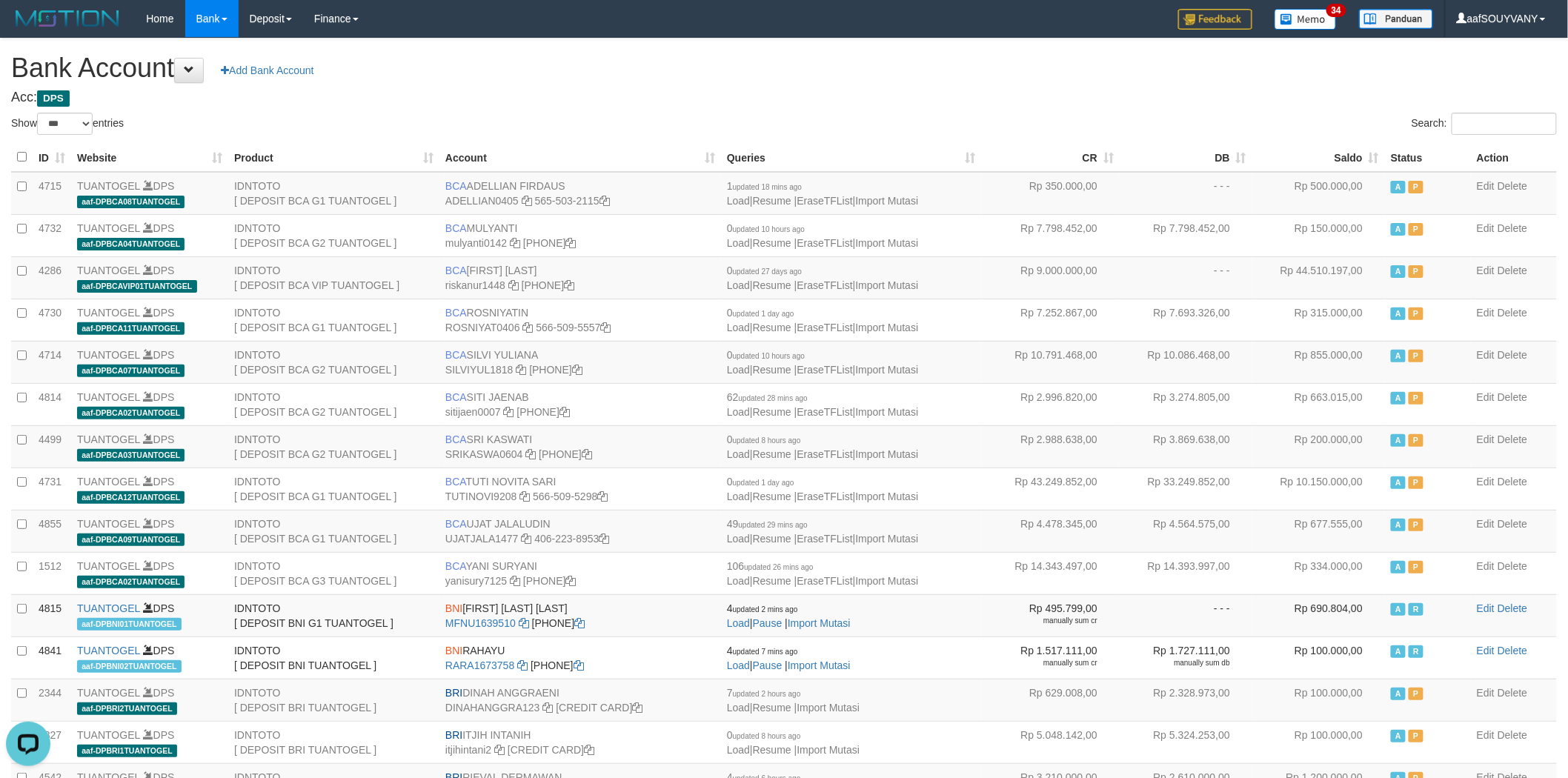scroll, scrollTop: 0, scrollLeft: 0, axis: both 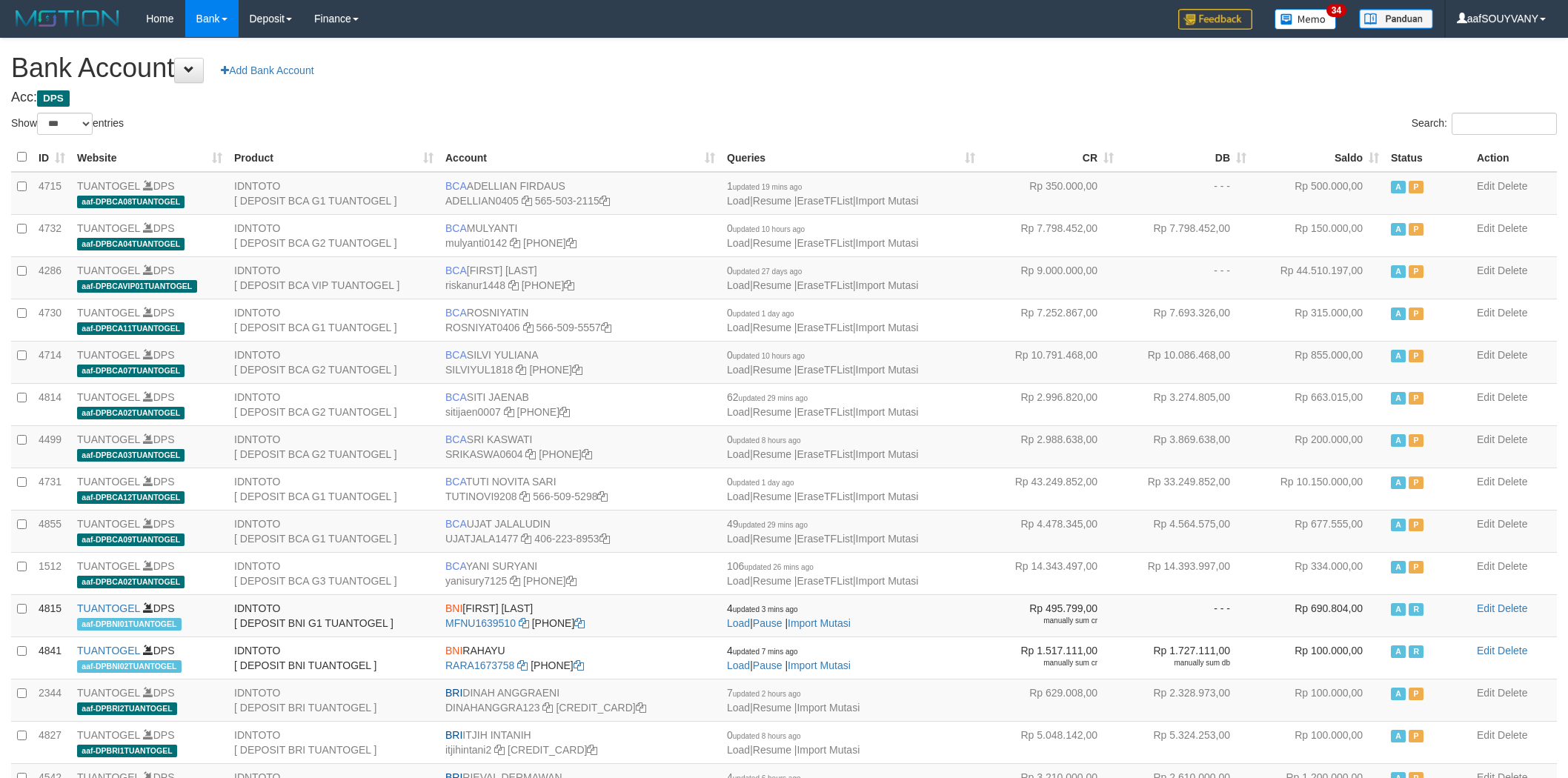 select on "***" 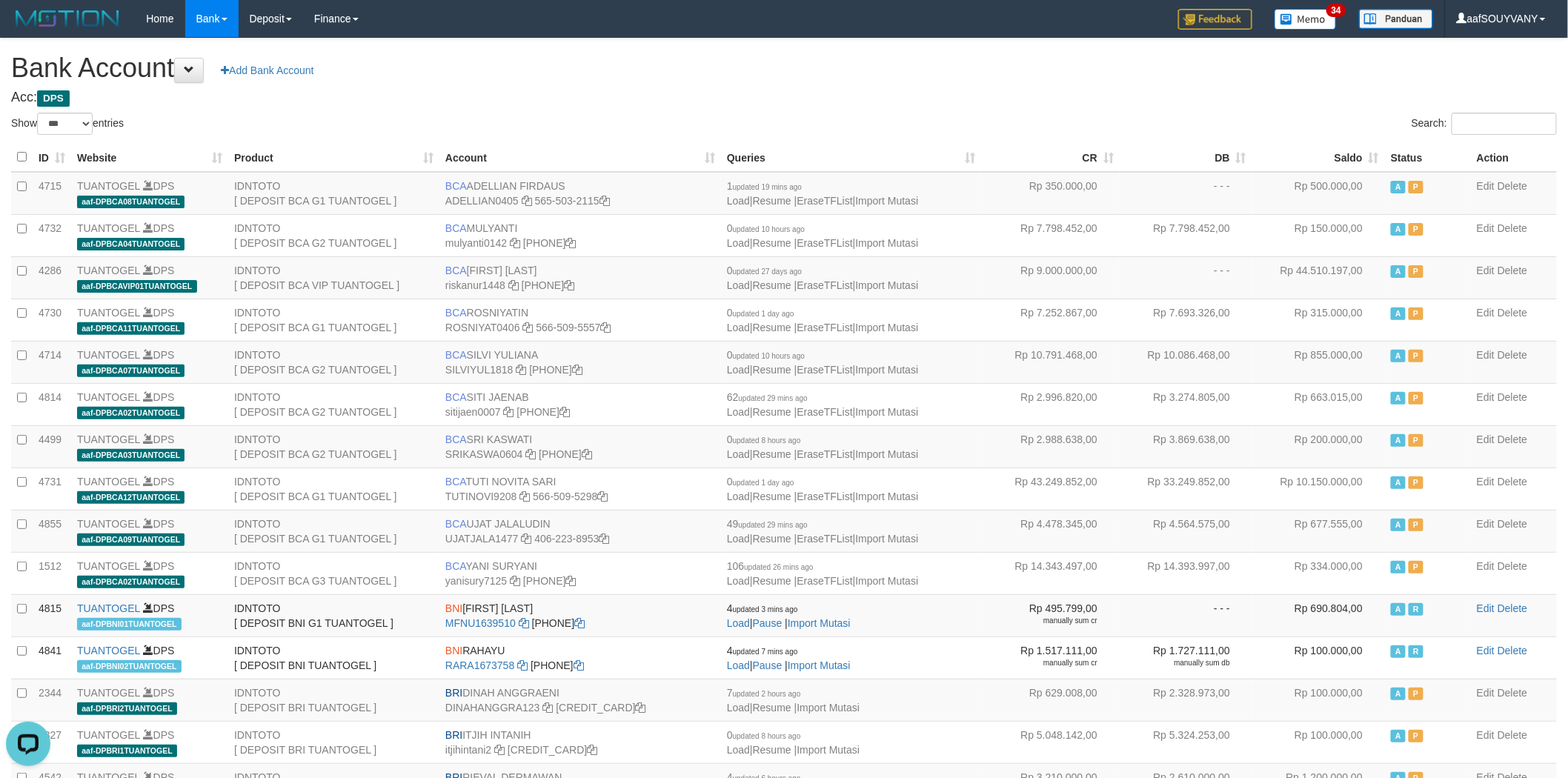 scroll, scrollTop: 0, scrollLeft: 0, axis: both 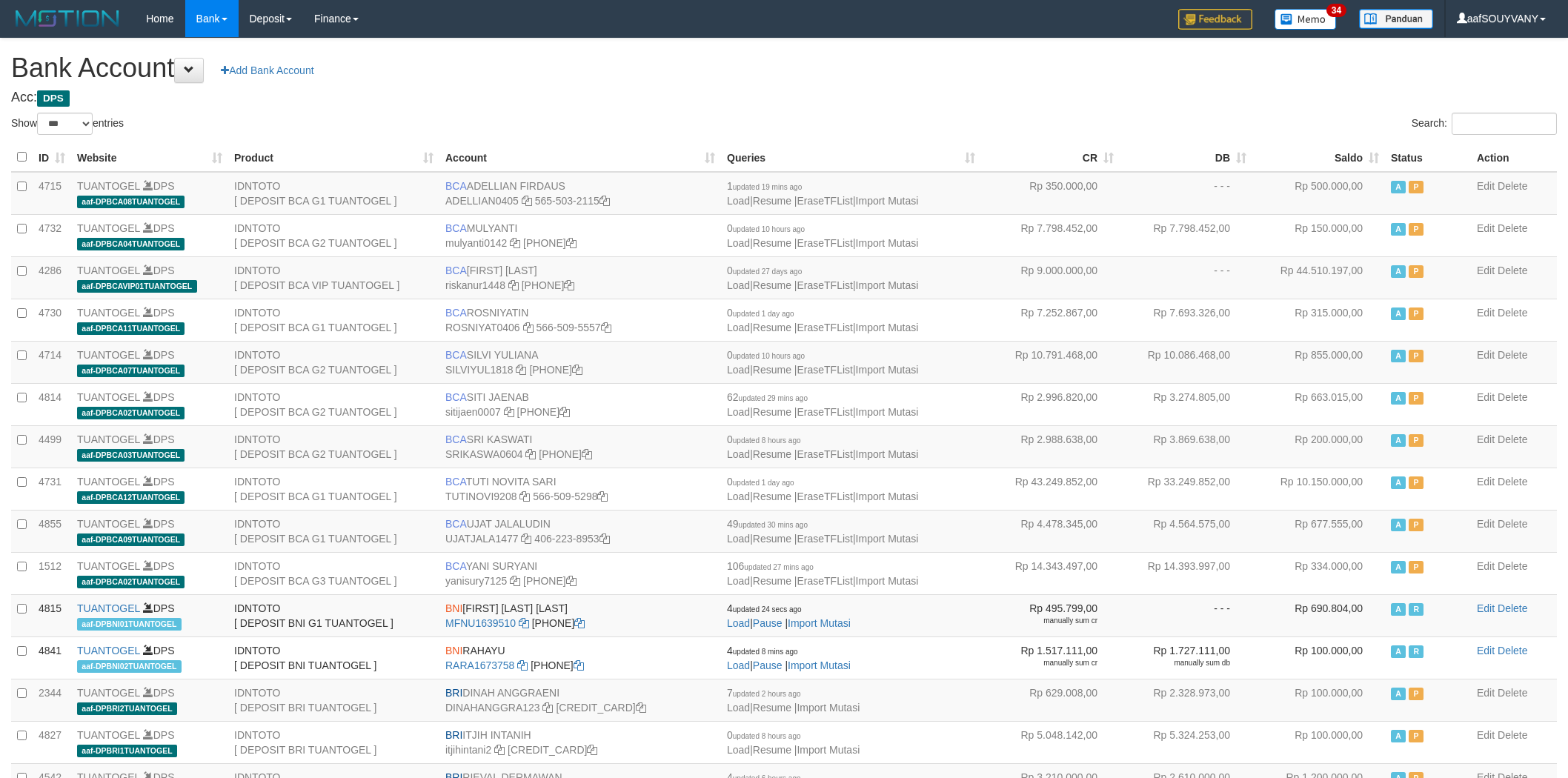 select on "***" 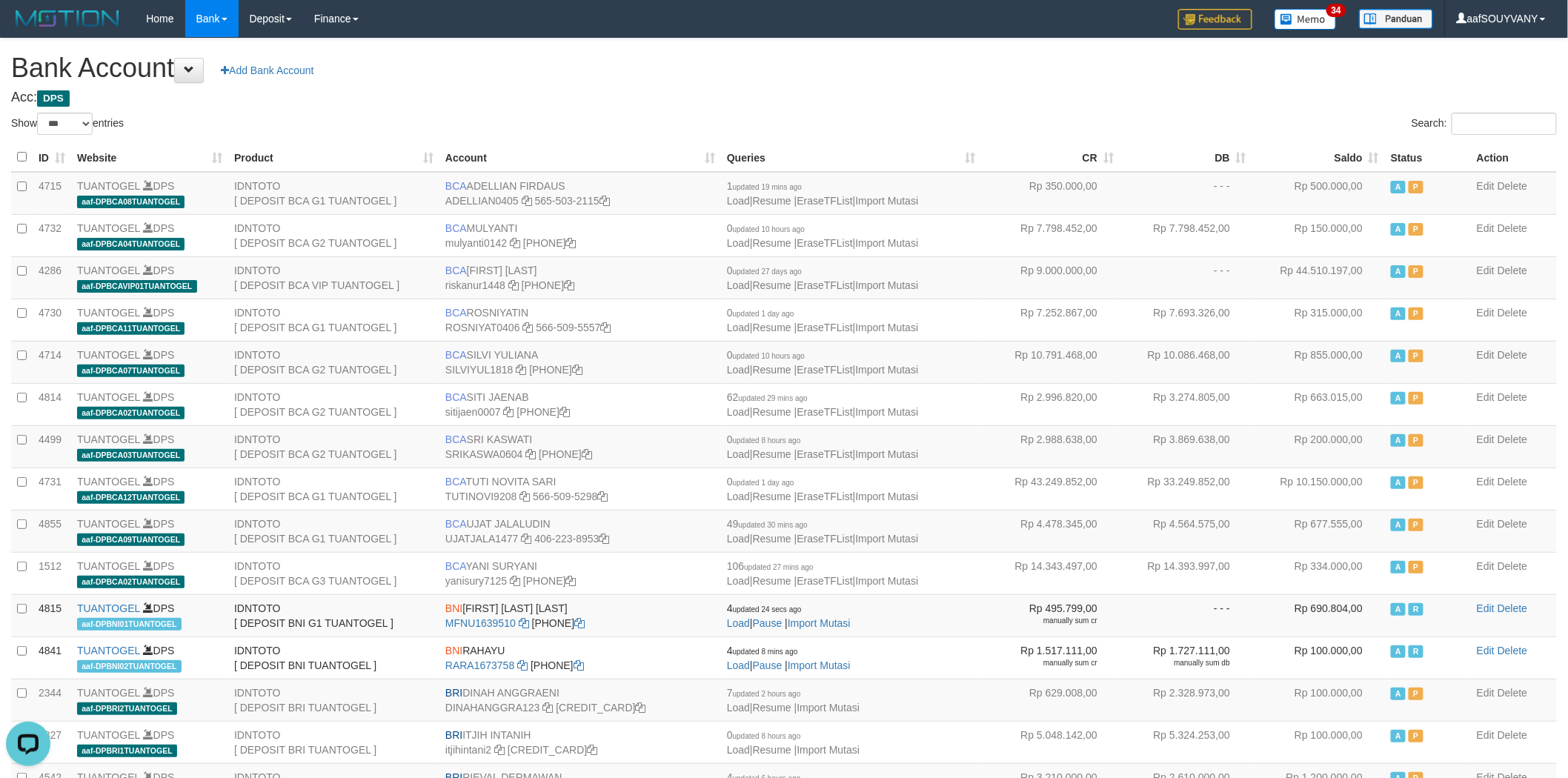 scroll, scrollTop: 0, scrollLeft: 0, axis: both 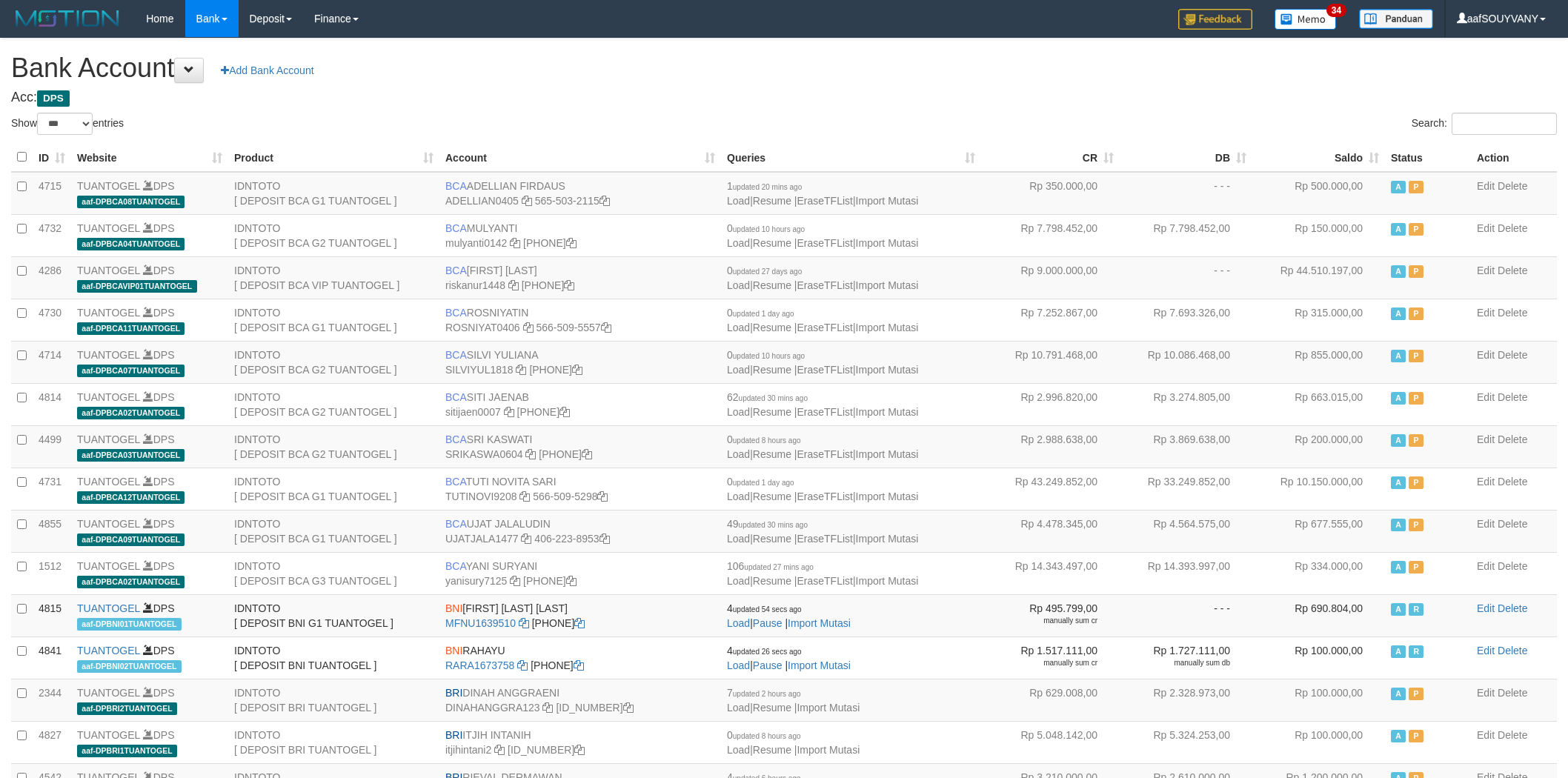 select on "***" 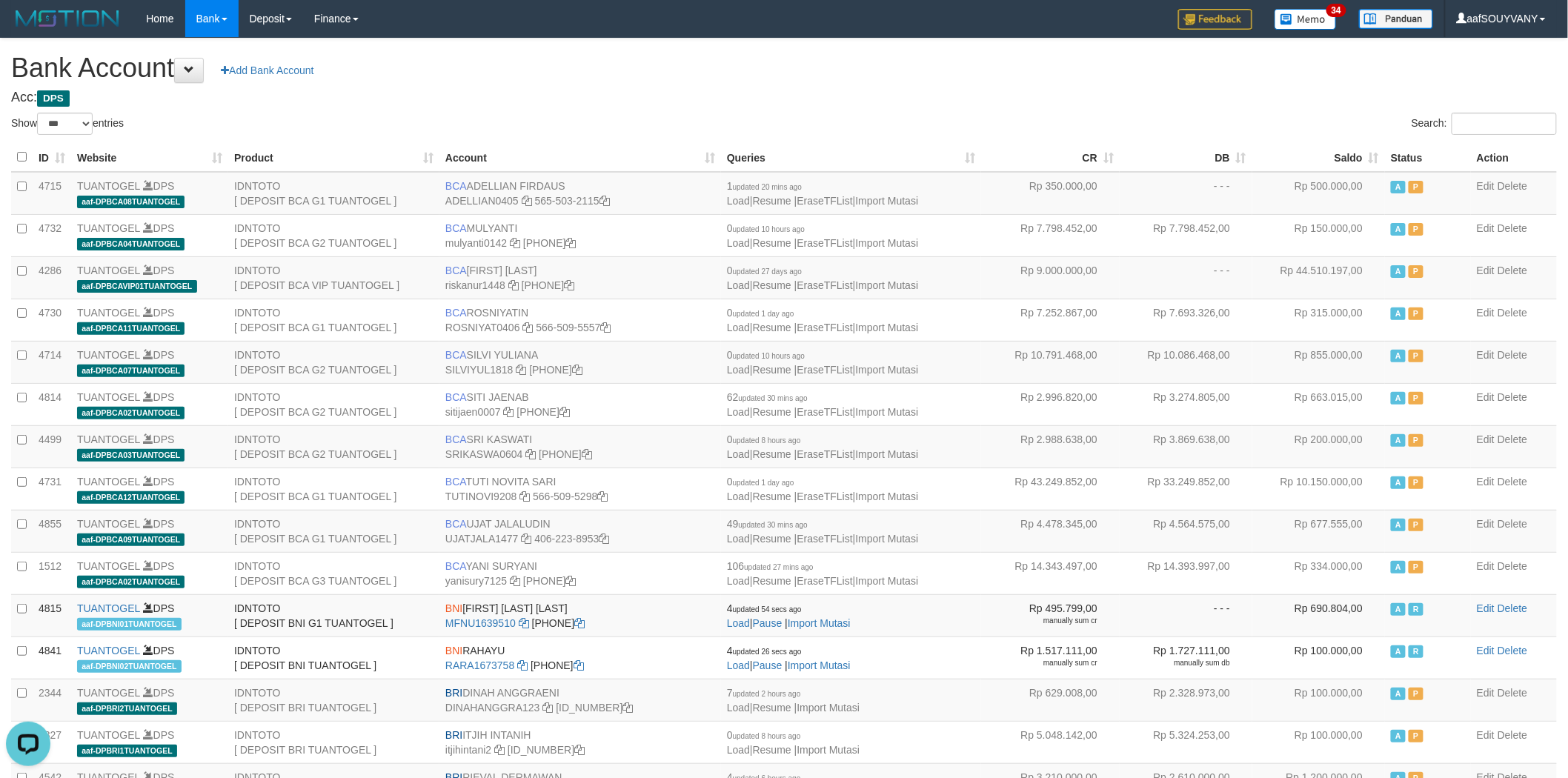 scroll, scrollTop: 0, scrollLeft: 0, axis: both 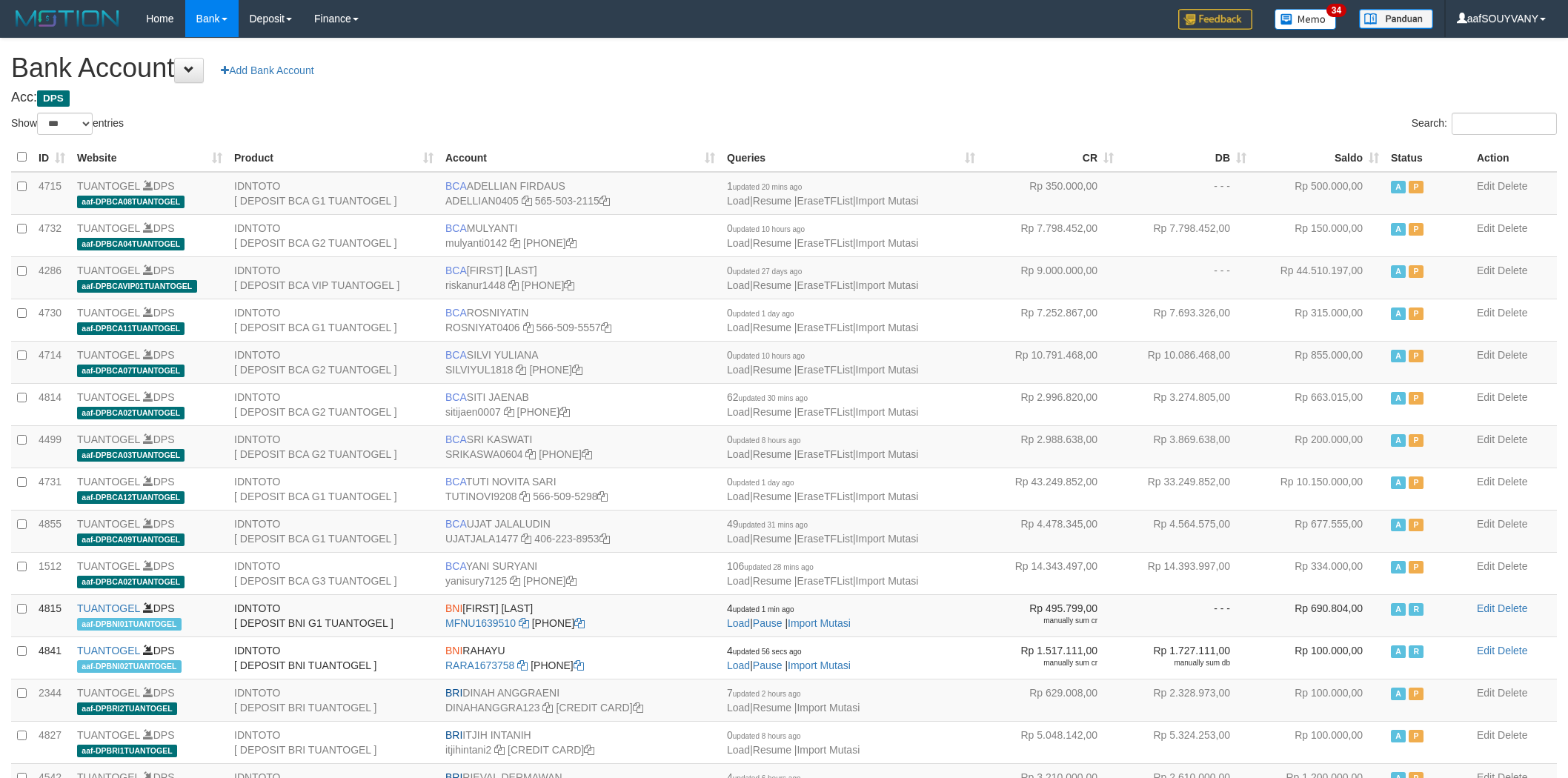 select on "***" 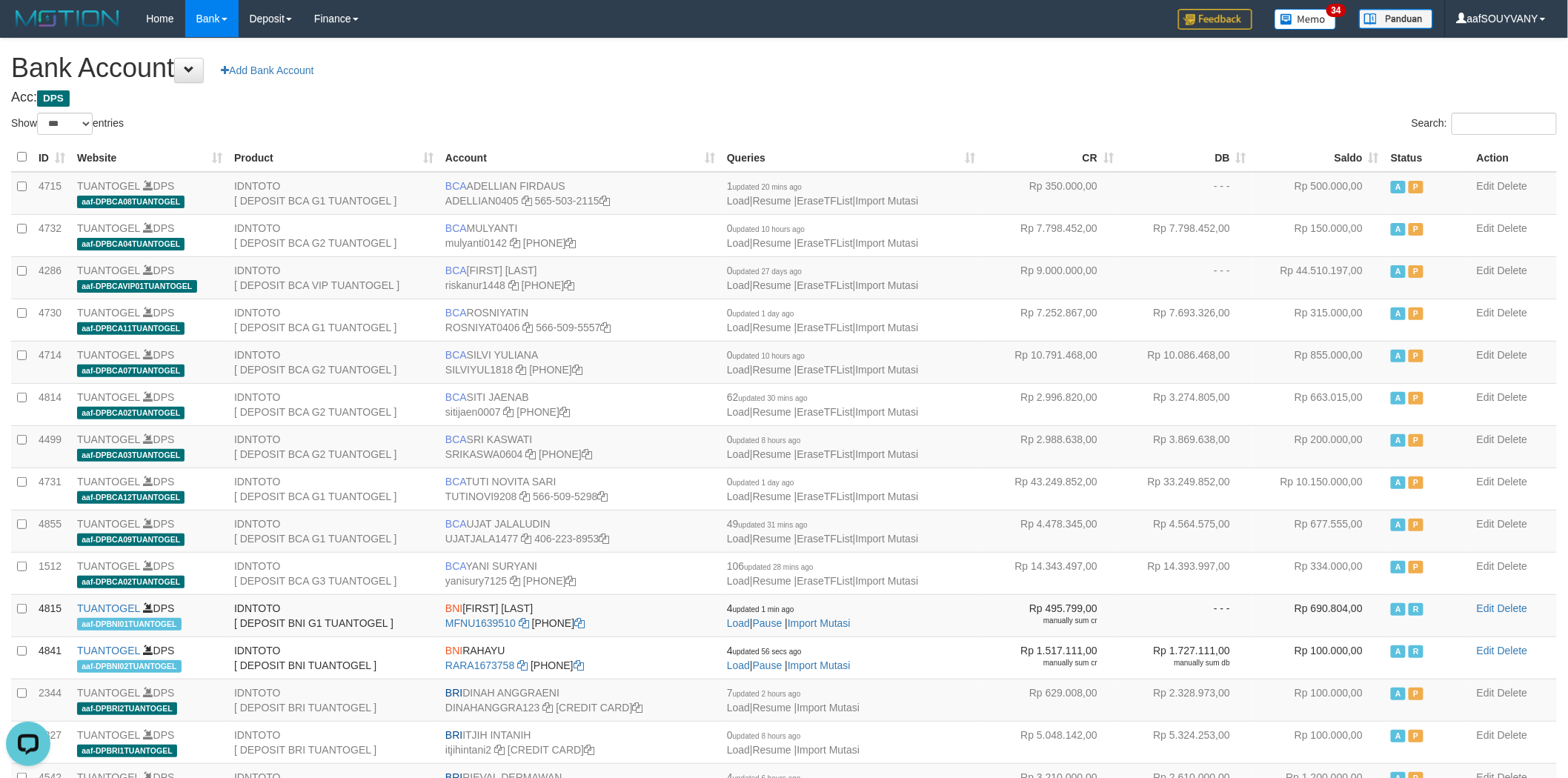scroll, scrollTop: 0, scrollLeft: 0, axis: both 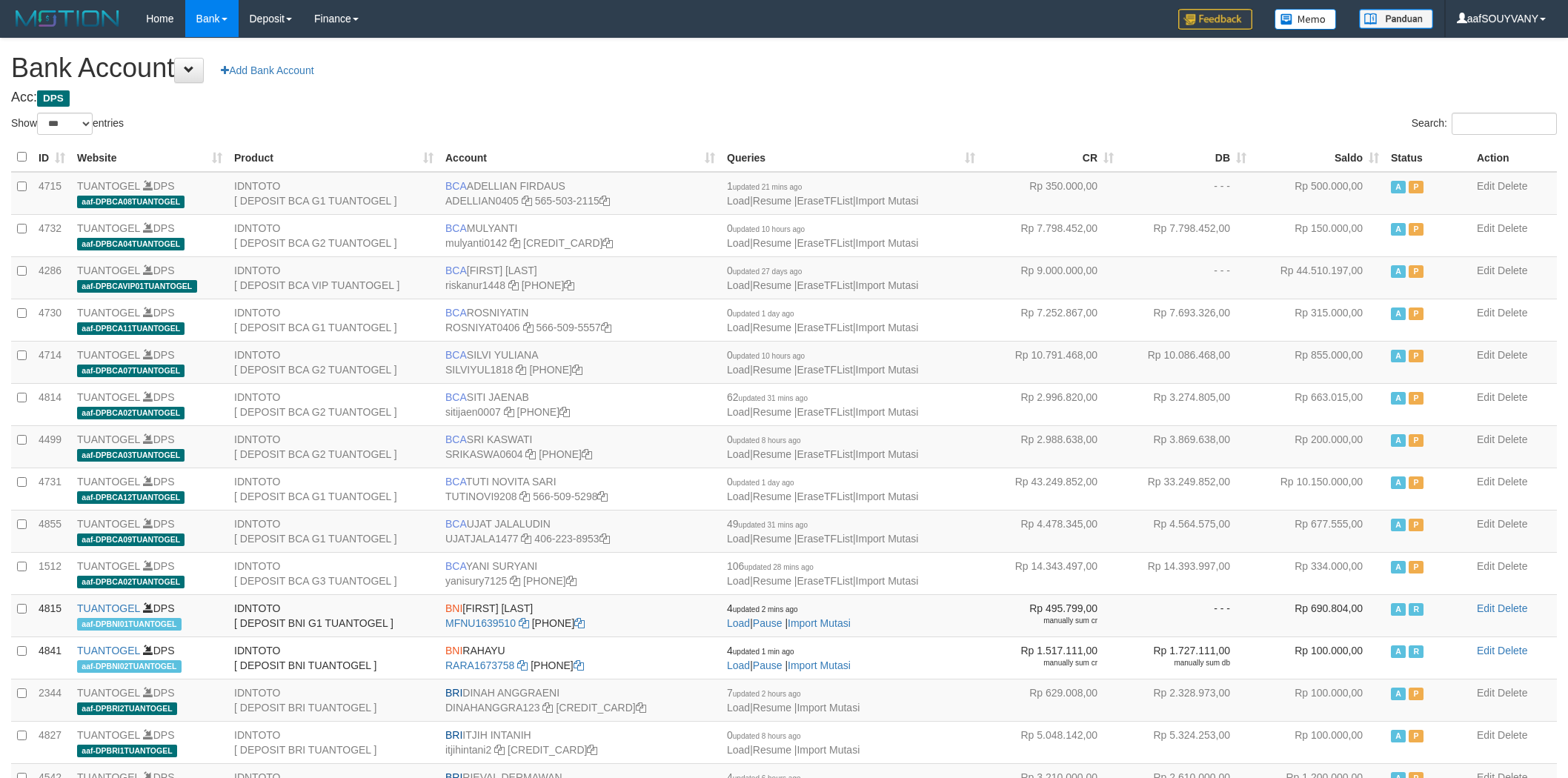 select on "***" 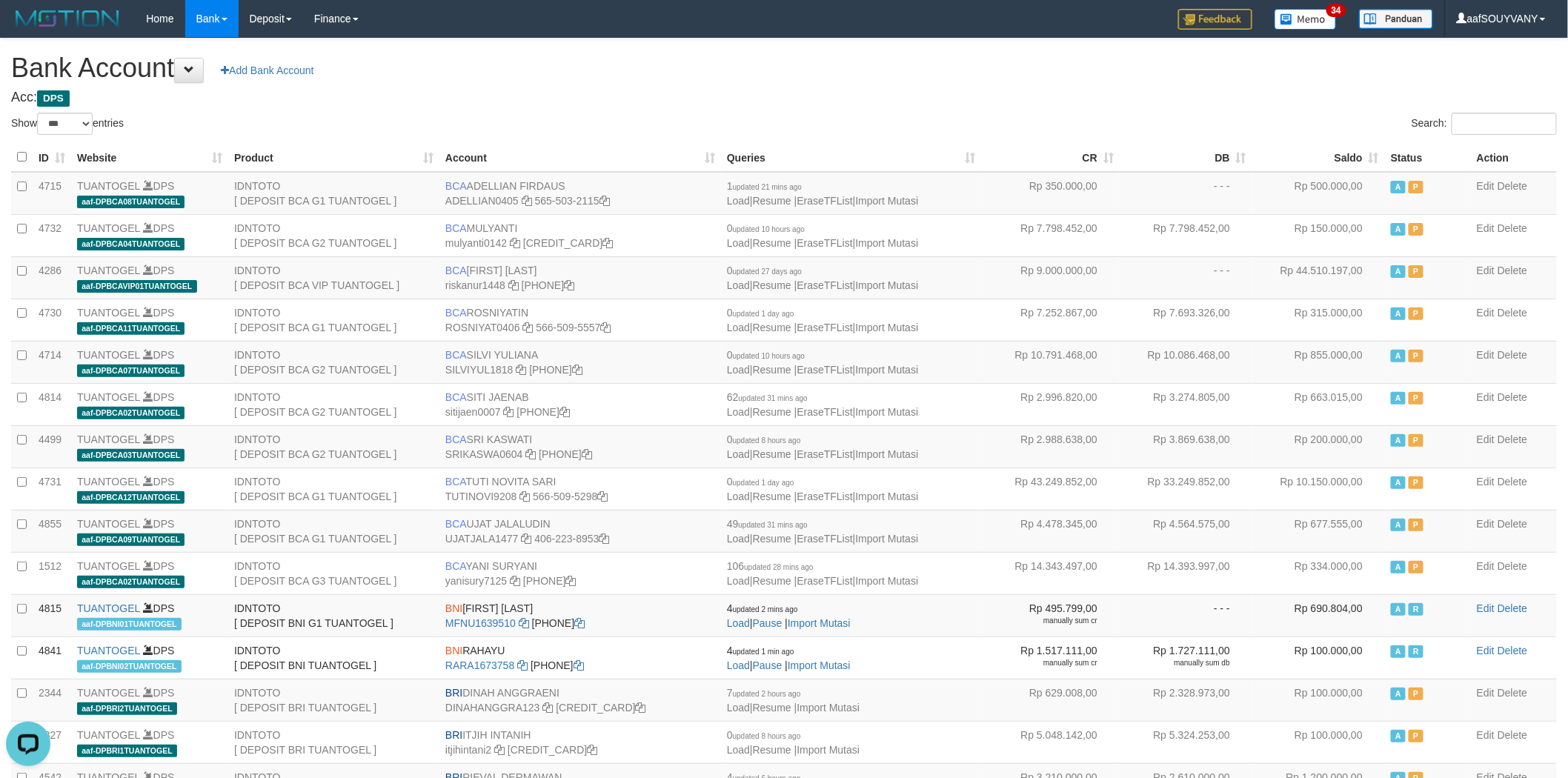 scroll, scrollTop: 0, scrollLeft: 0, axis: both 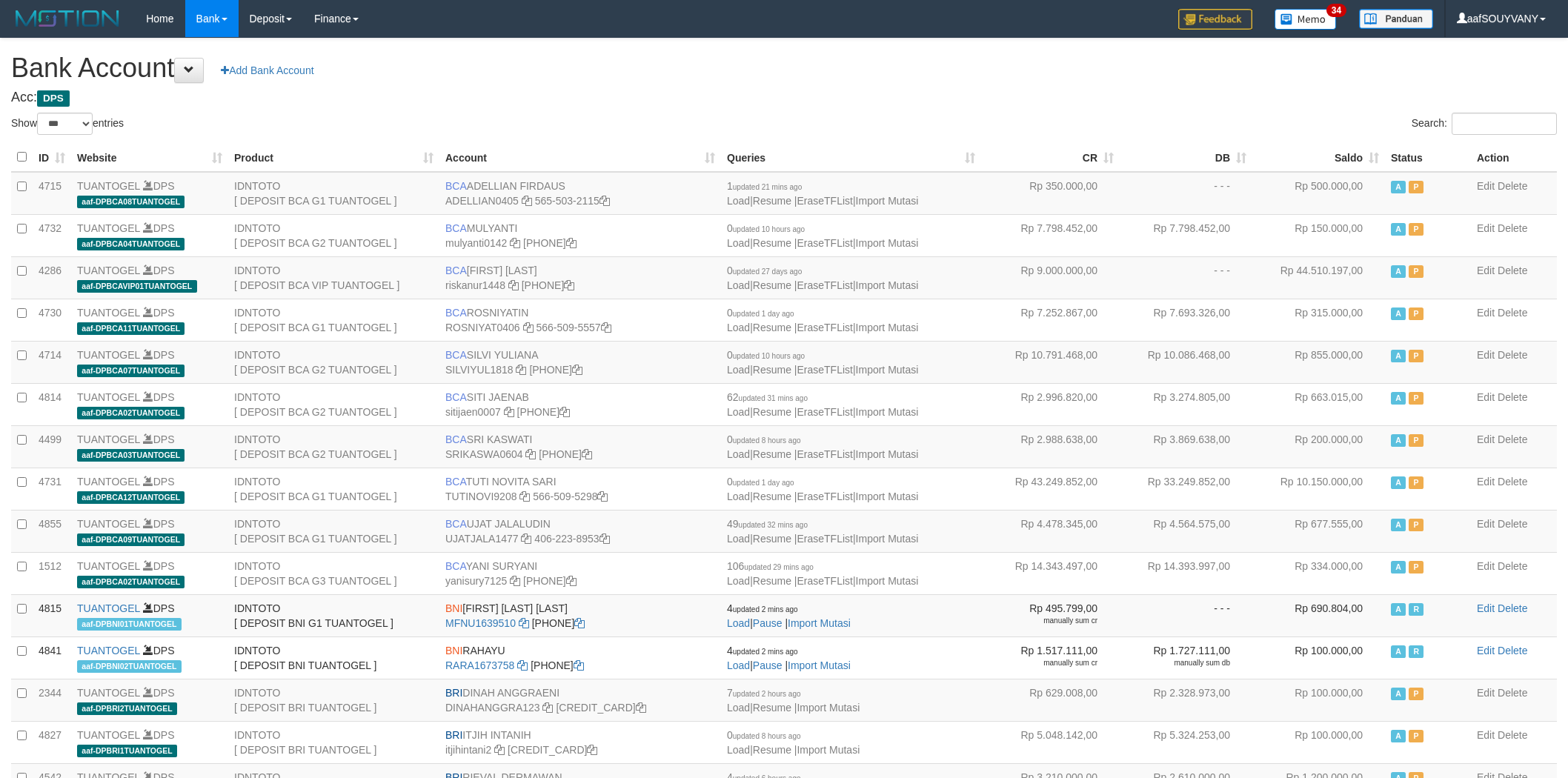 select on "***" 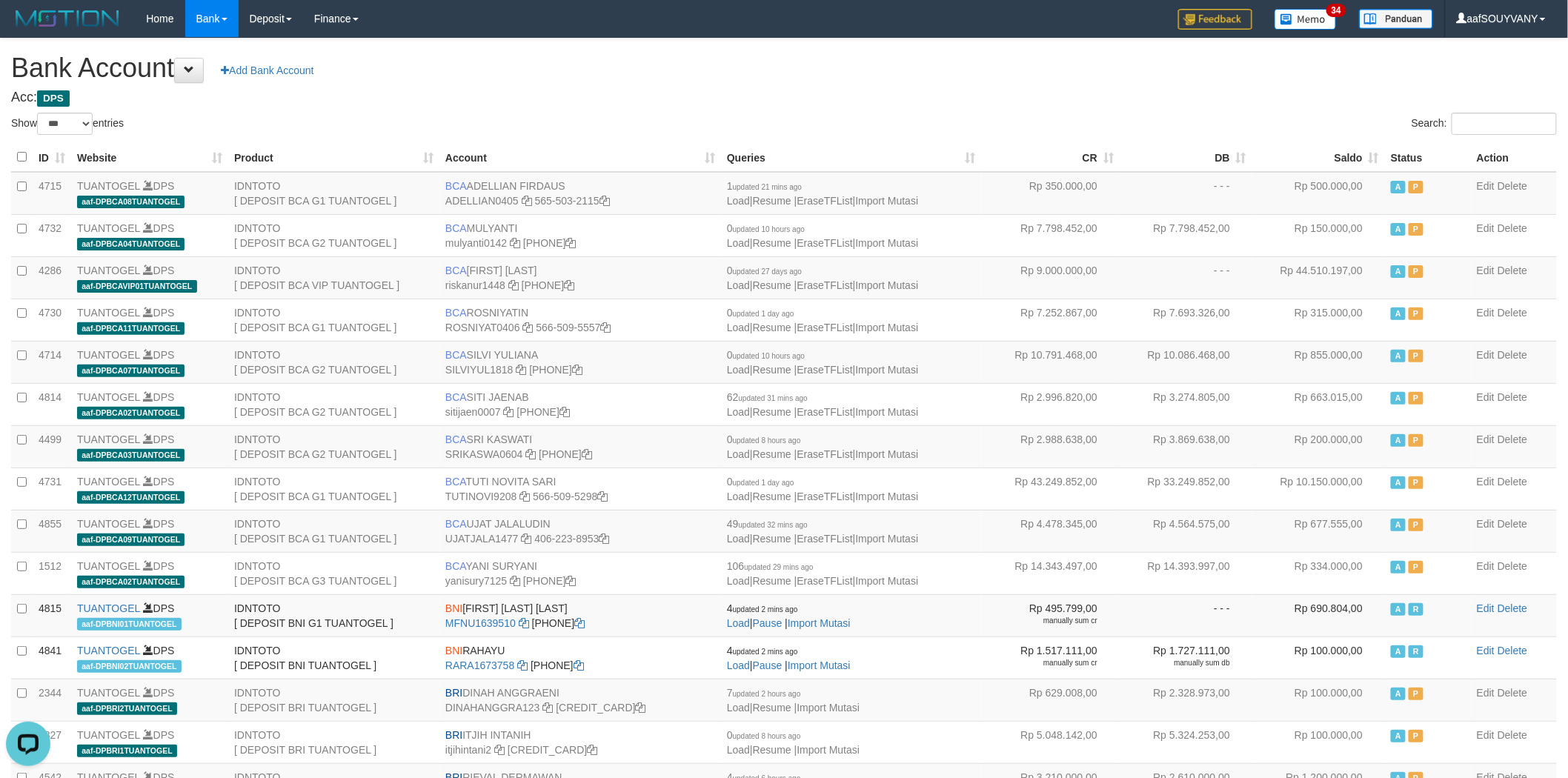 scroll, scrollTop: 0, scrollLeft: 0, axis: both 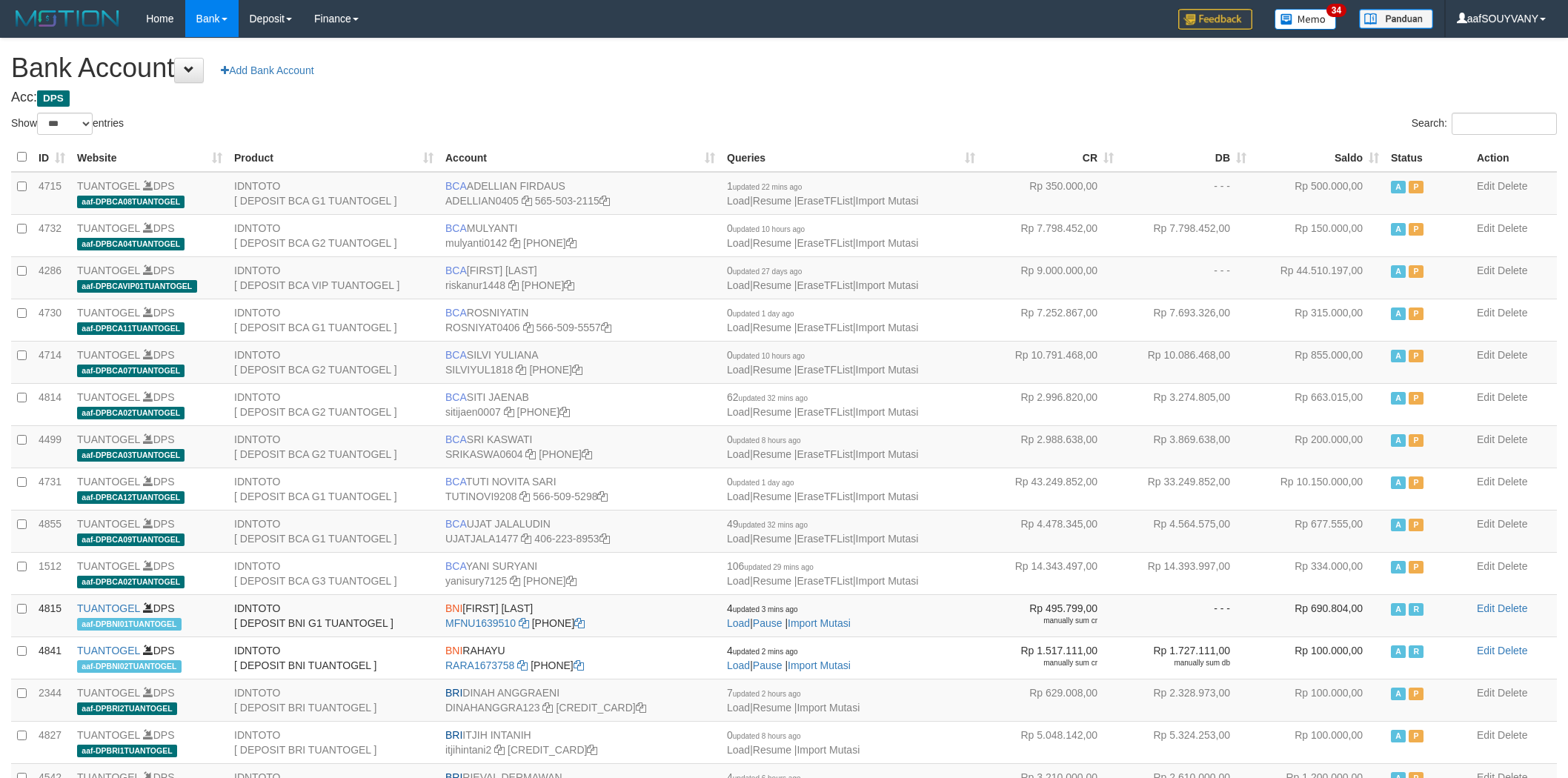 select on "***" 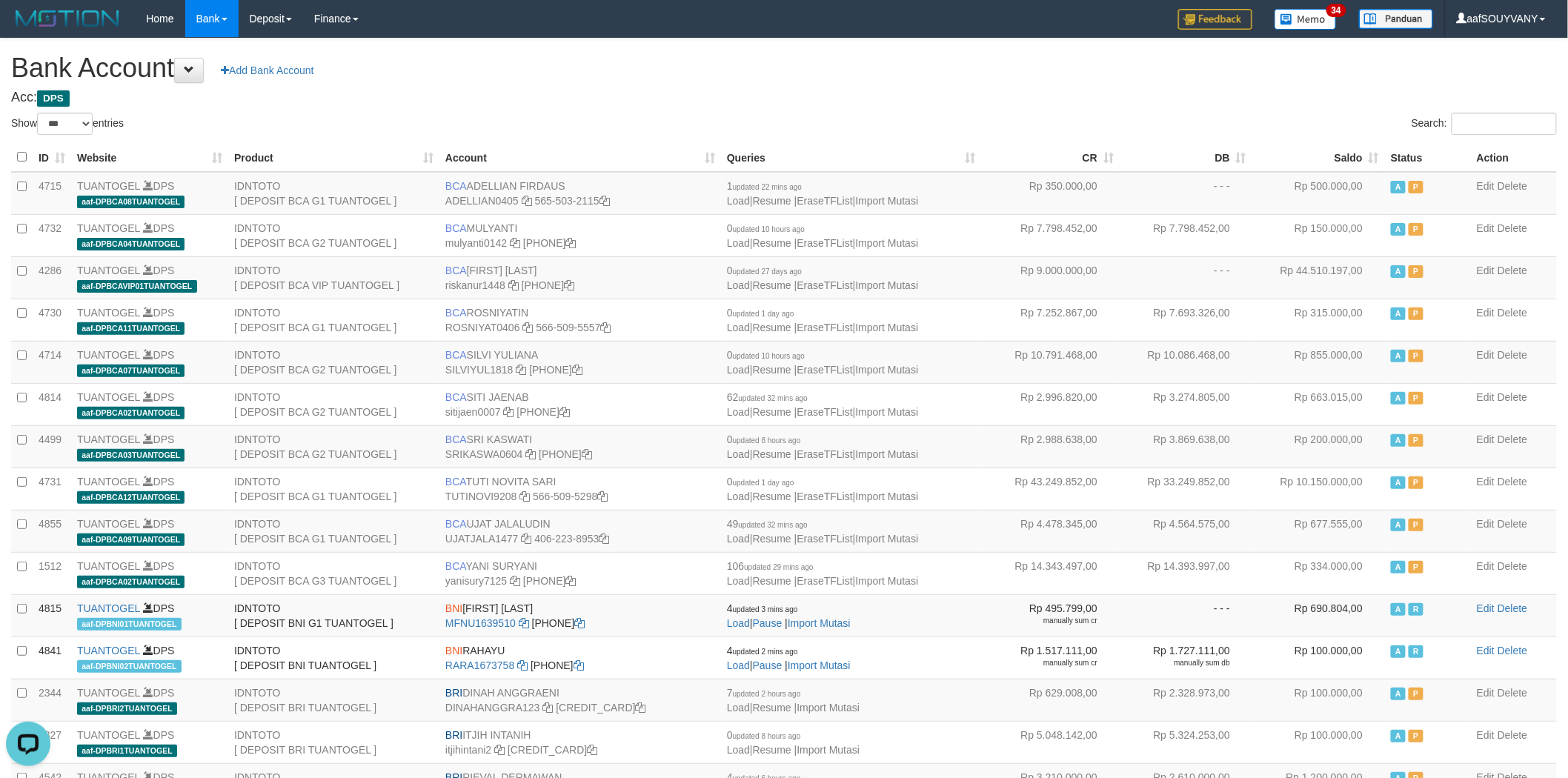 scroll, scrollTop: 0, scrollLeft: 0, axis: both 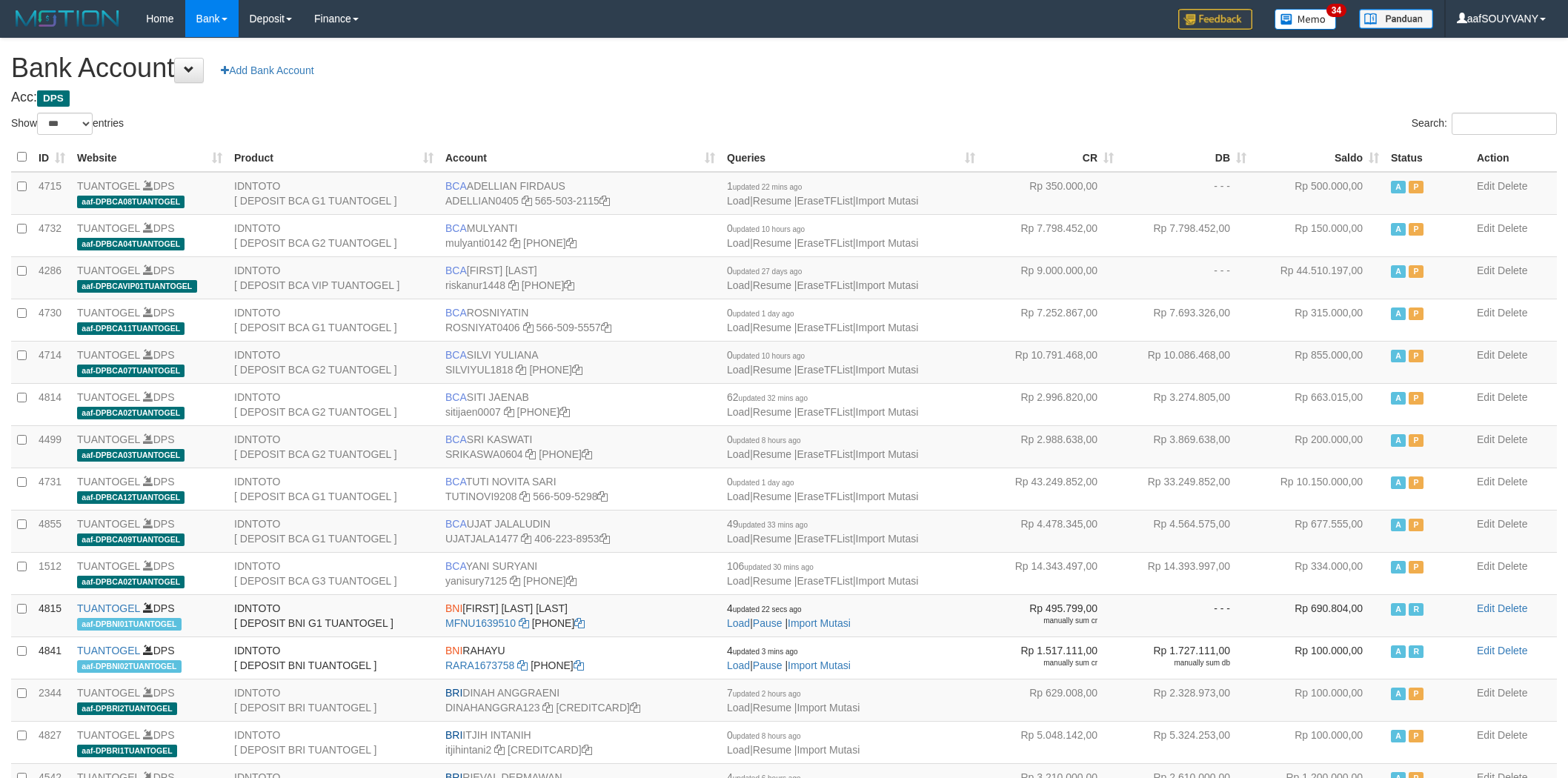 select on "***" 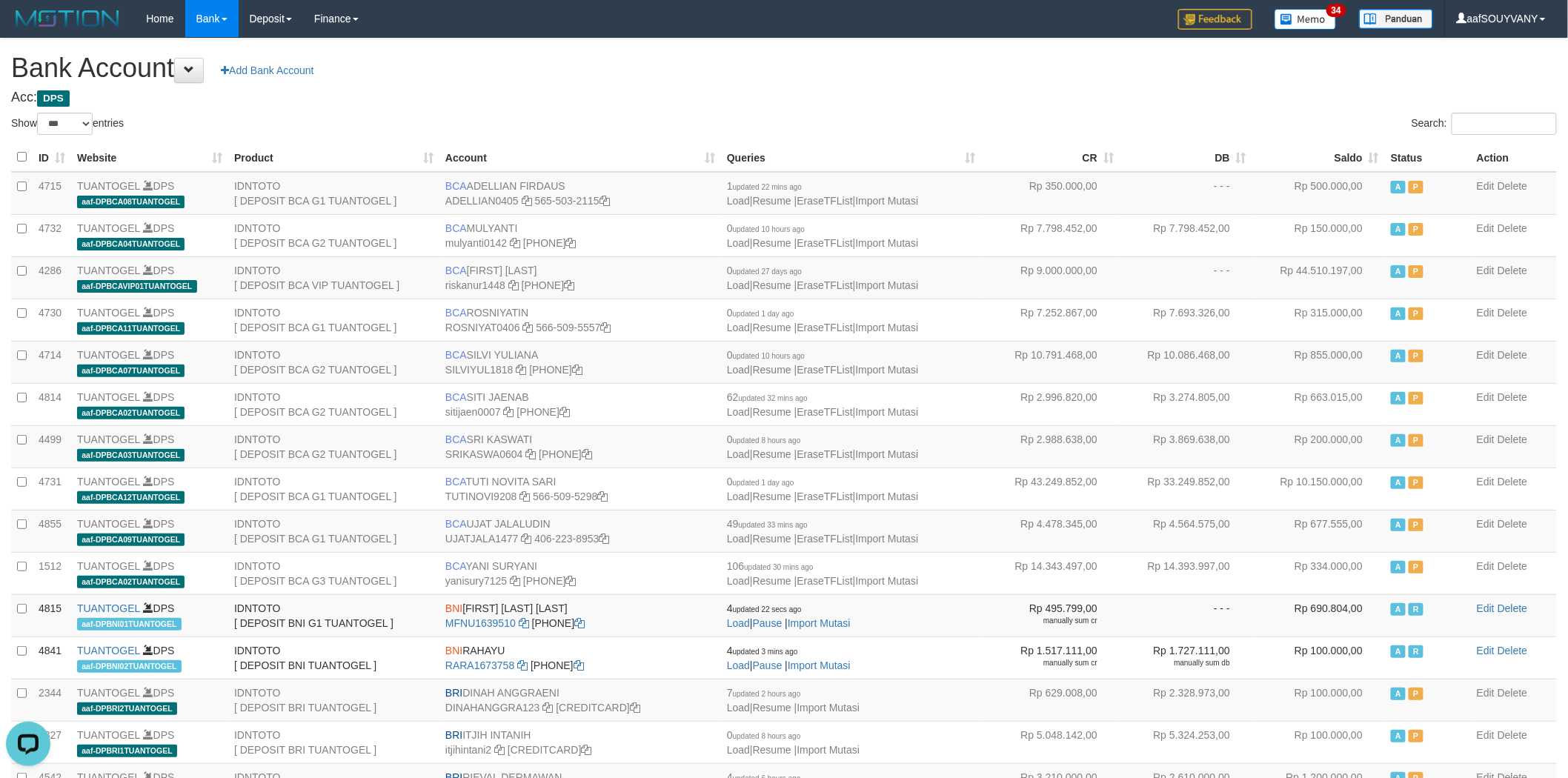 scroll, scrollTop: 0, scrollLeft: 0, axis: both 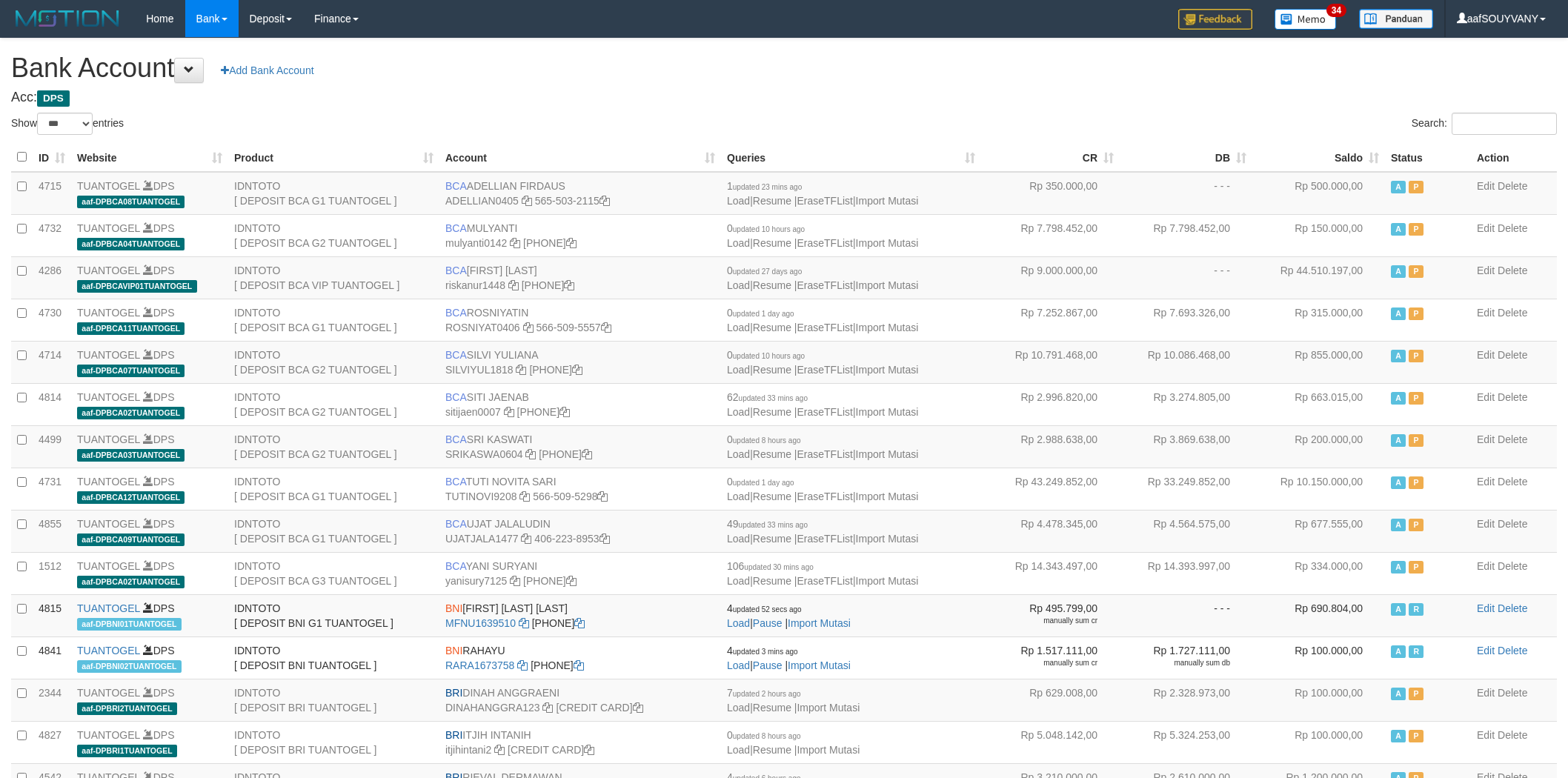 select on "***" 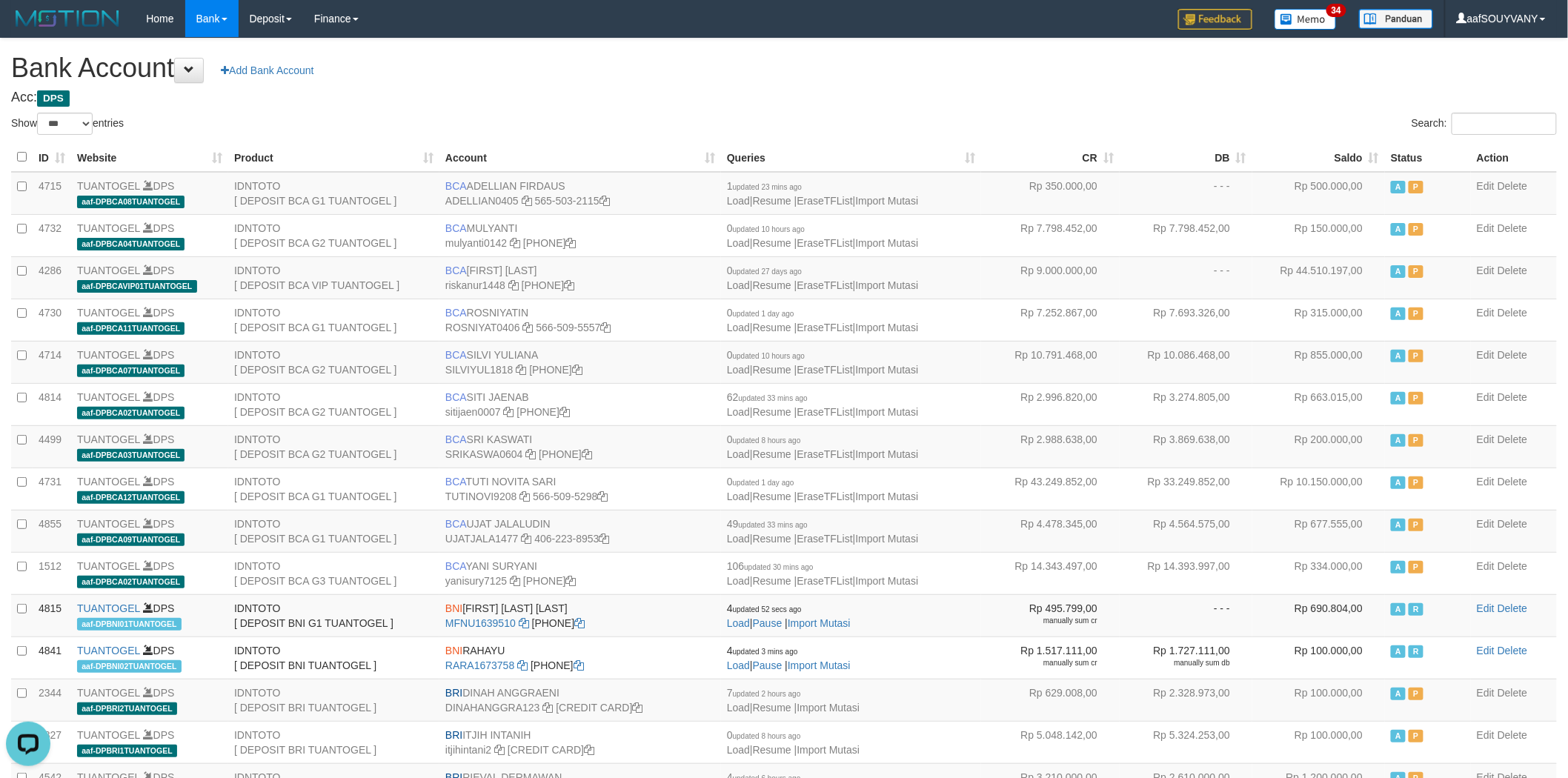 scroll, scrollTop: 0, scrollLeft: 0, axis: both 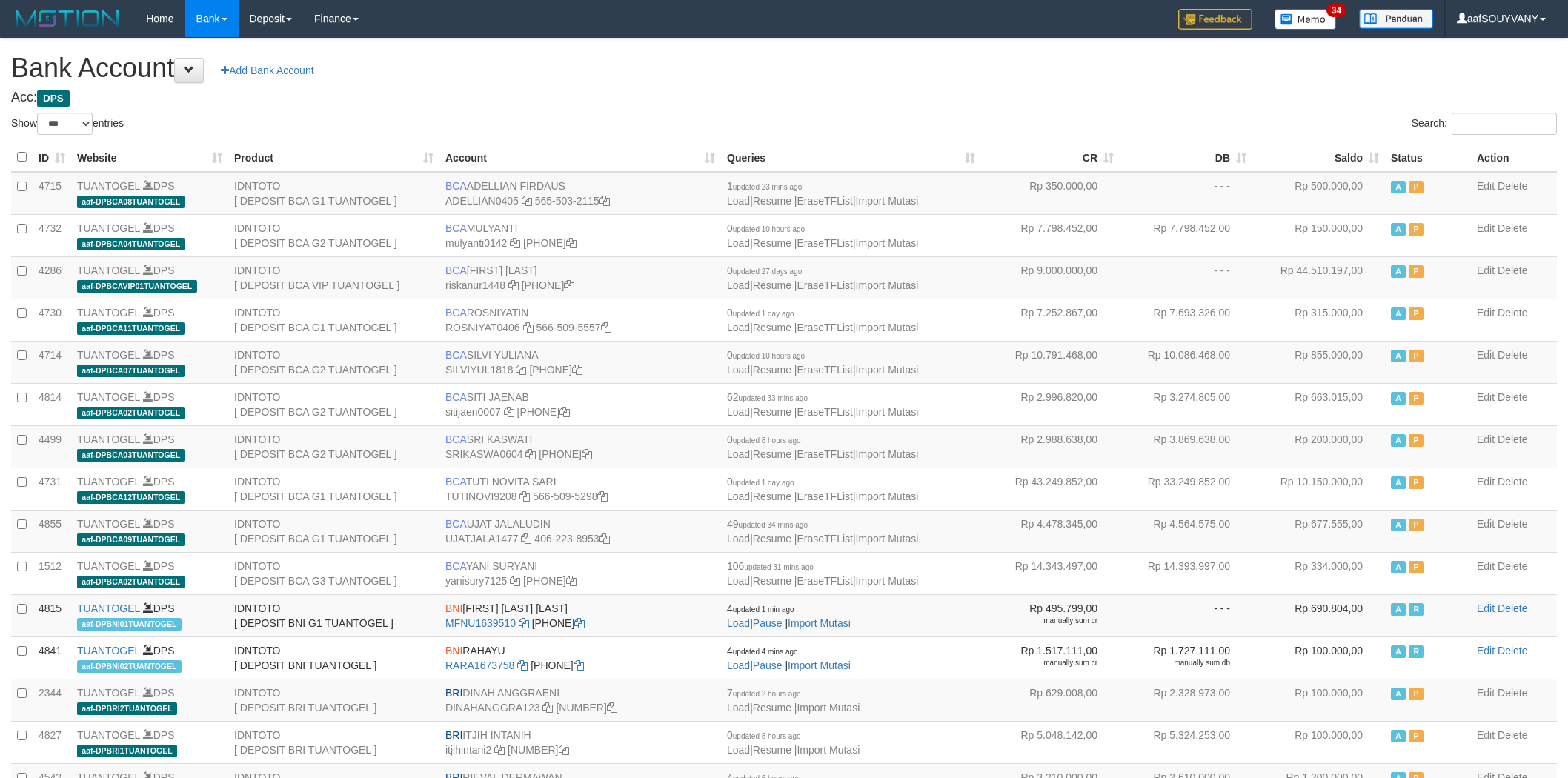 select on "***" 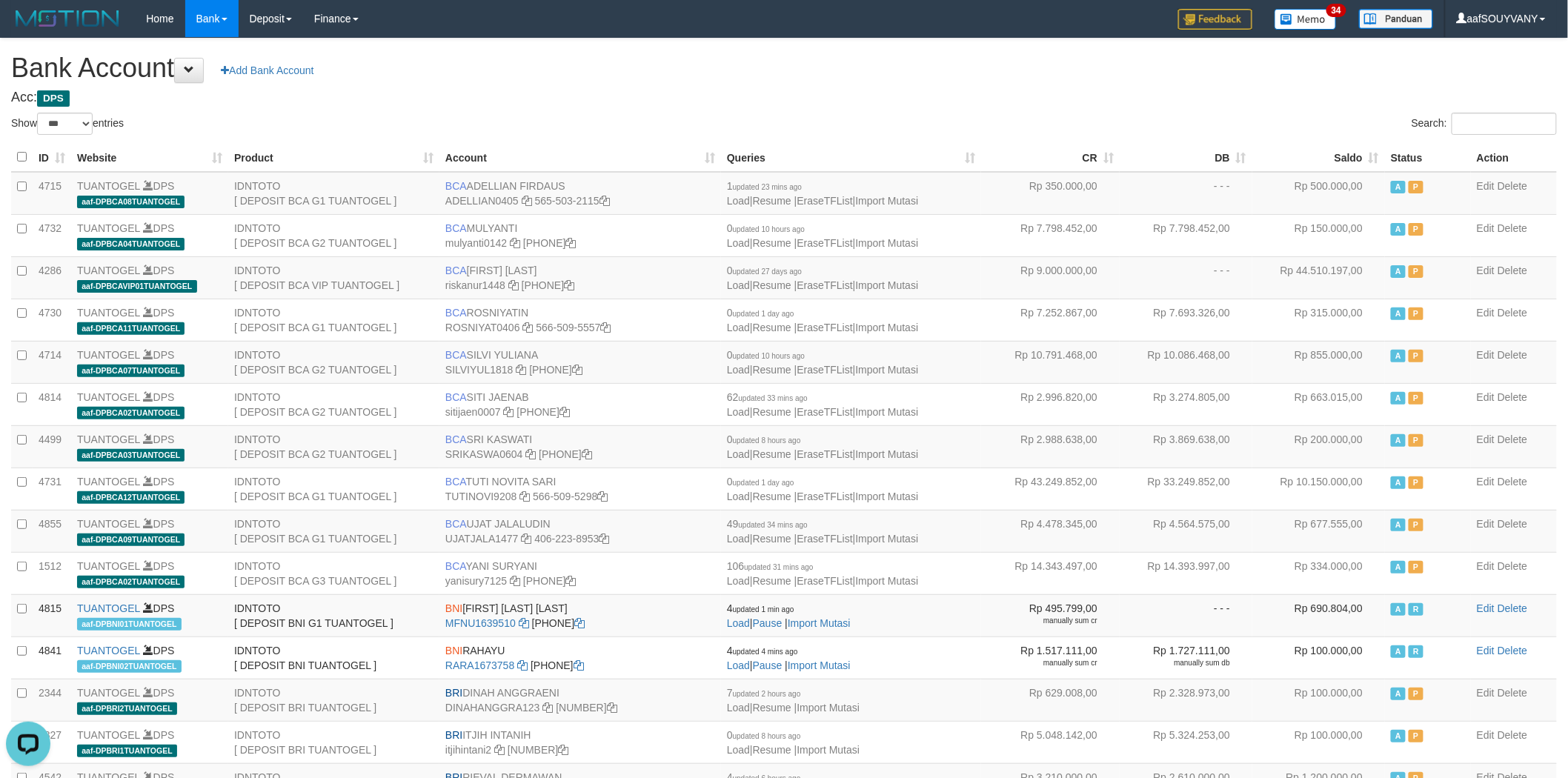scroll, scrollTop: 0, scrollLeft: 0, axis: both 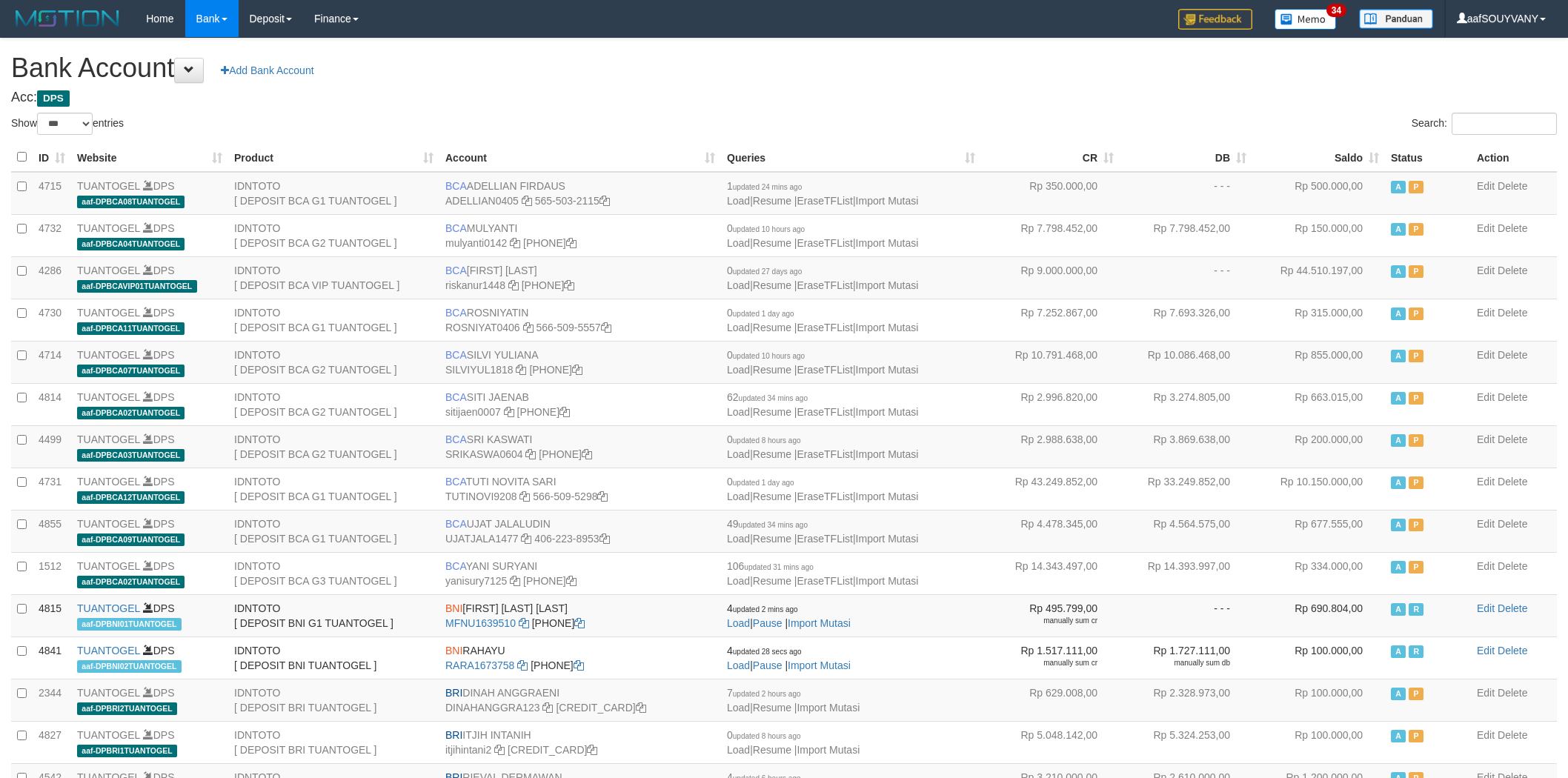 select on "***" 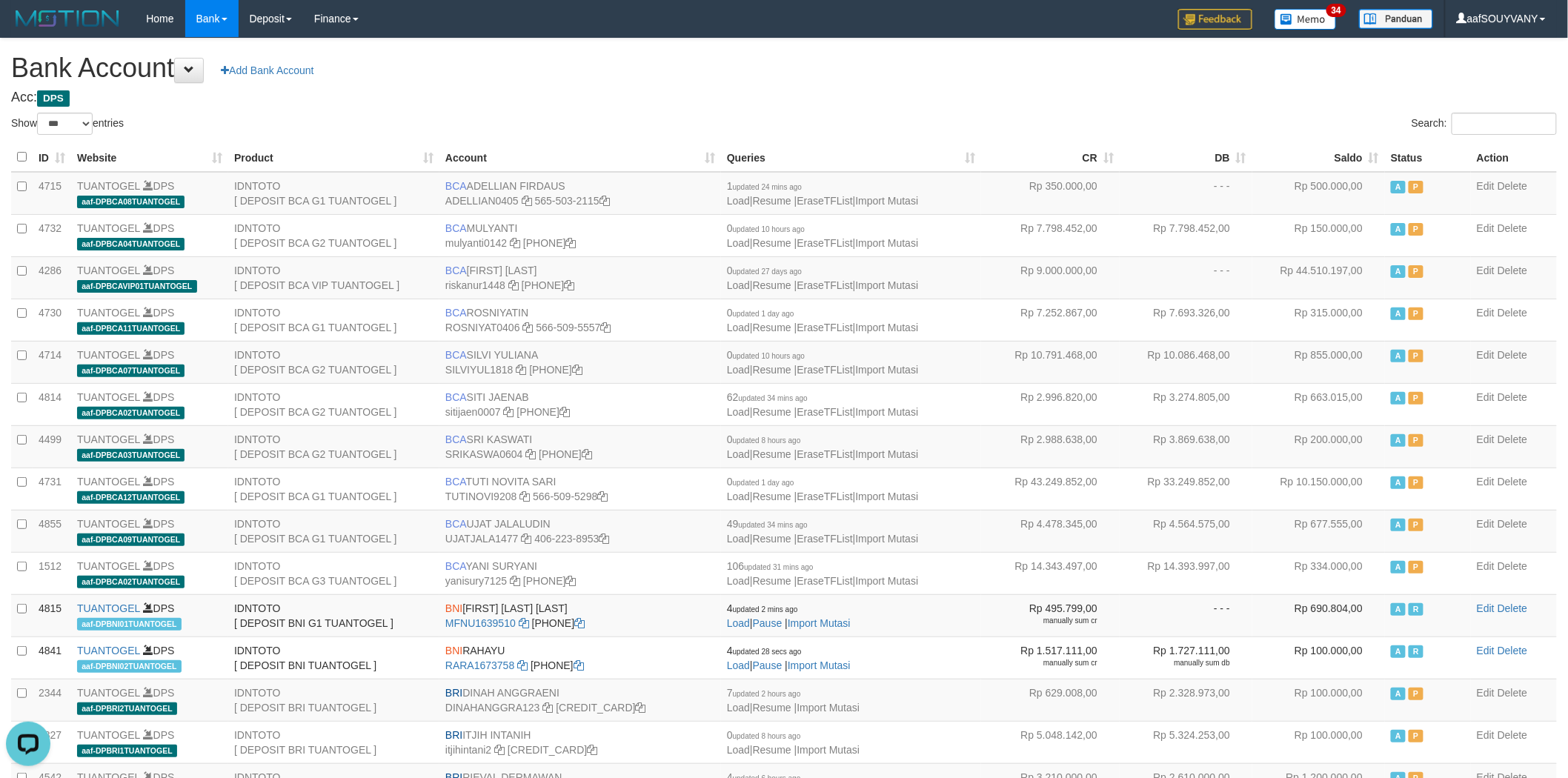 scroll, scrollTop: 0, scrollLeft: 0, axis: both 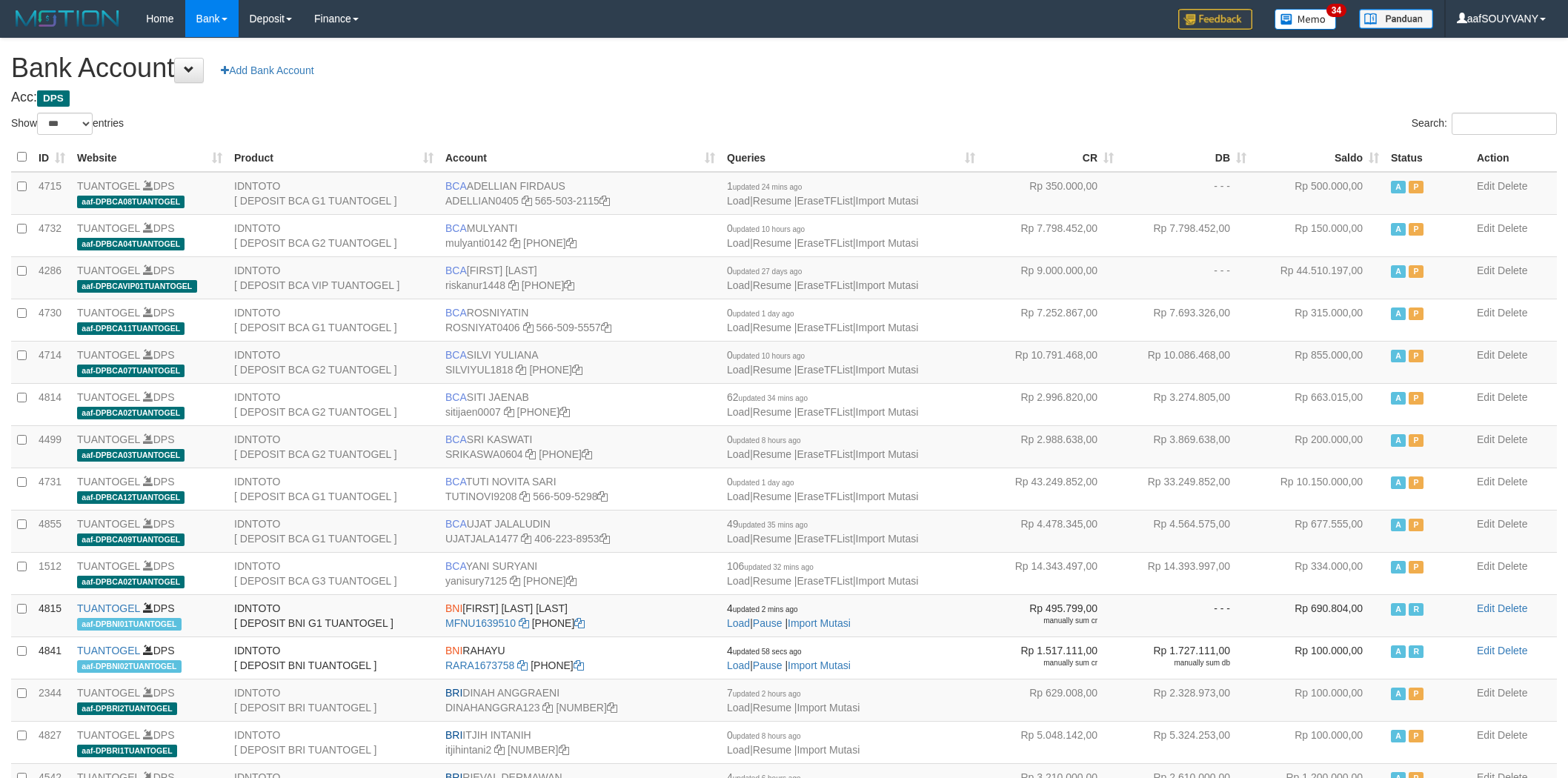 select on "***" 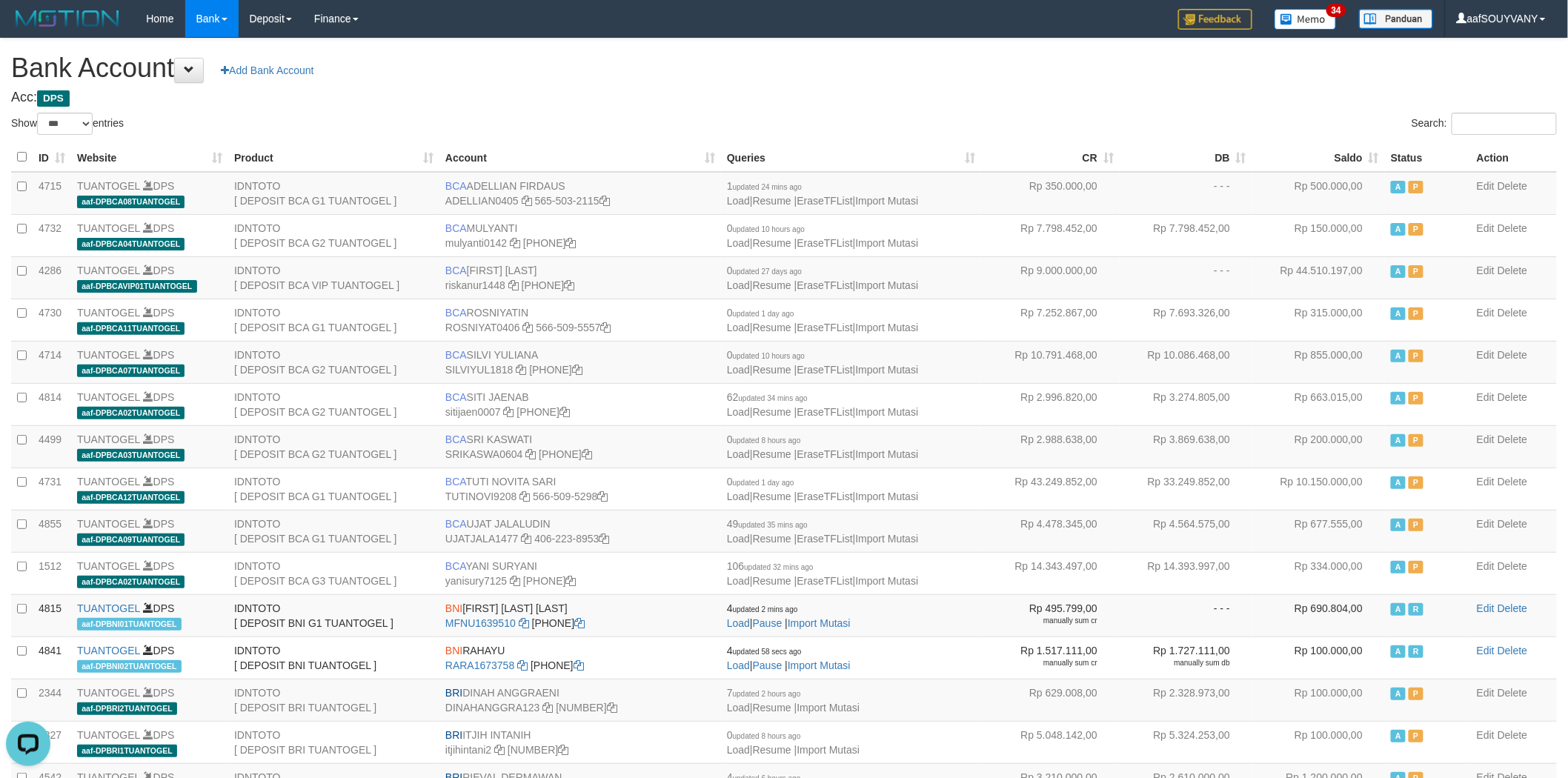 scroll, scrollTop: 0, scrollLeft: 0, axis: both 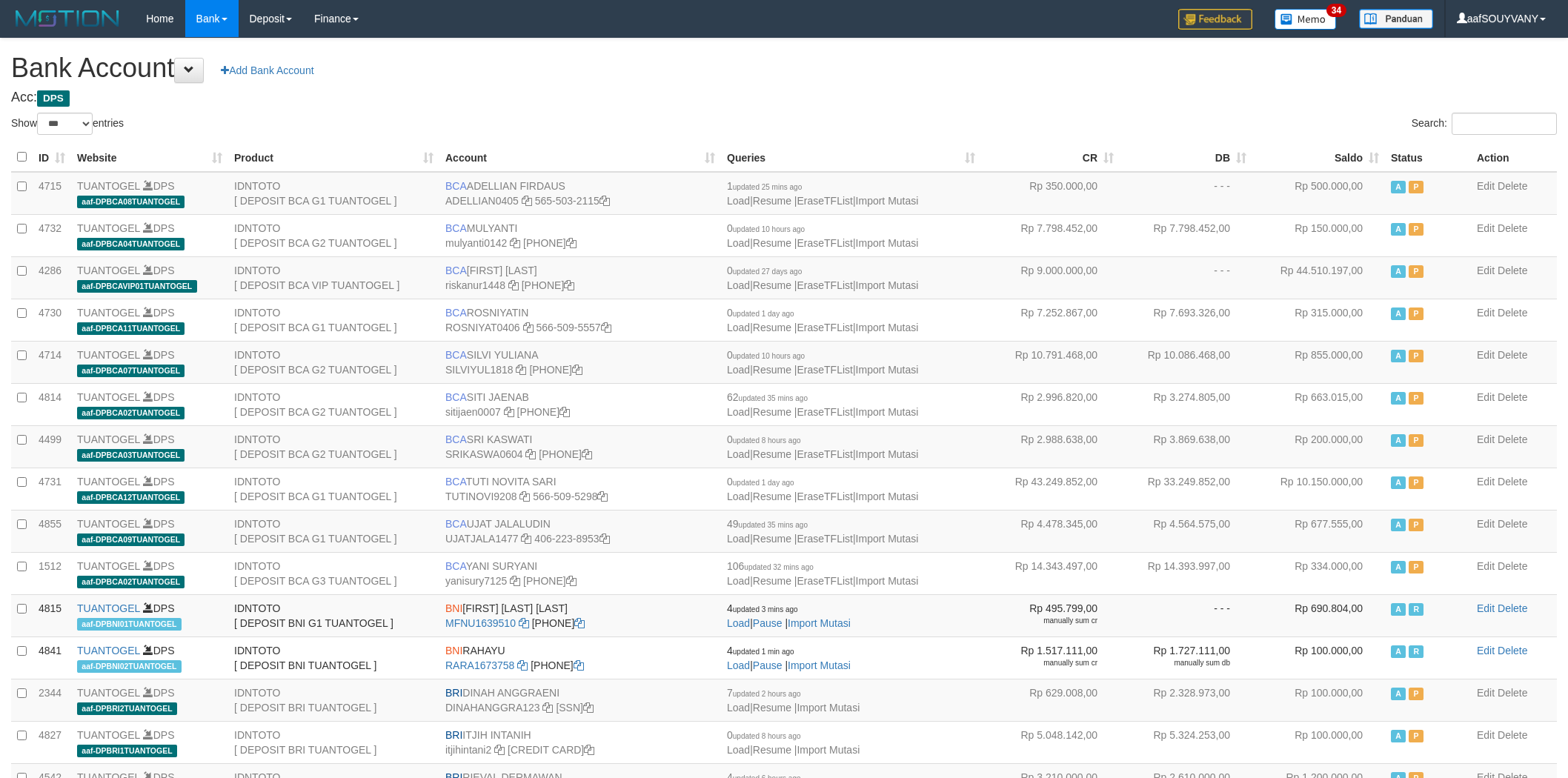 select on "***" 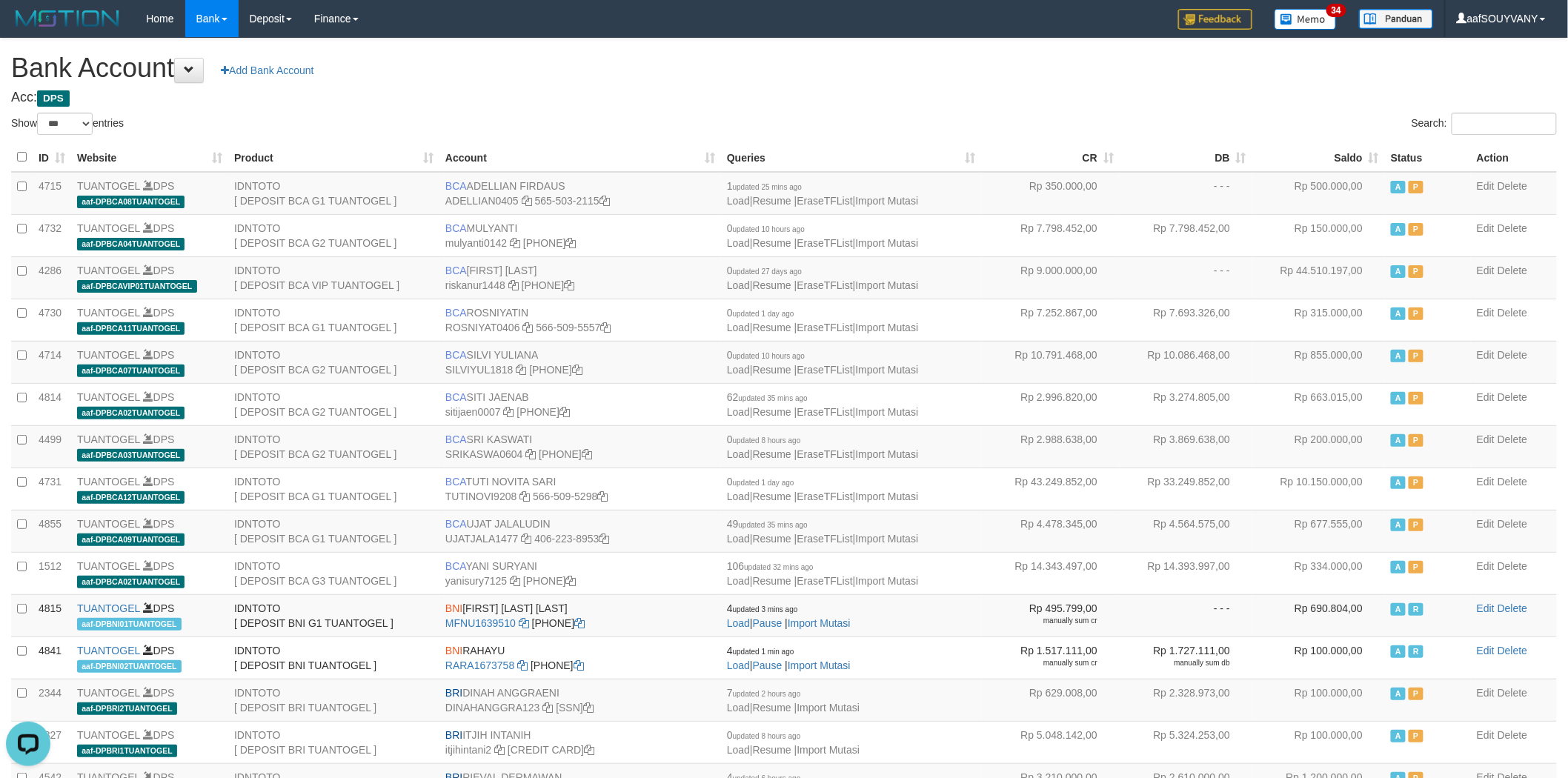 scroll, scrollTop: 0, scrollLeft: 0, axis: both 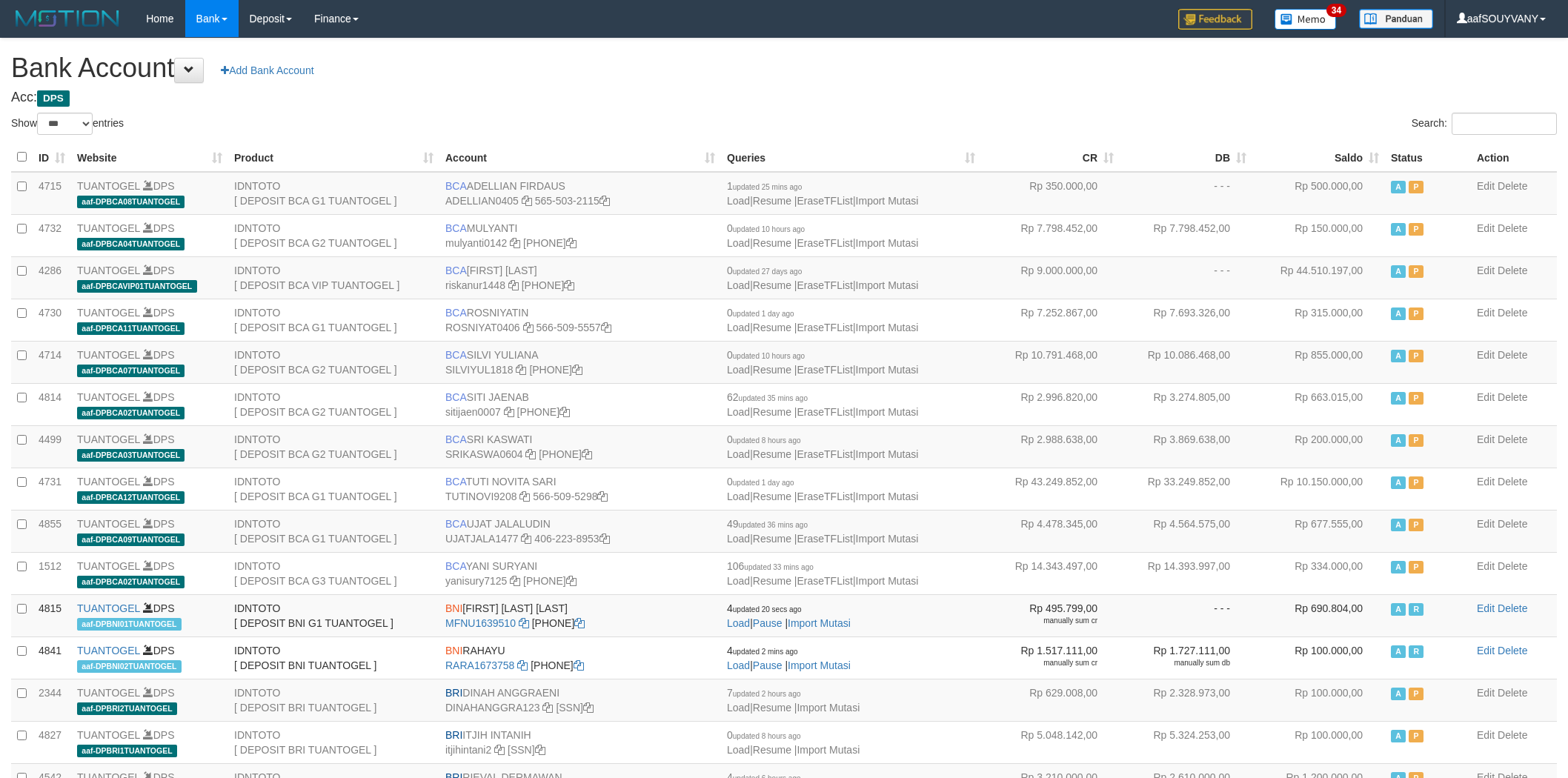 select on "***" 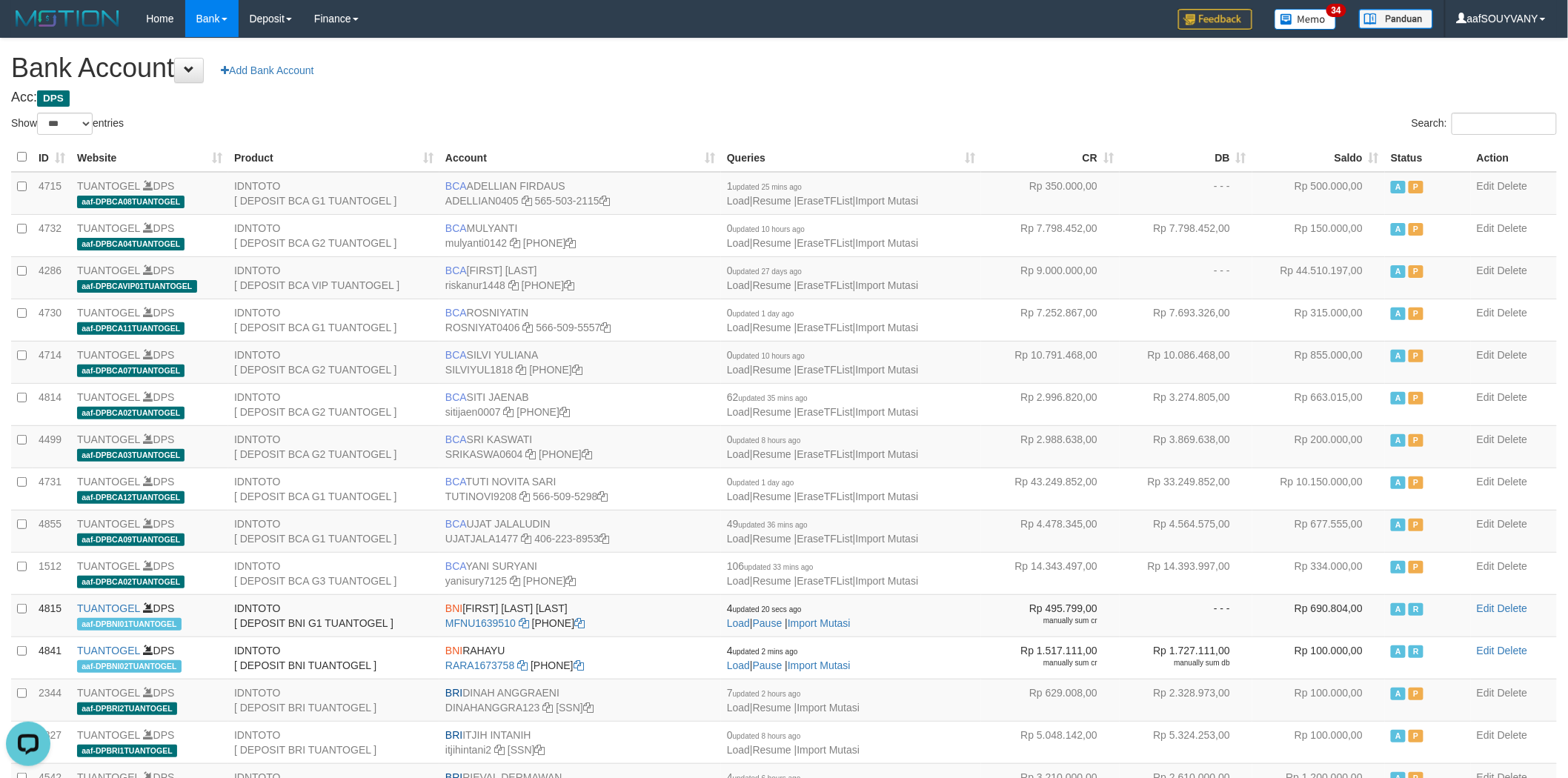 scroll, scrollTop: 0, scrollLeft: 0, axis: both 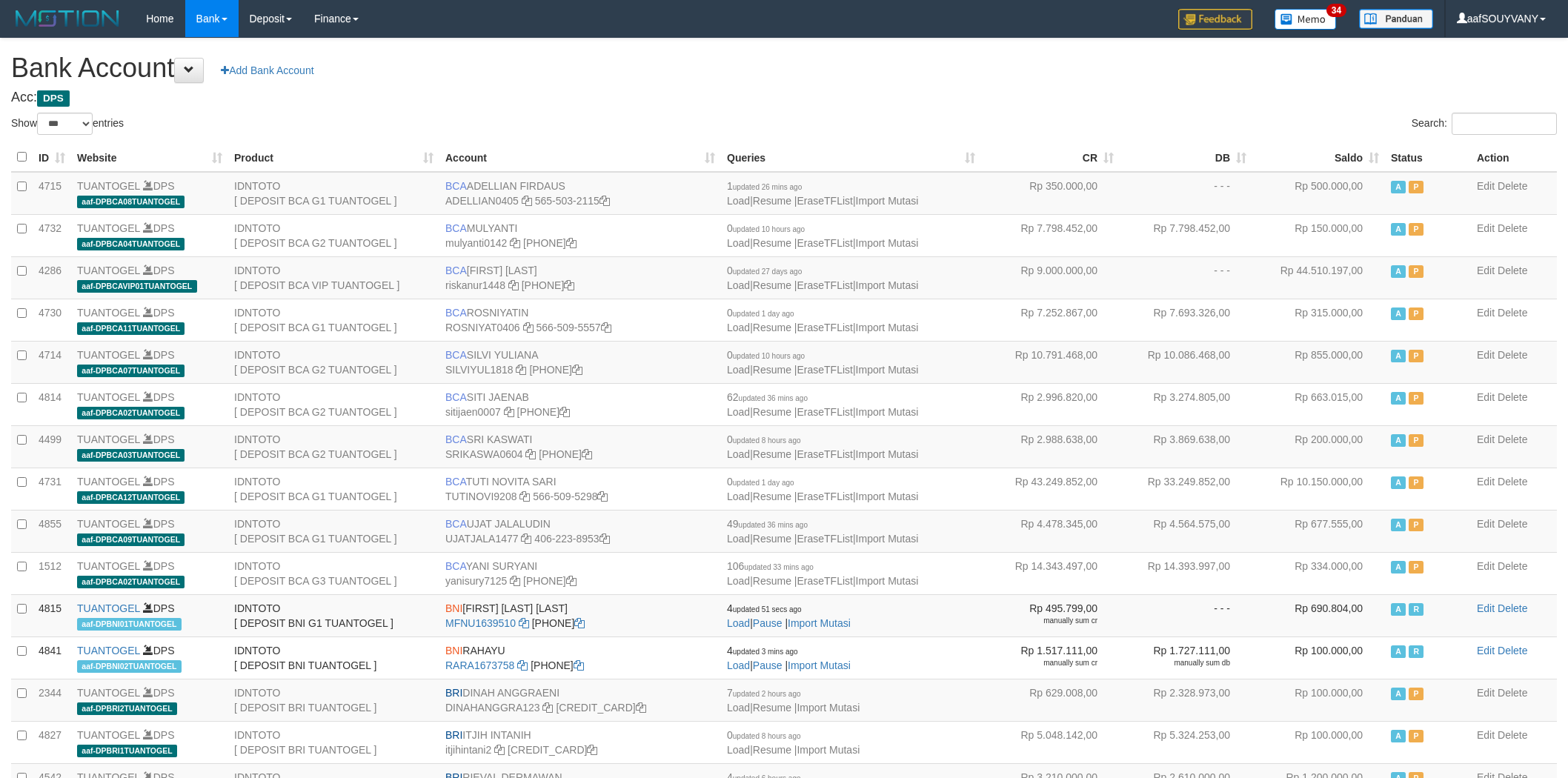 select on "***" 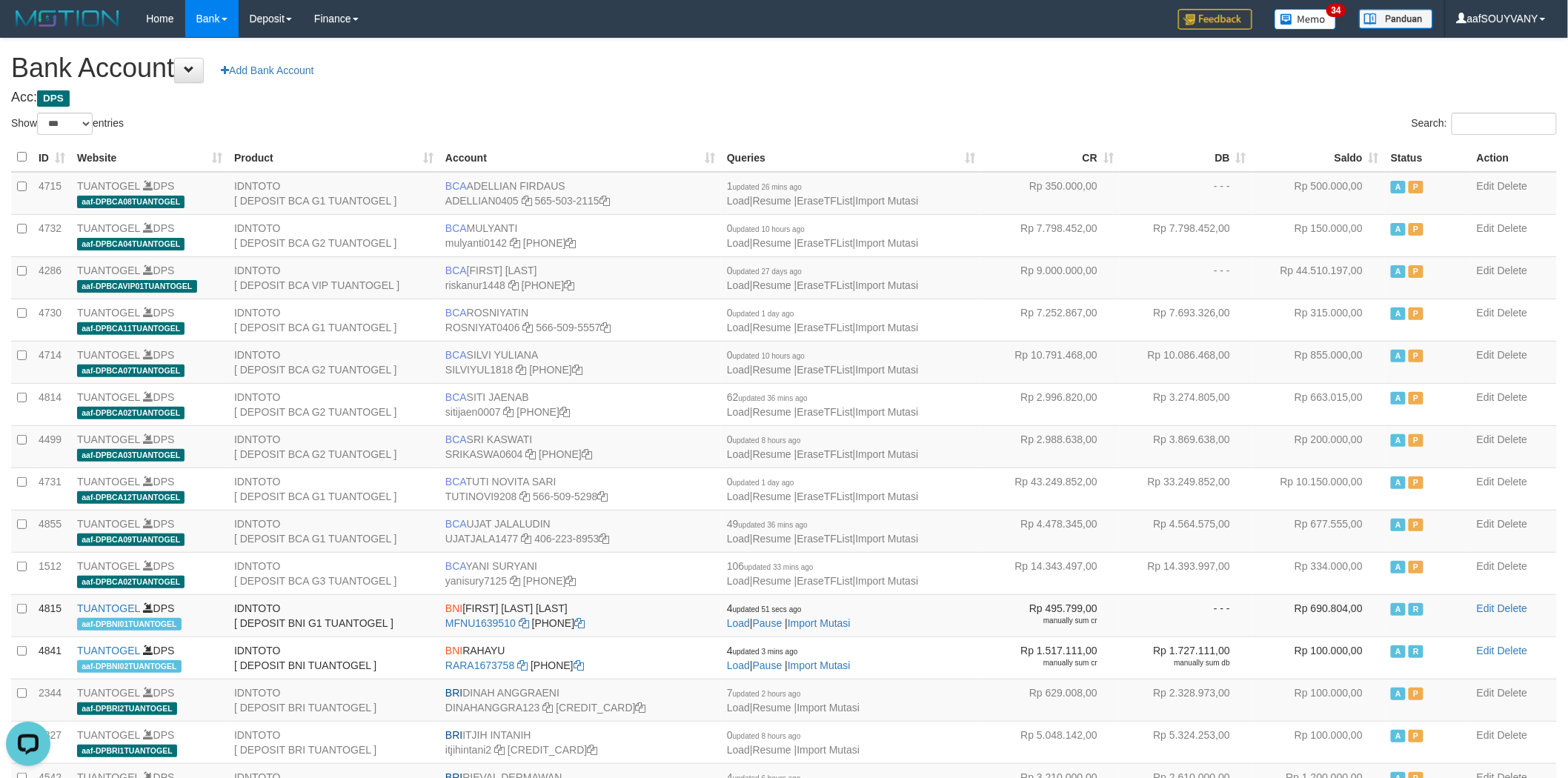 scroll, scrollTop: 0, scrollLeft: 0, axis: both 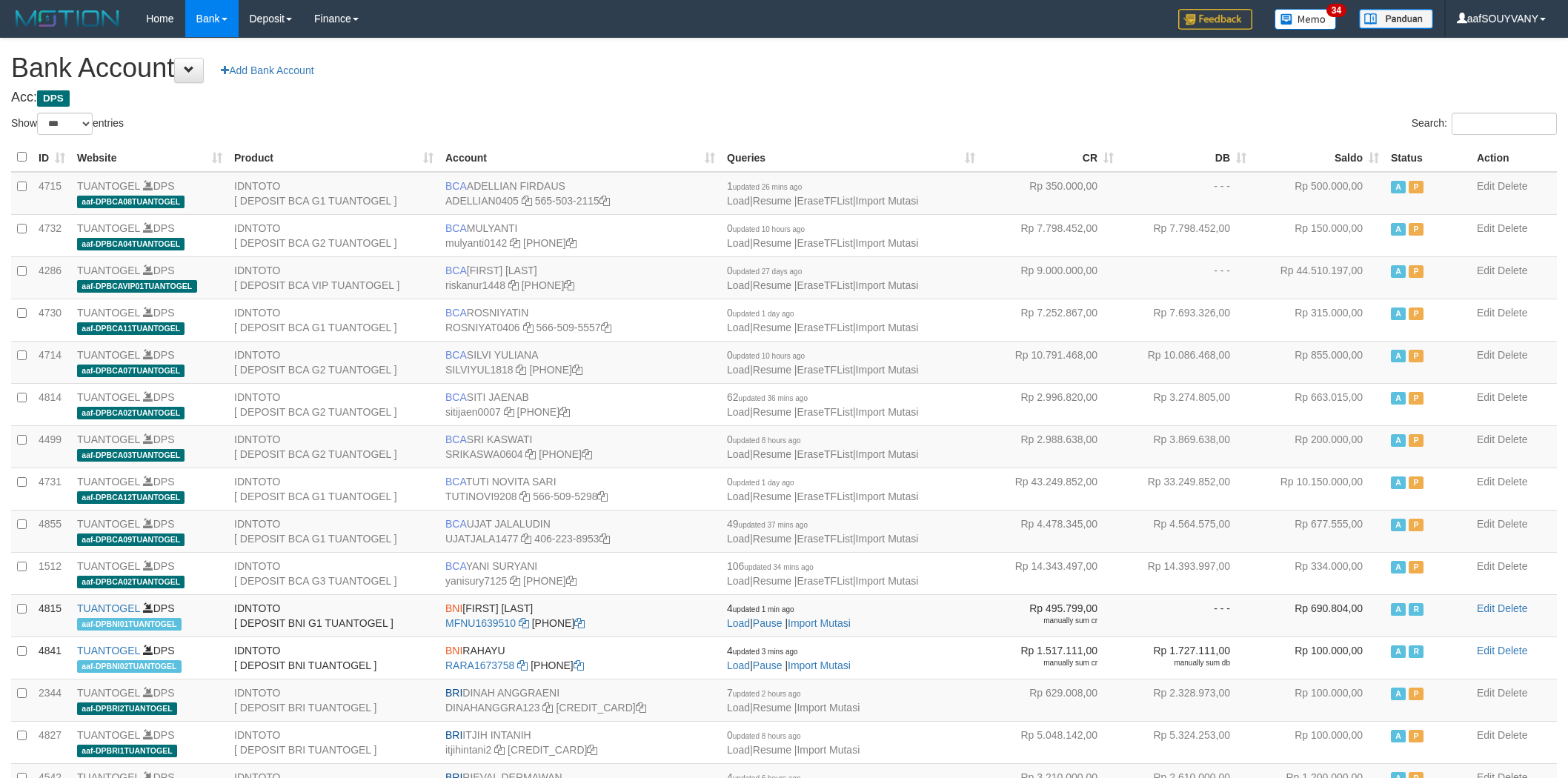 select on "***" 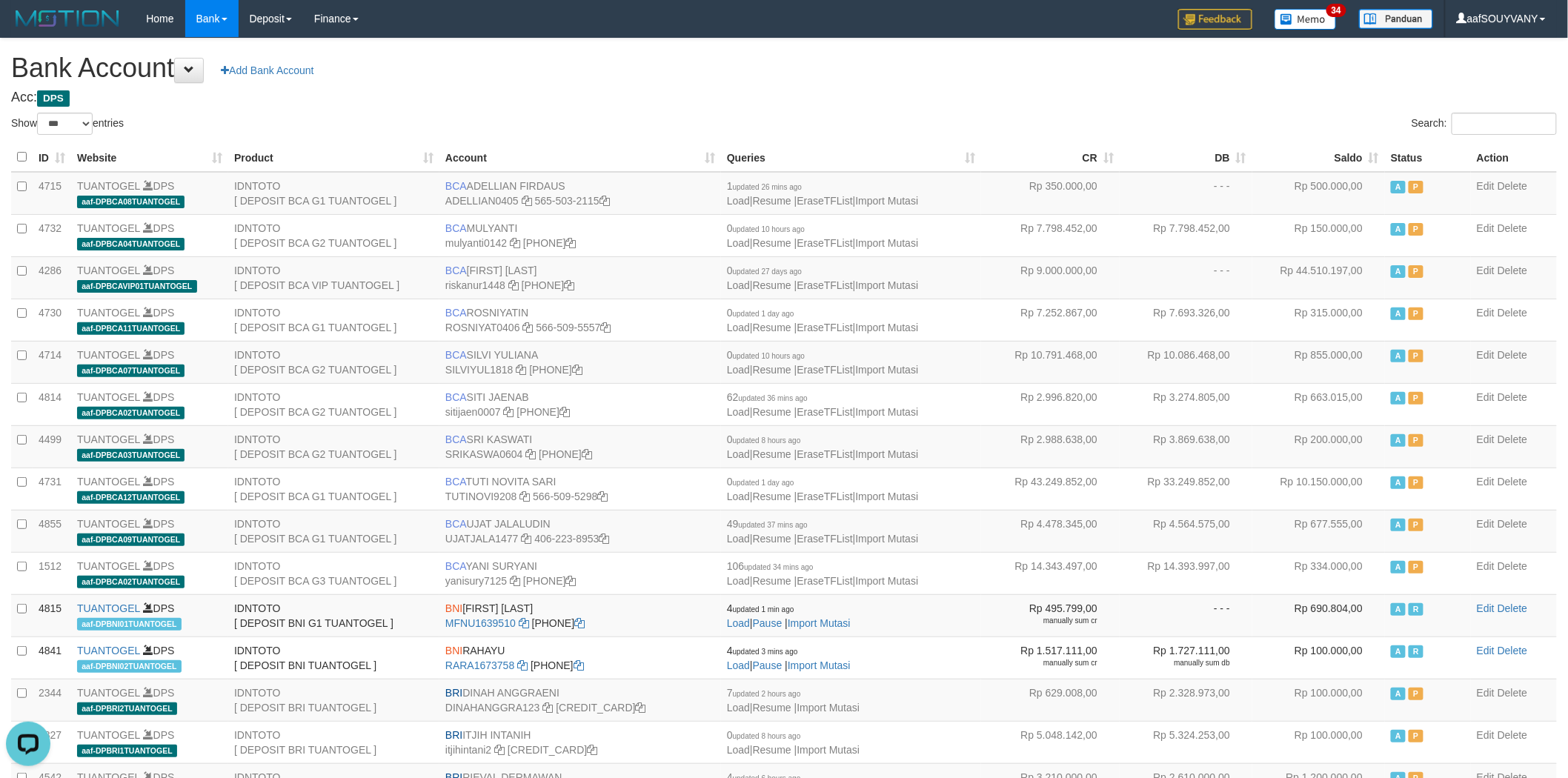 scroll, scrollTop: 0, scrollLeft: 0, axis: both 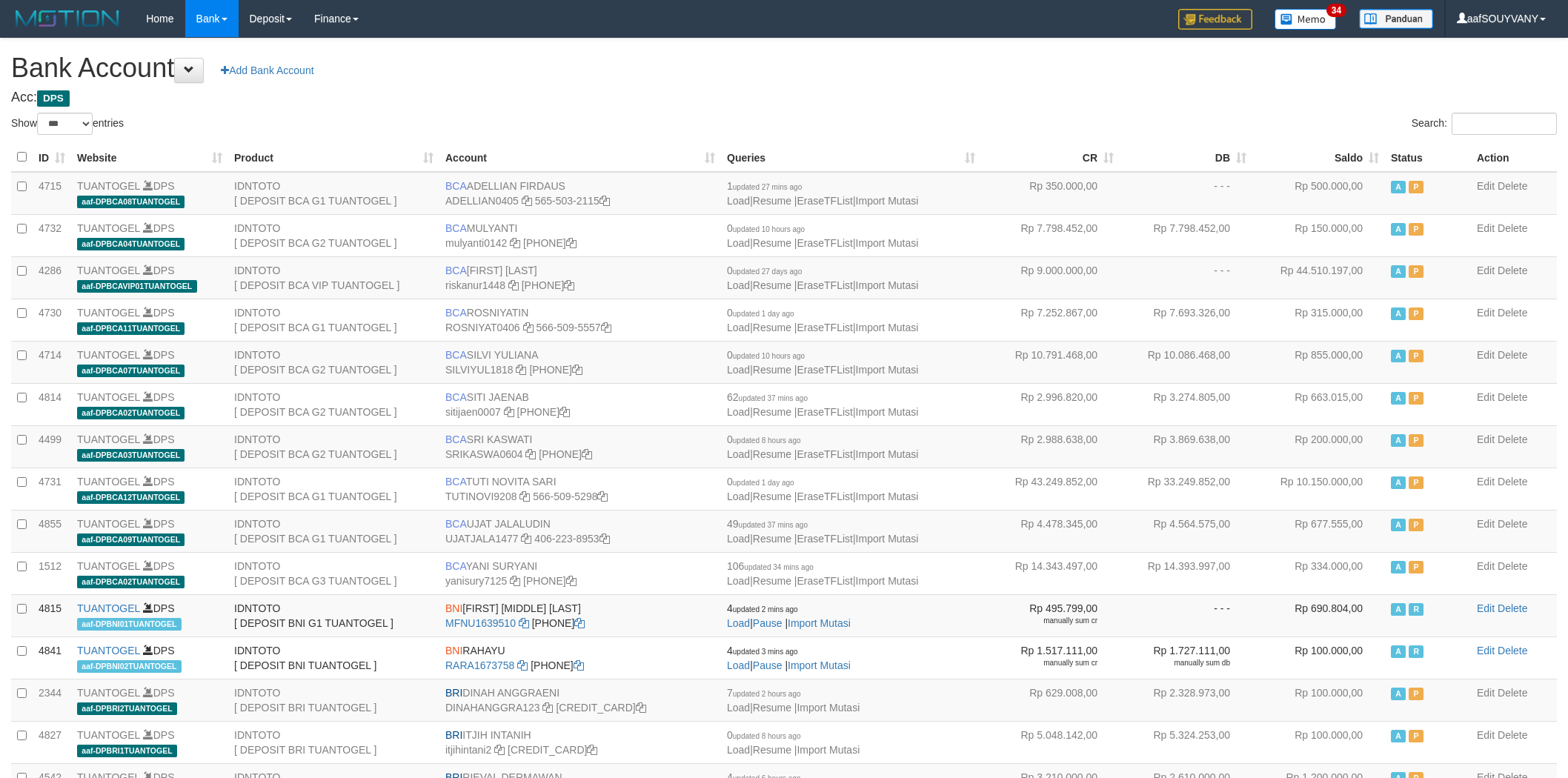 select on "***" 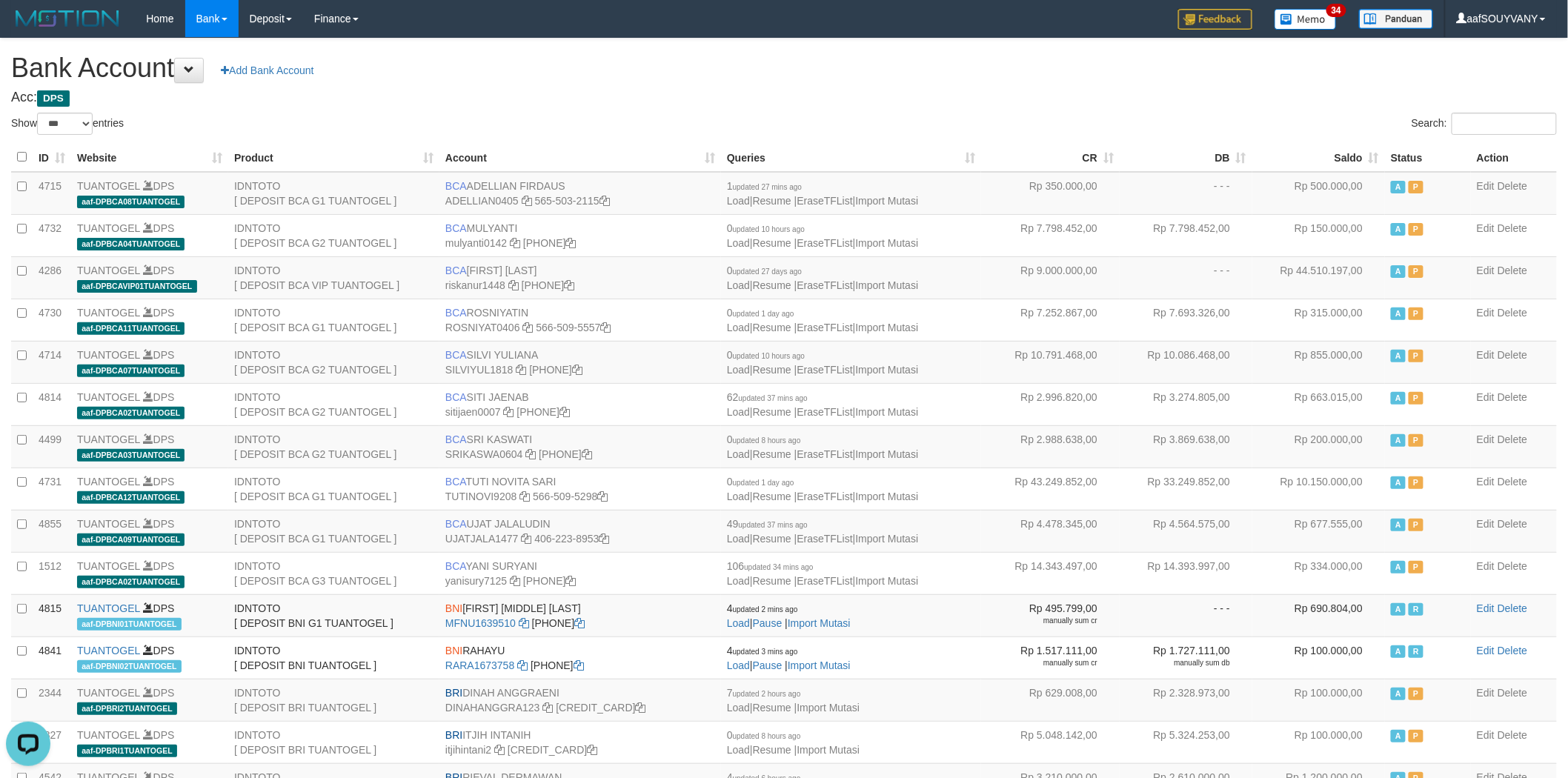 scroll, scrollTop: 0, scrollLeft: 0, axis: both 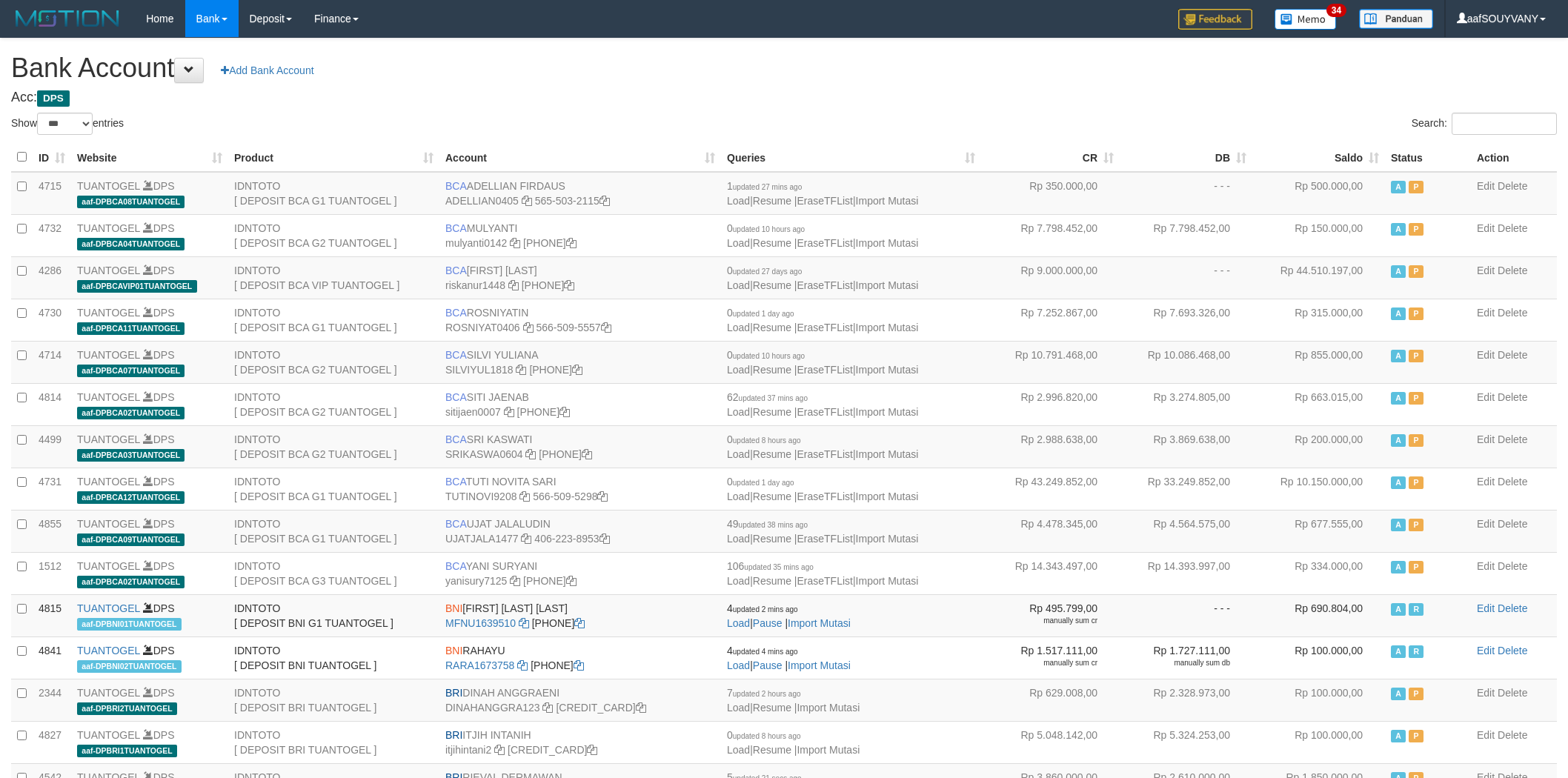 select on "***" 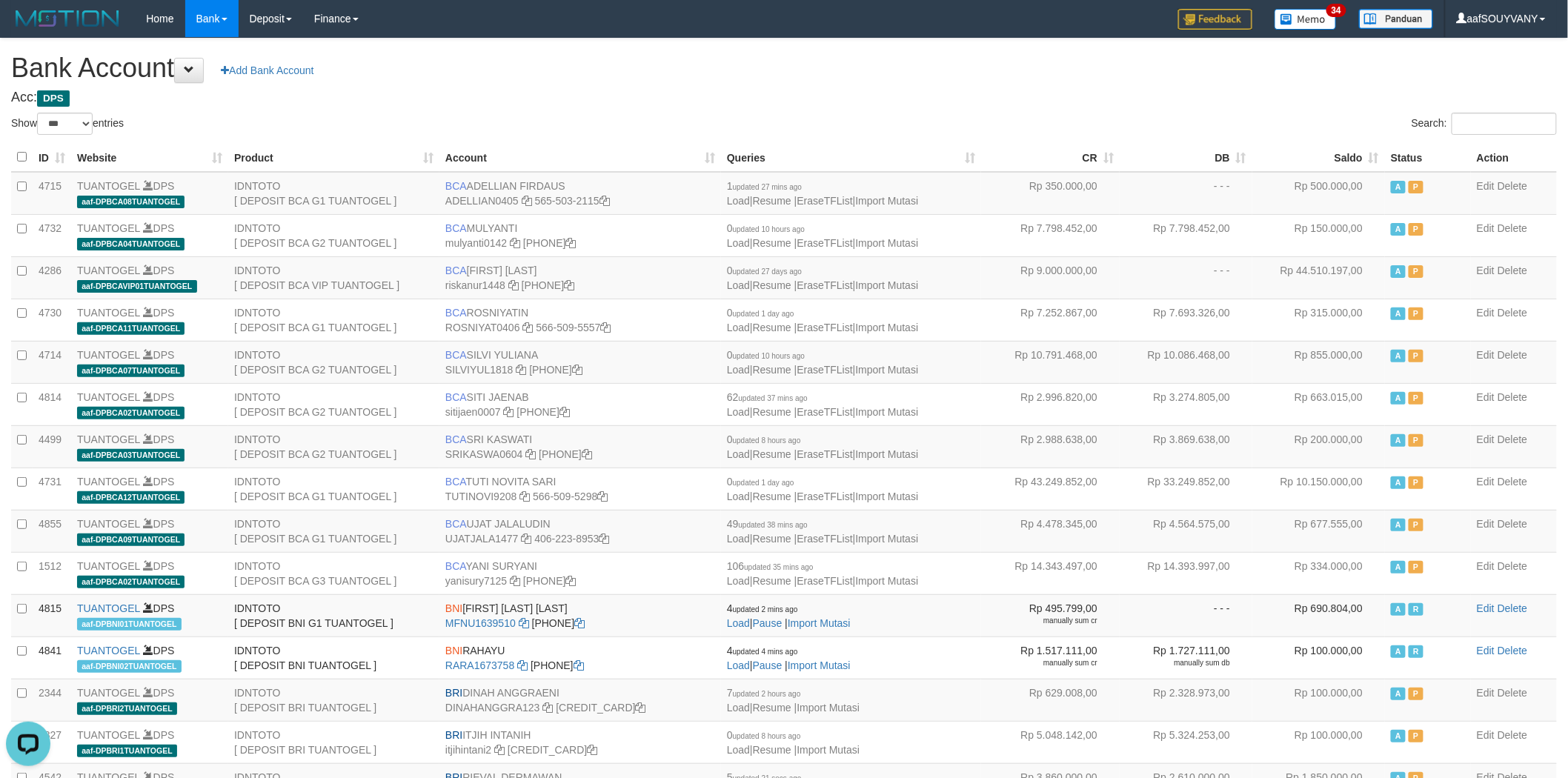 scroll, scrollTop: 0, scrollLeft: 0, axis: both 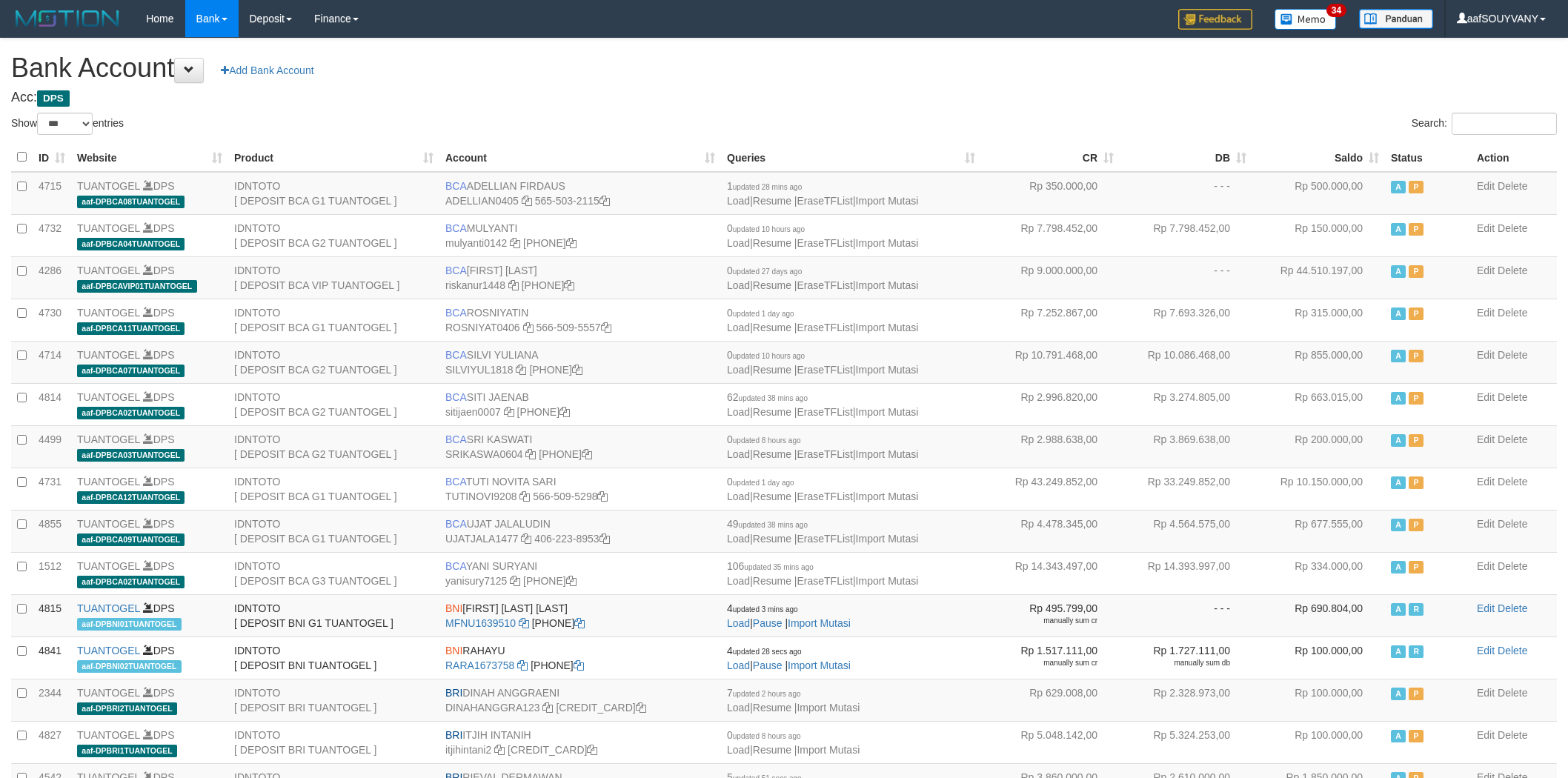 select on "***" 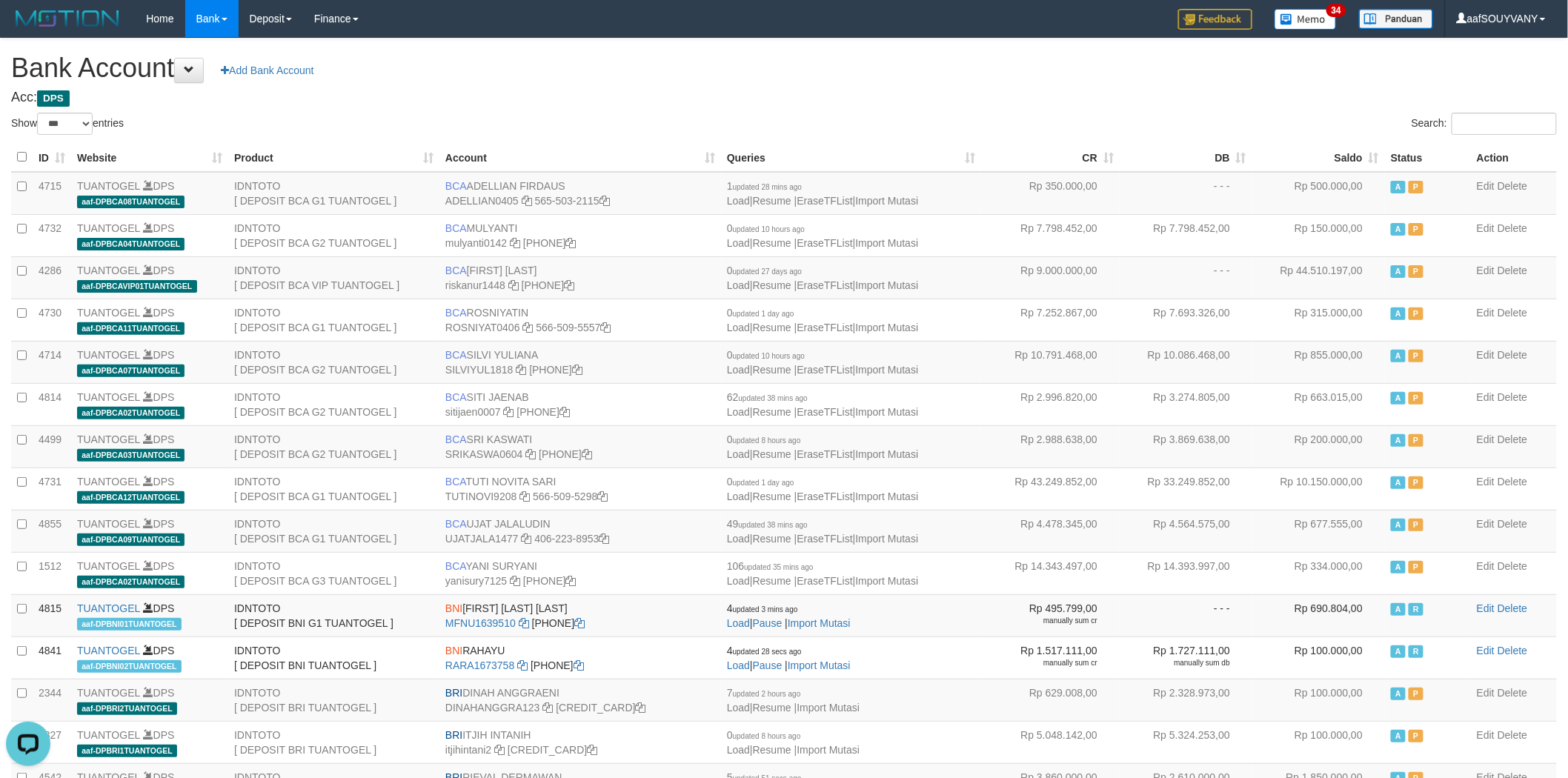 scroll, scrollTop: 0, scrollLeft: 0, axis: both 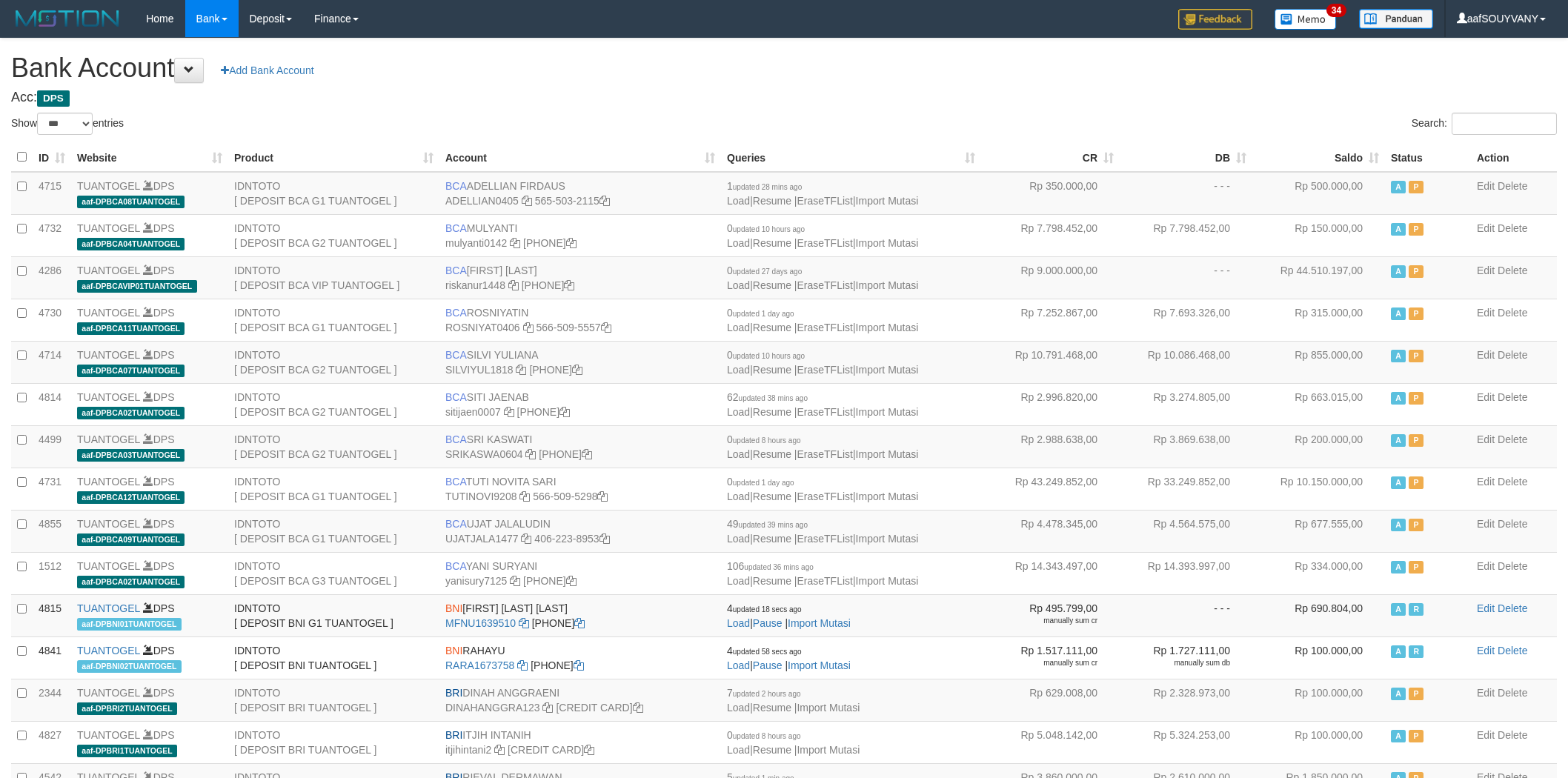 select on "***" 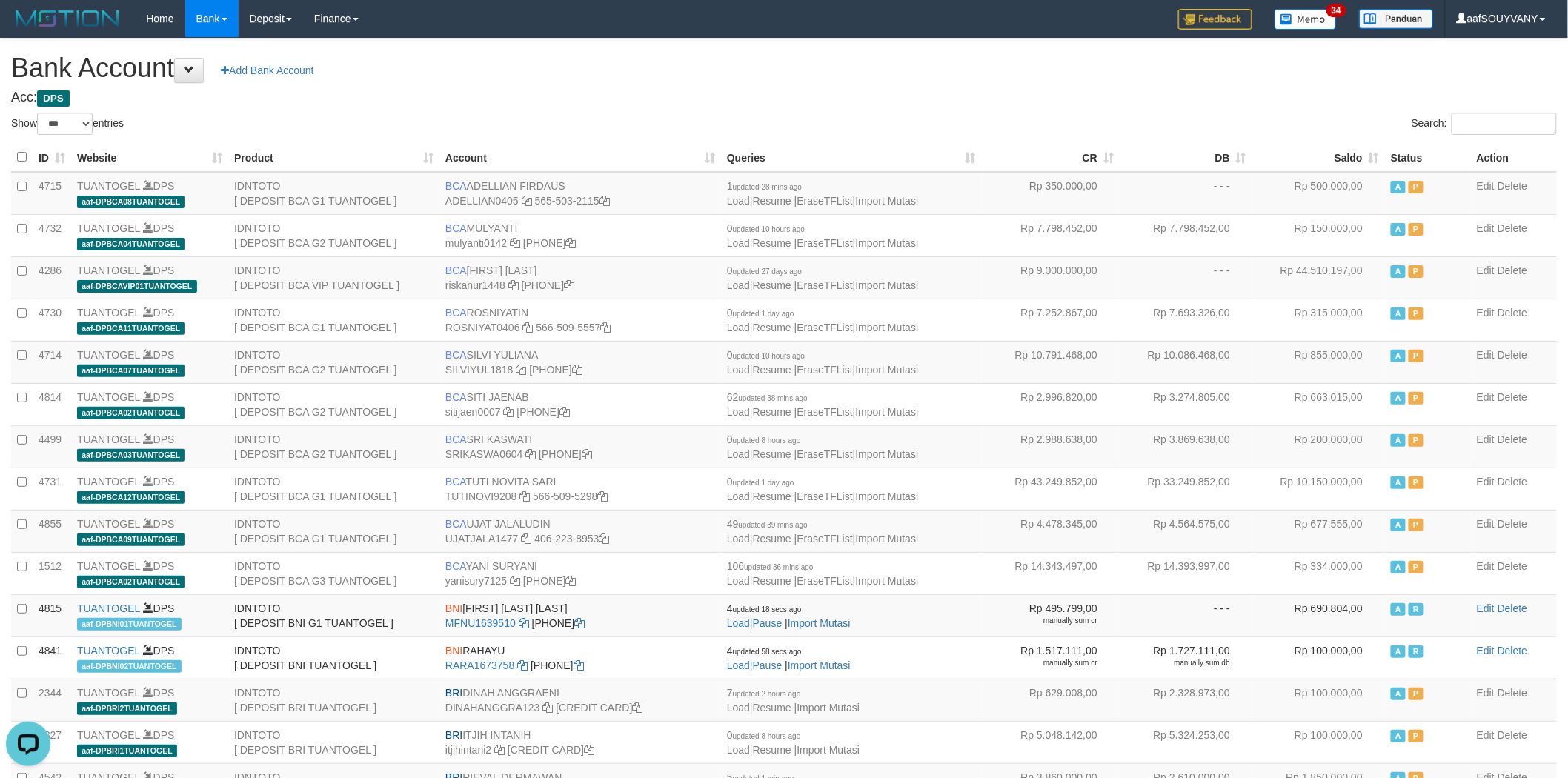 scroll, scrollTop: 0, scrollLeft: 0, axis: both 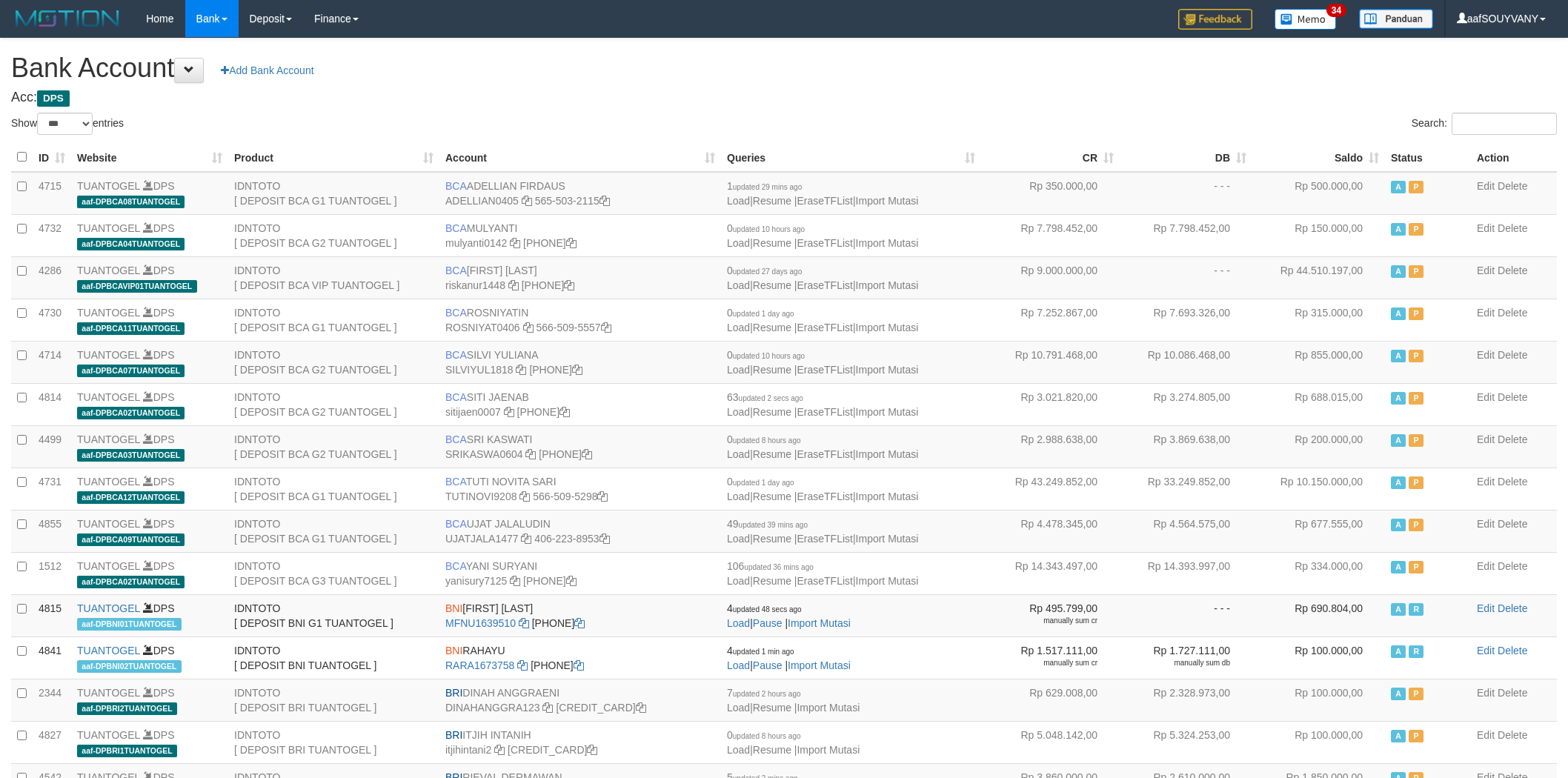 select on "***" 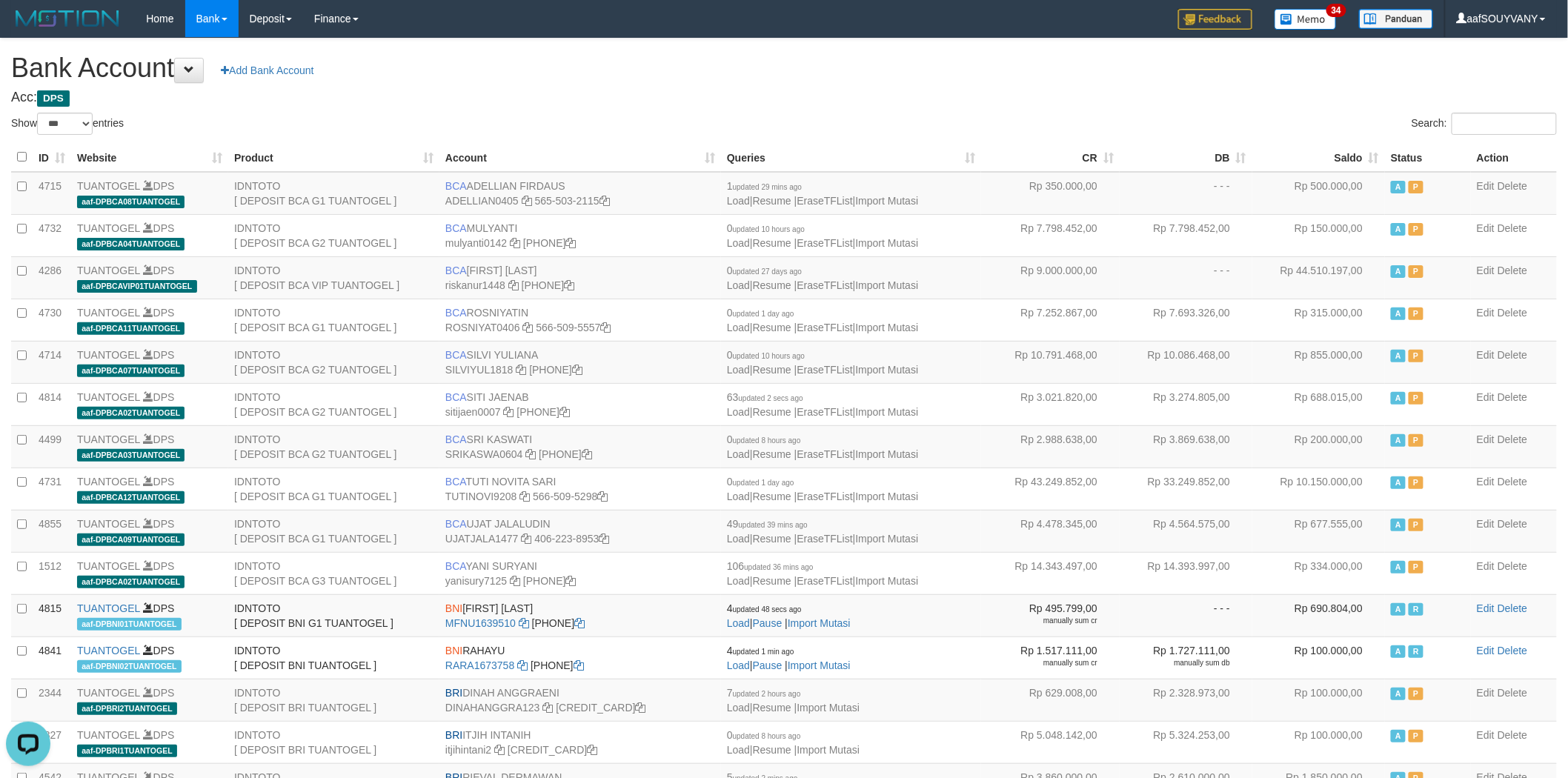 scroll, scrollTop: 0, scrollLeft: 0, axis: both 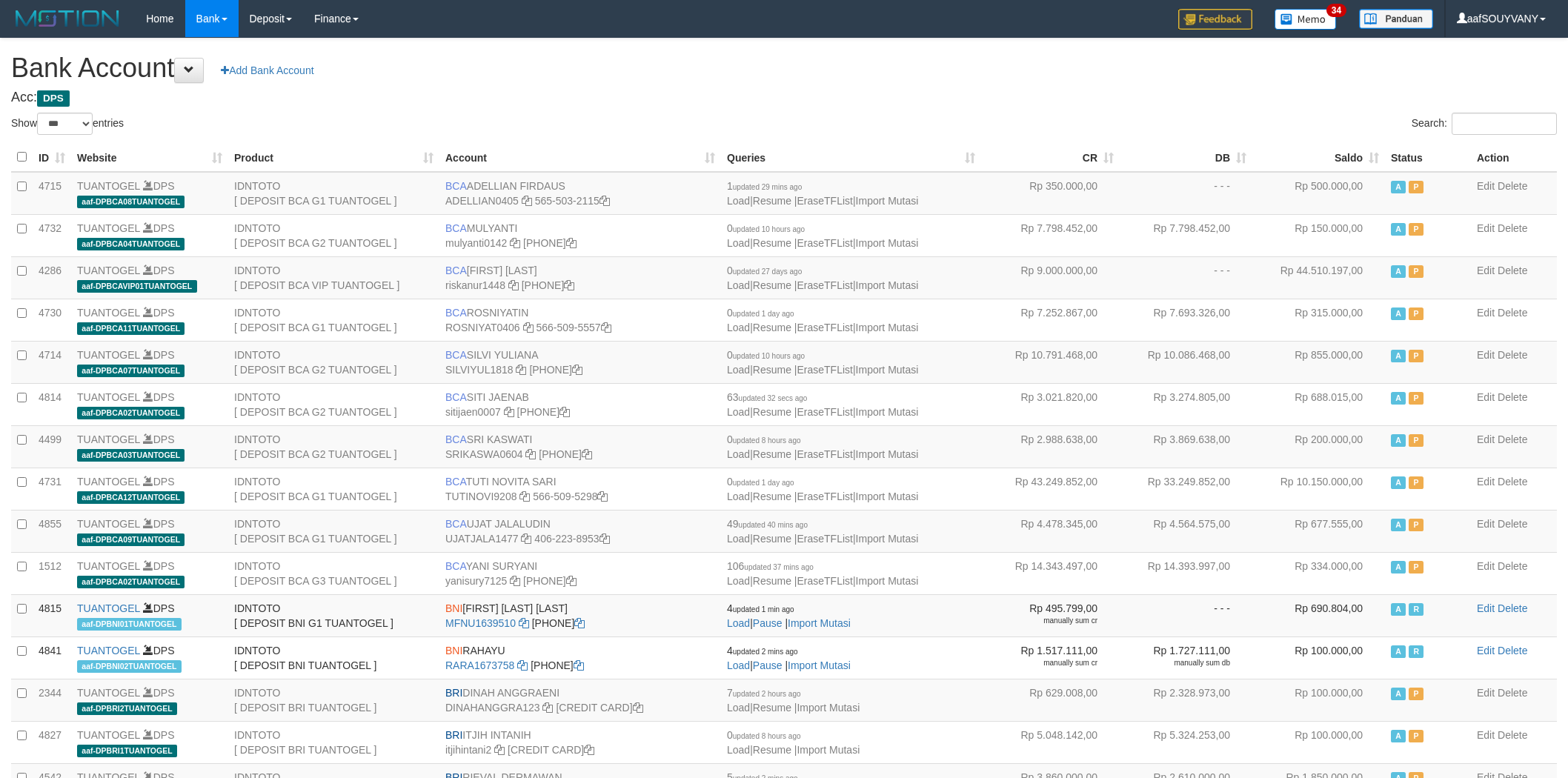 select on "***" 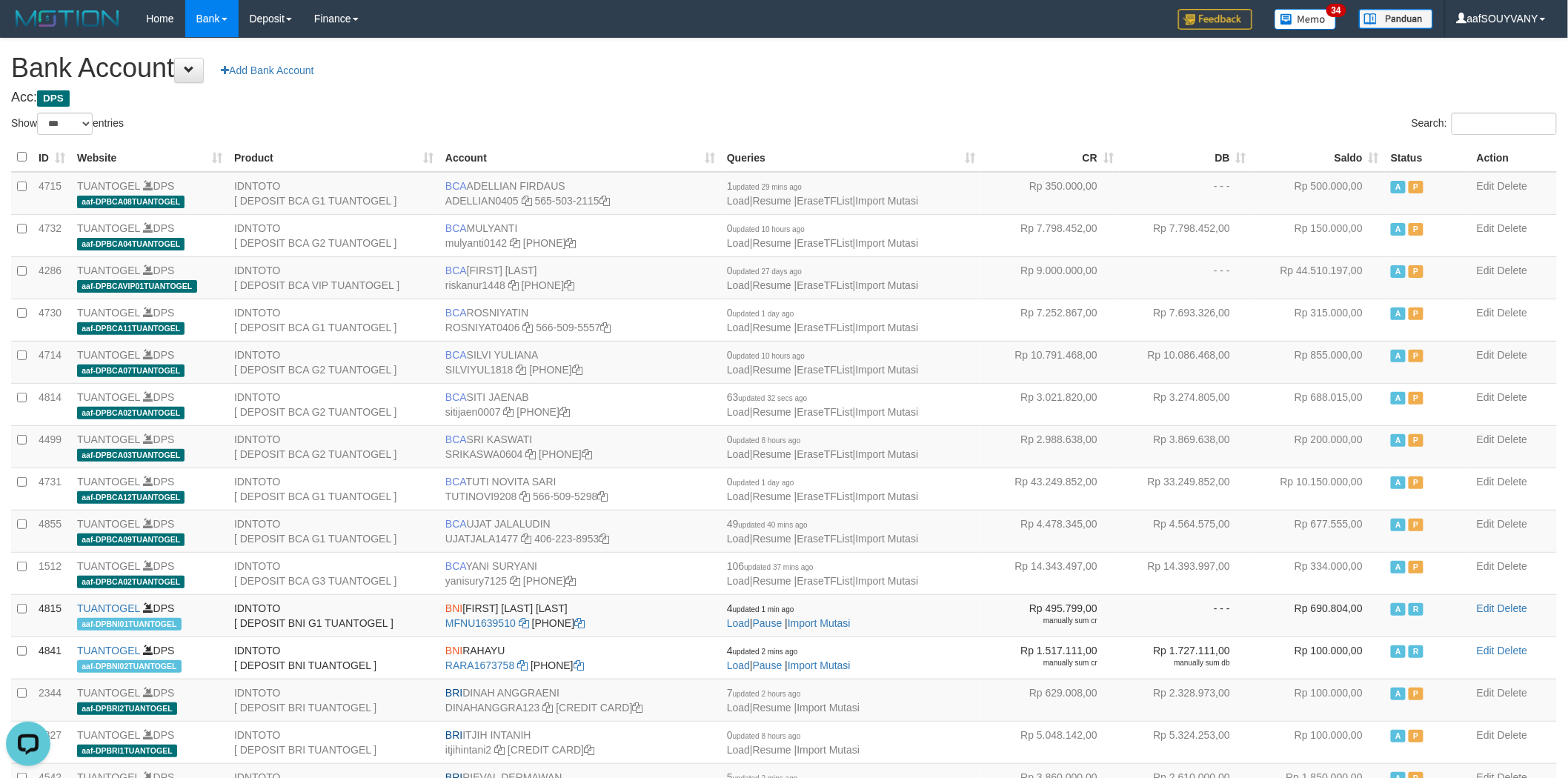 scroll, scrollTop: 0, scrollLeft: 0, axis: both 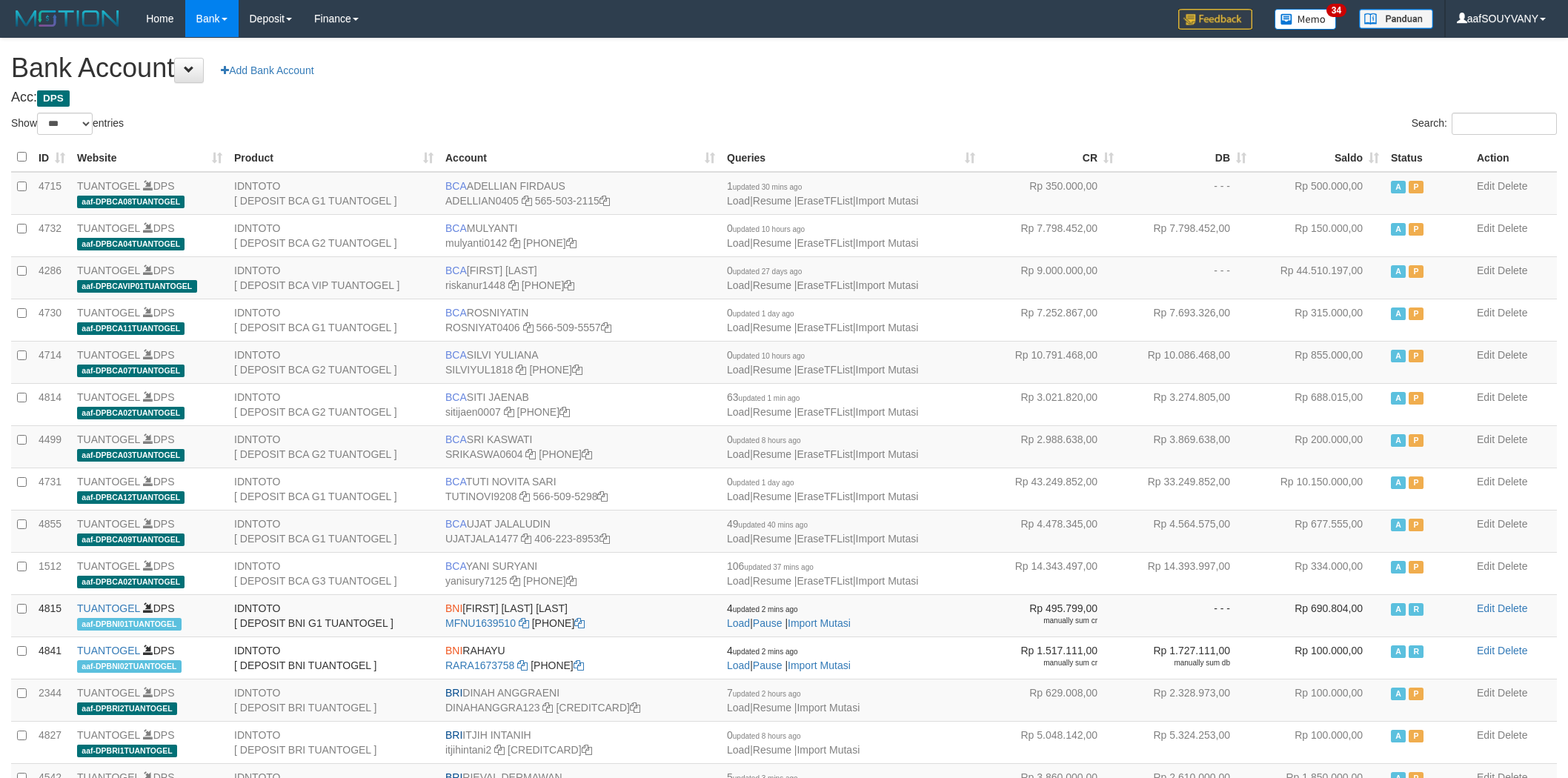 select on "***" 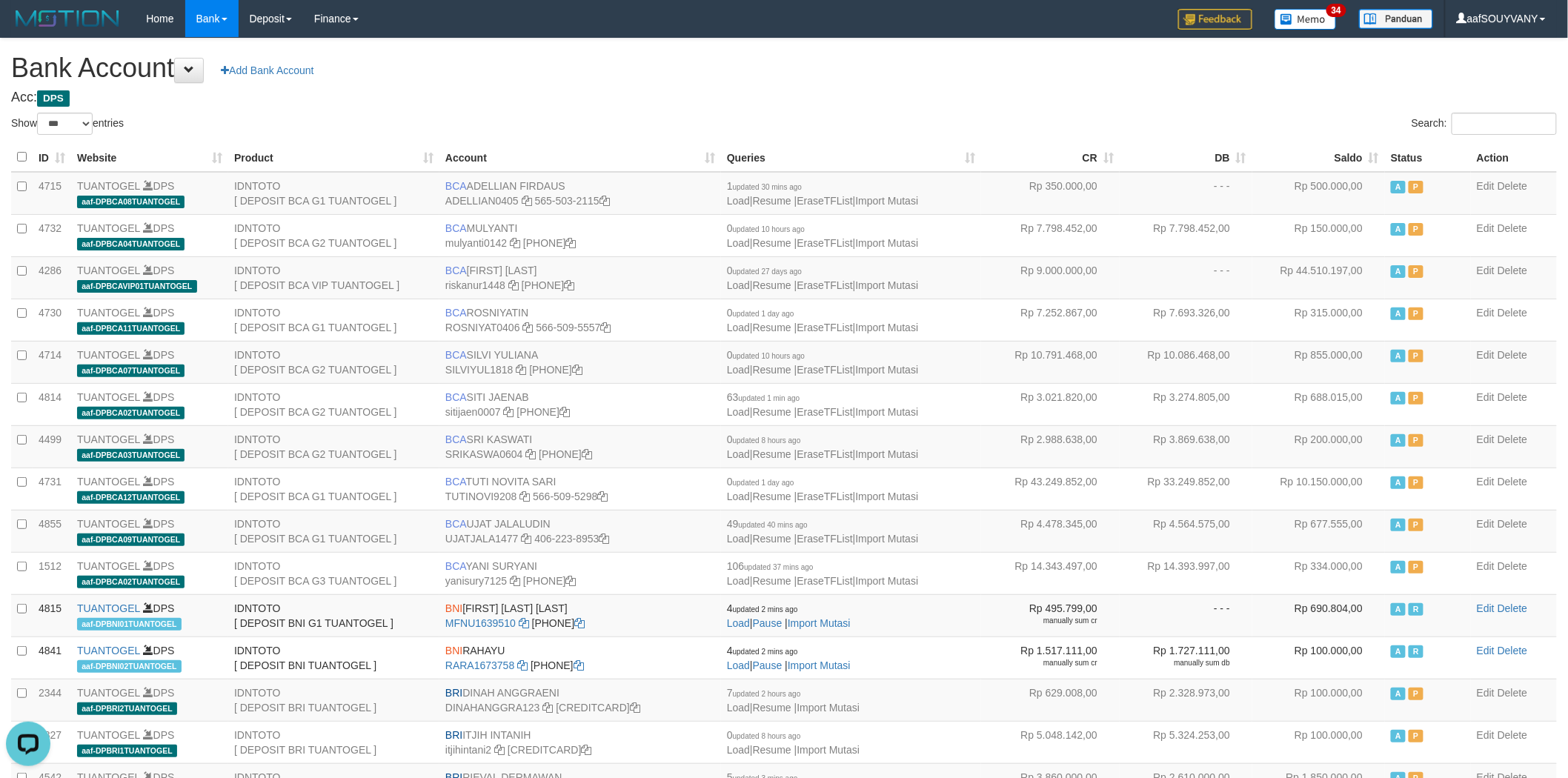scroll, scrollTop: 0, scrollLeft: 0, axis: both 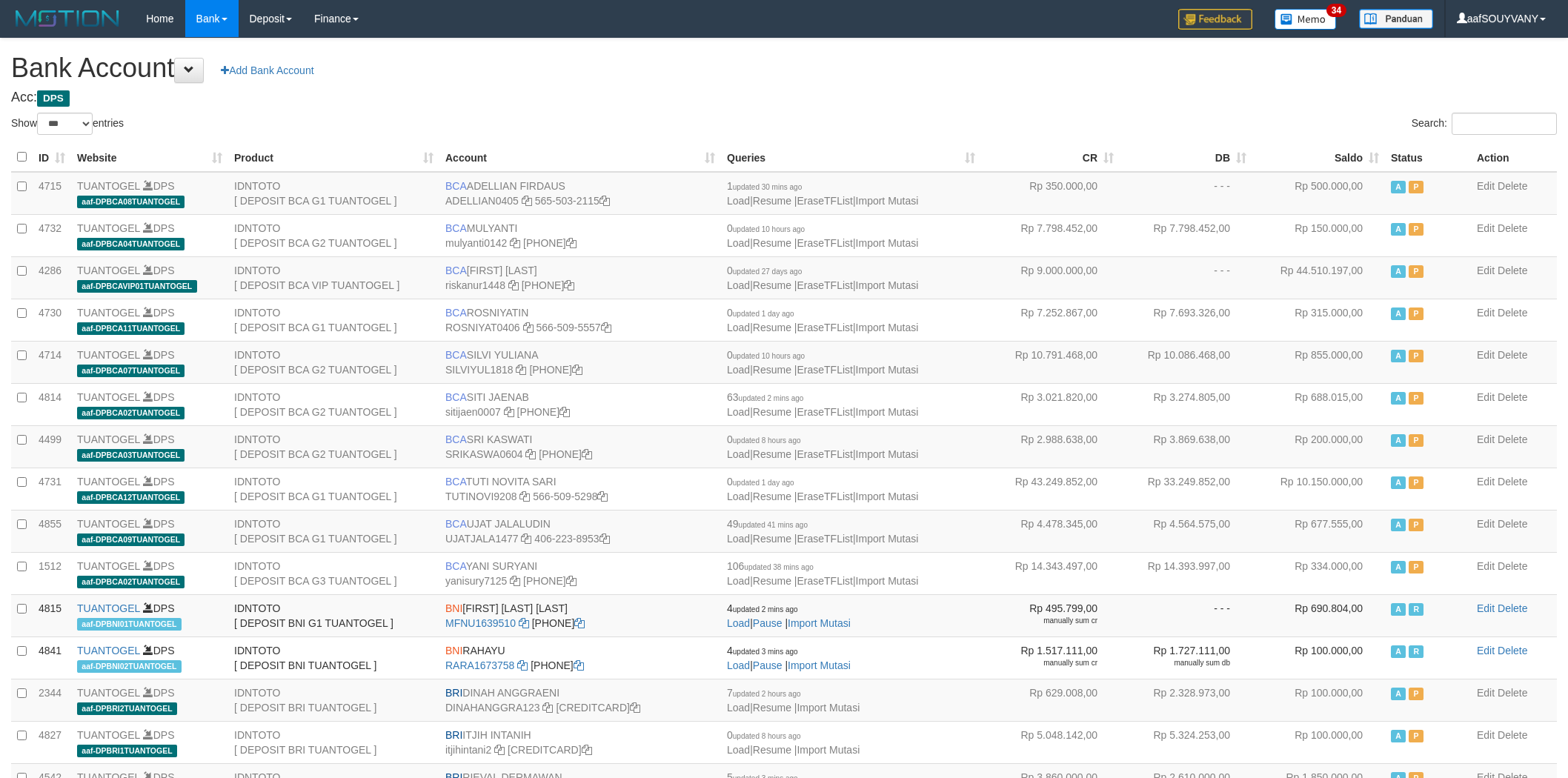 select on "***" 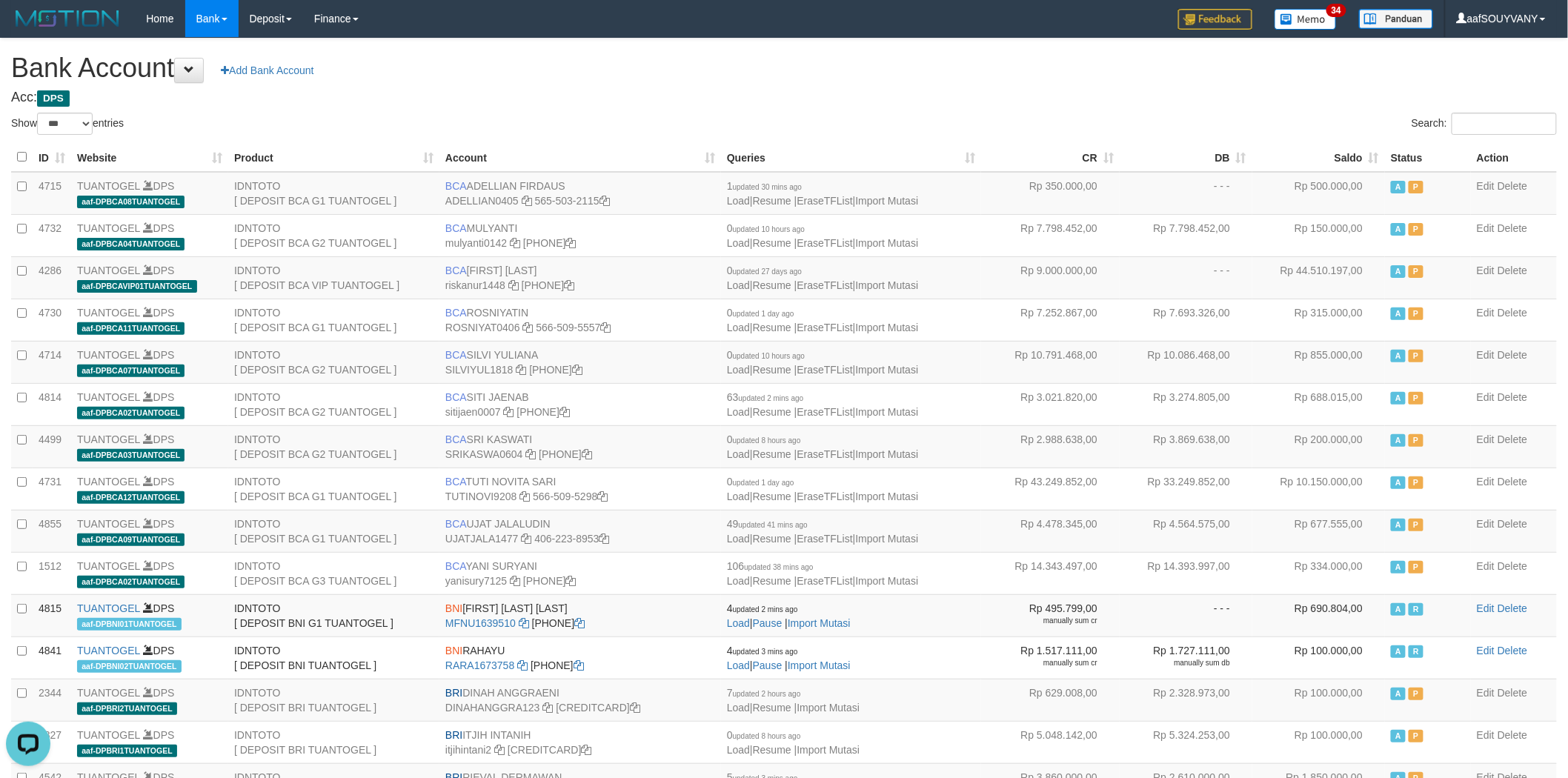 scroll, scrollTop: 0, scrollLeft: 0, axis: both 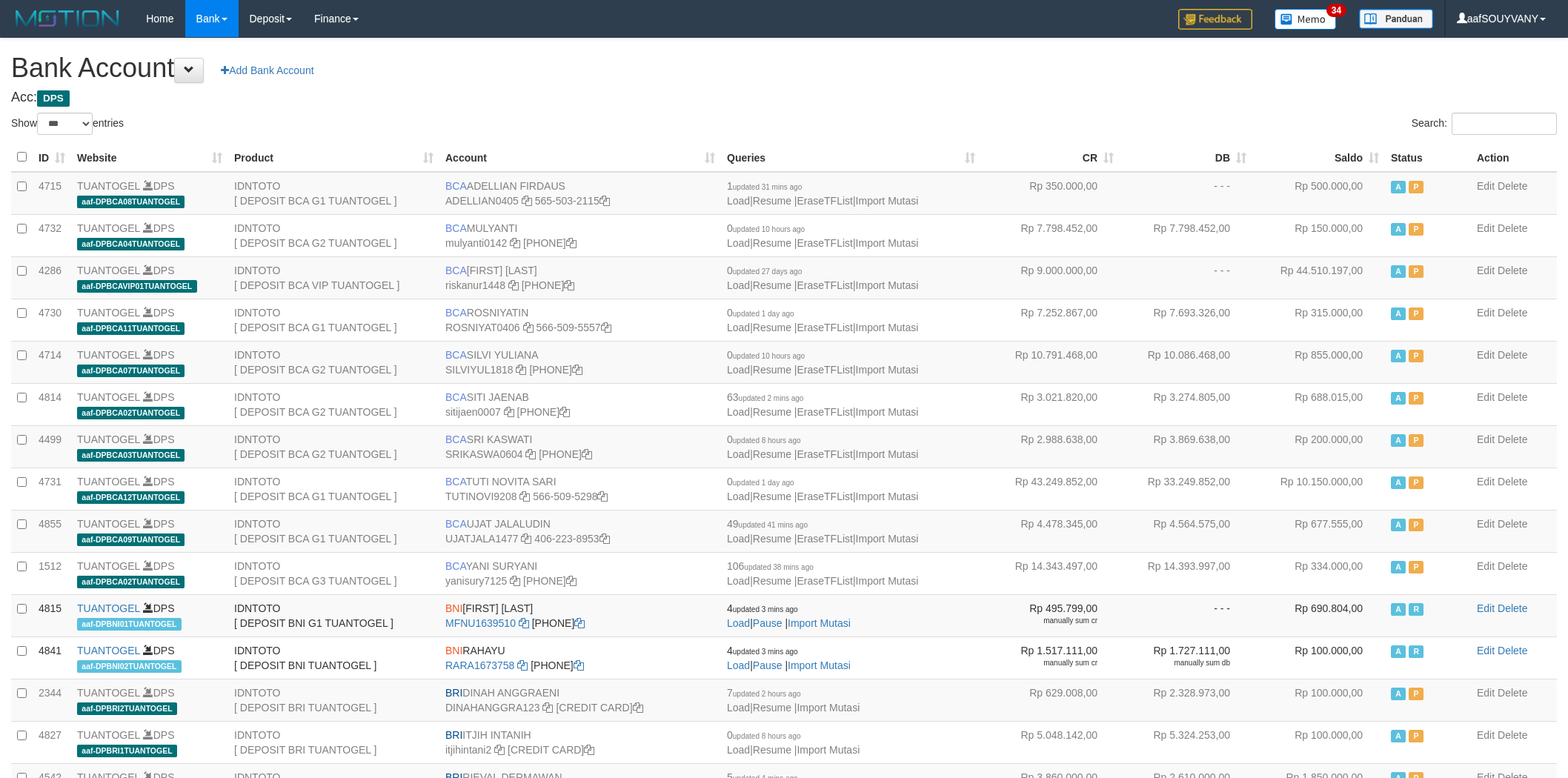 select on "***" 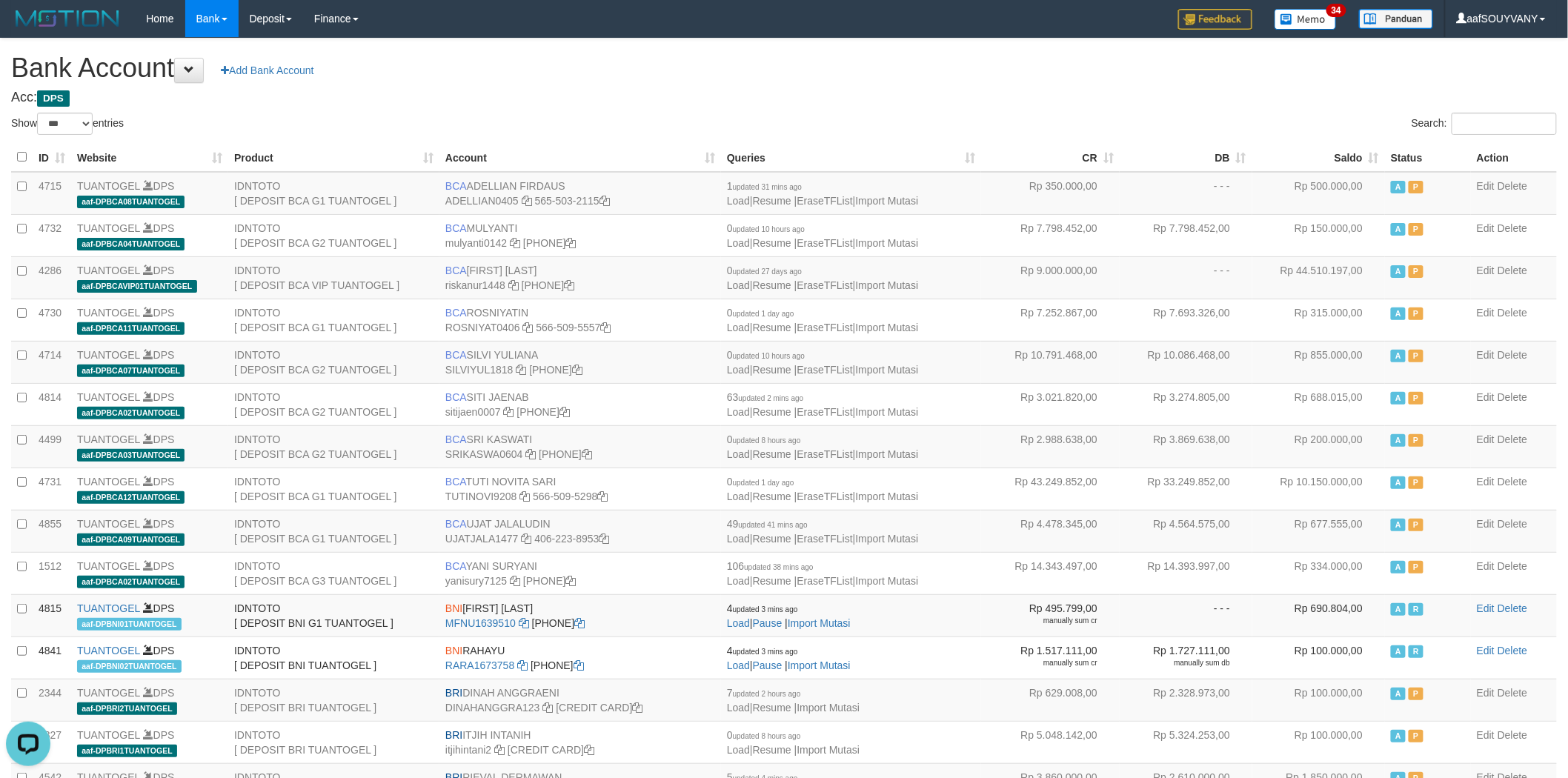 scroll, scrollTop: 0, scrollLeft: 0, axis: both 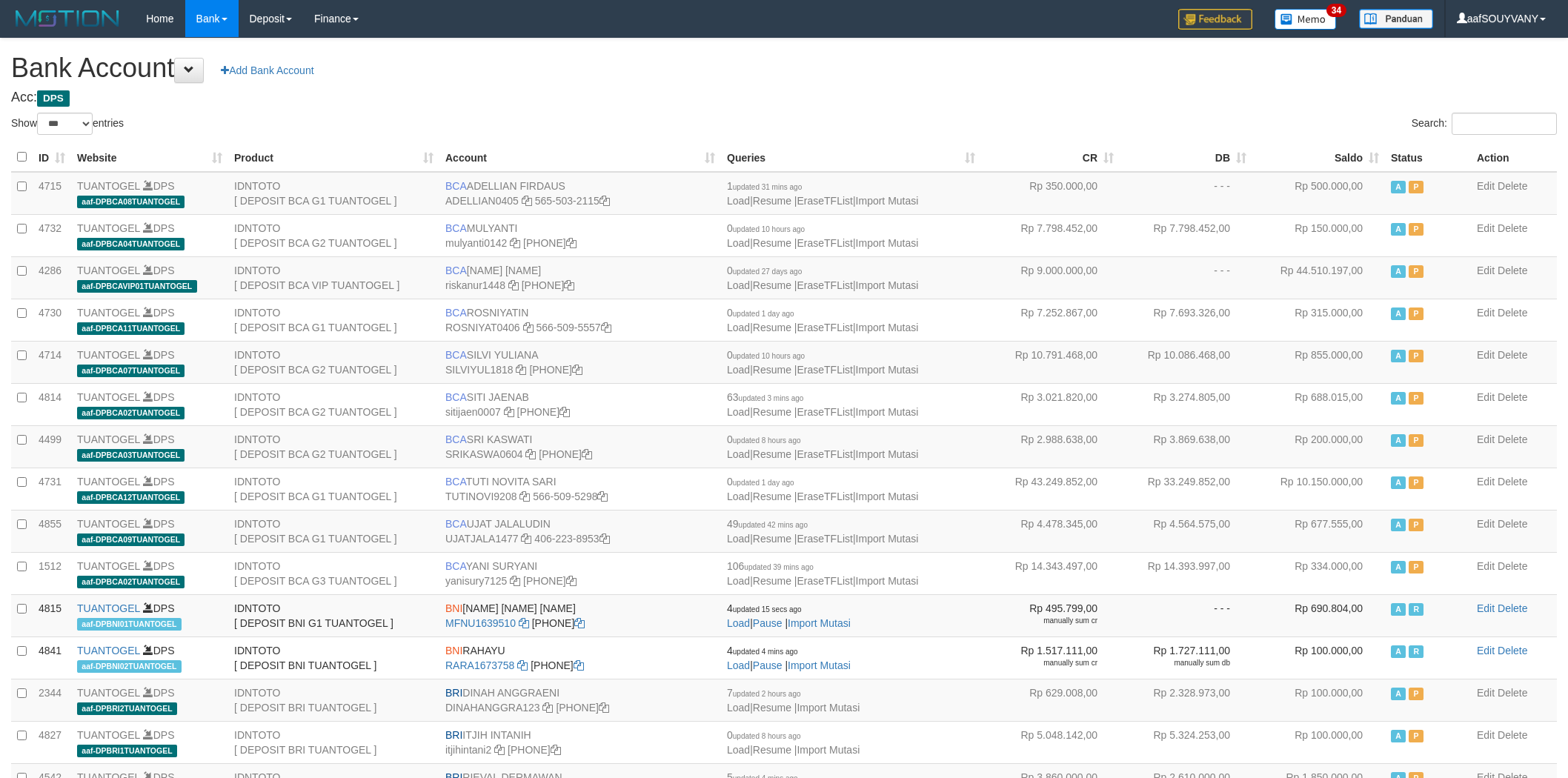 select on "***" 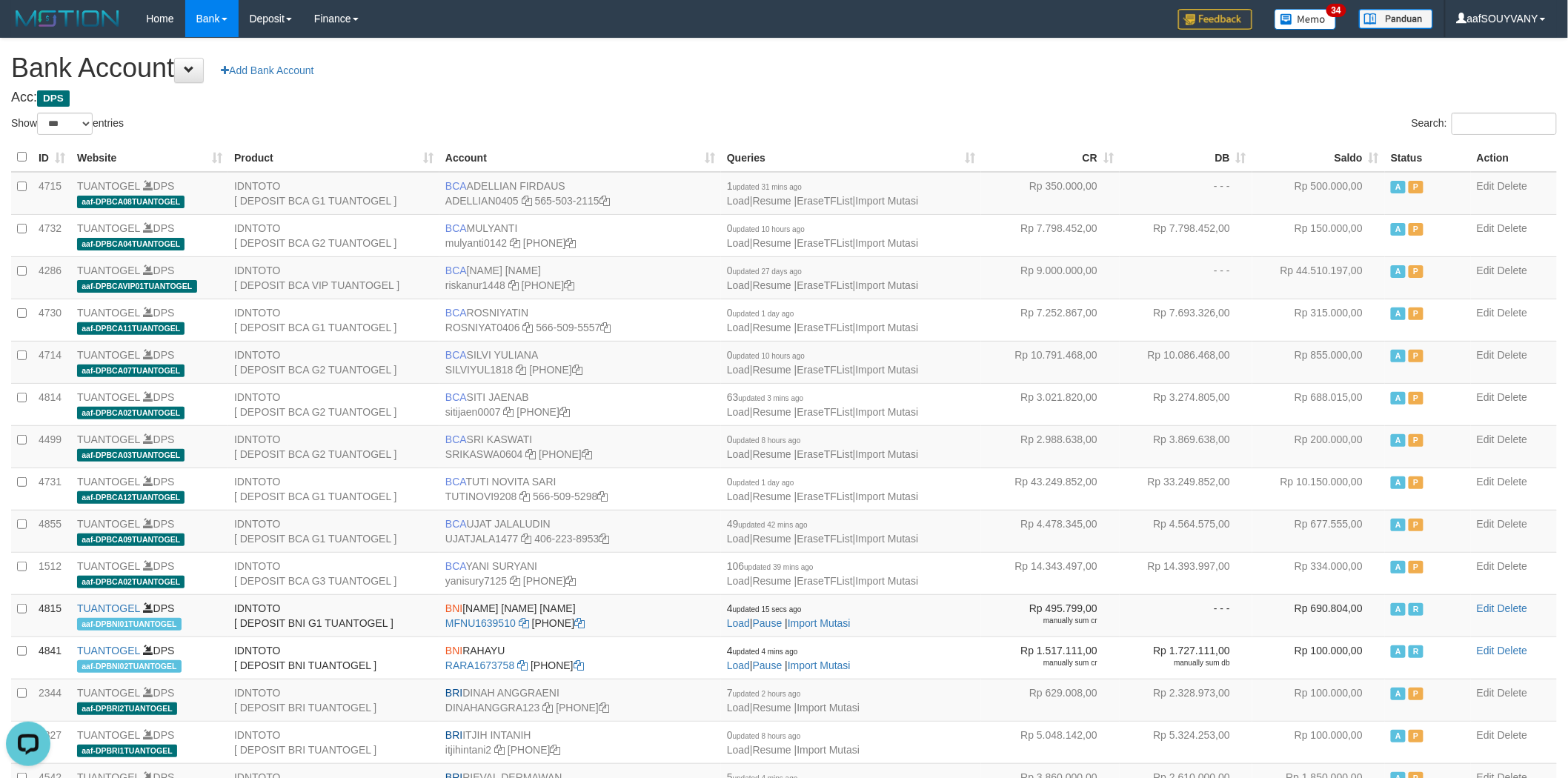 scroll, scrollTop: 0, scrollLeft: 0, axis: both 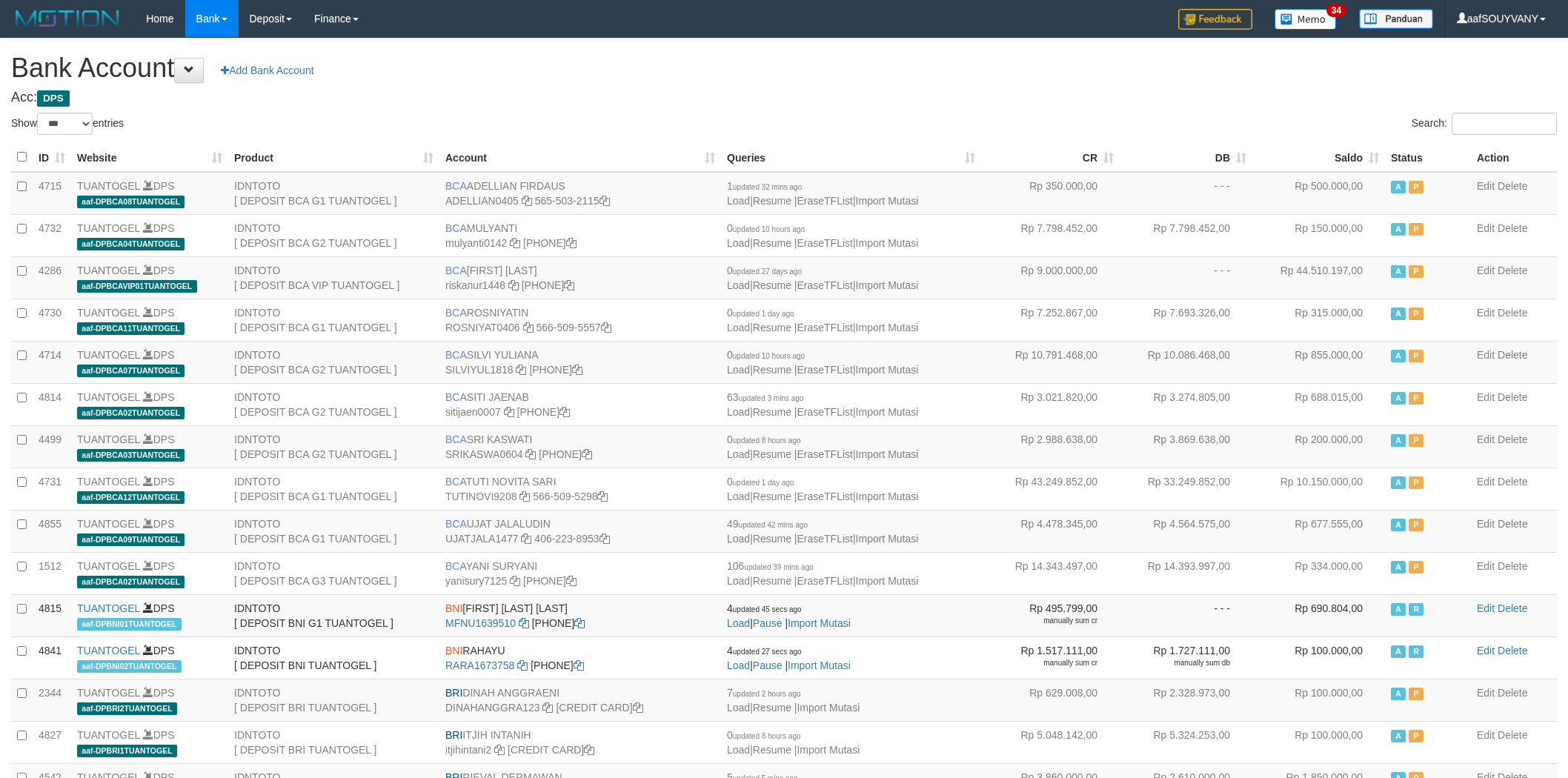 select on "***" 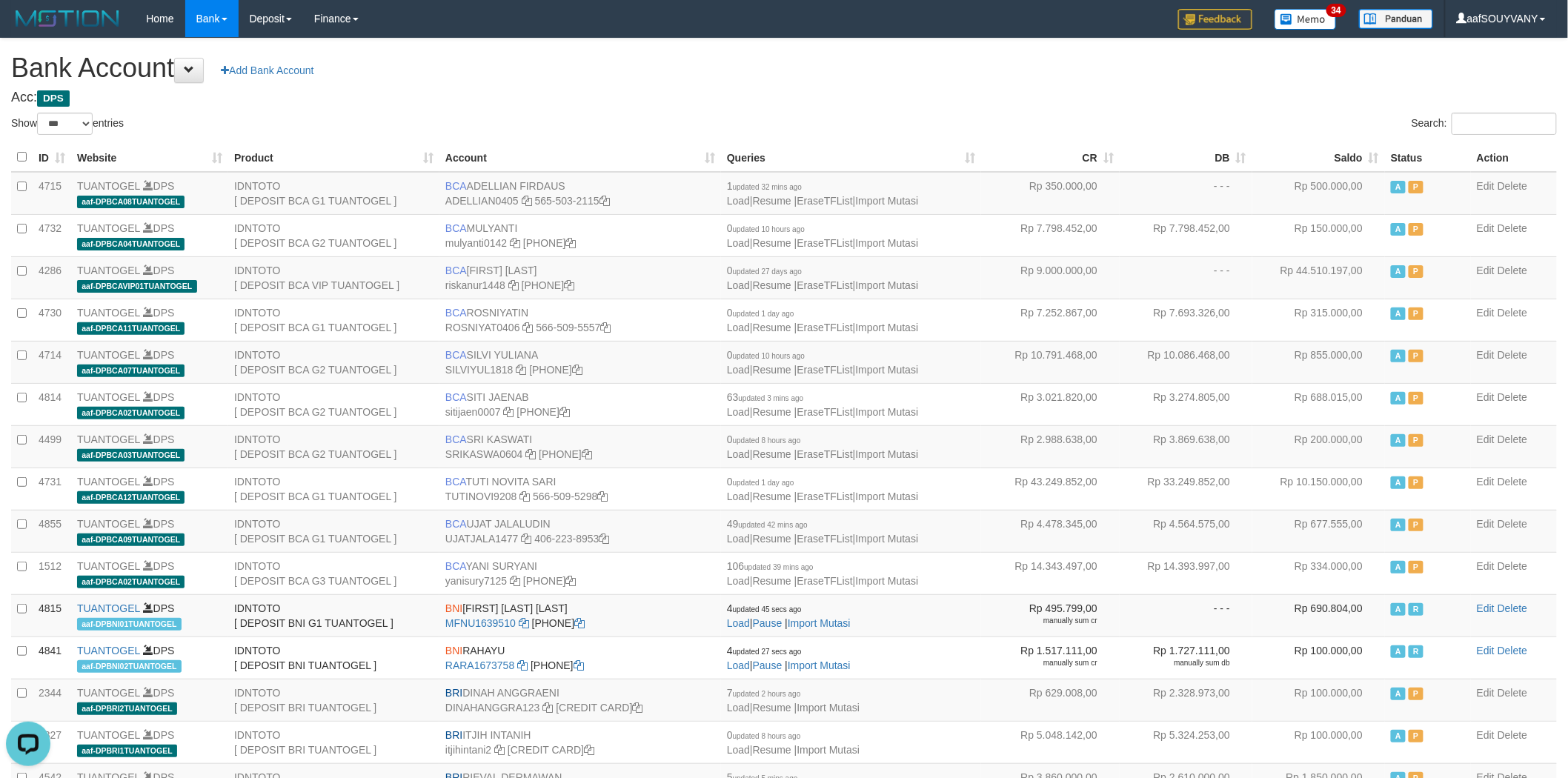 scroll, scrollTop: 0, scrollLeft: 0, axis: both 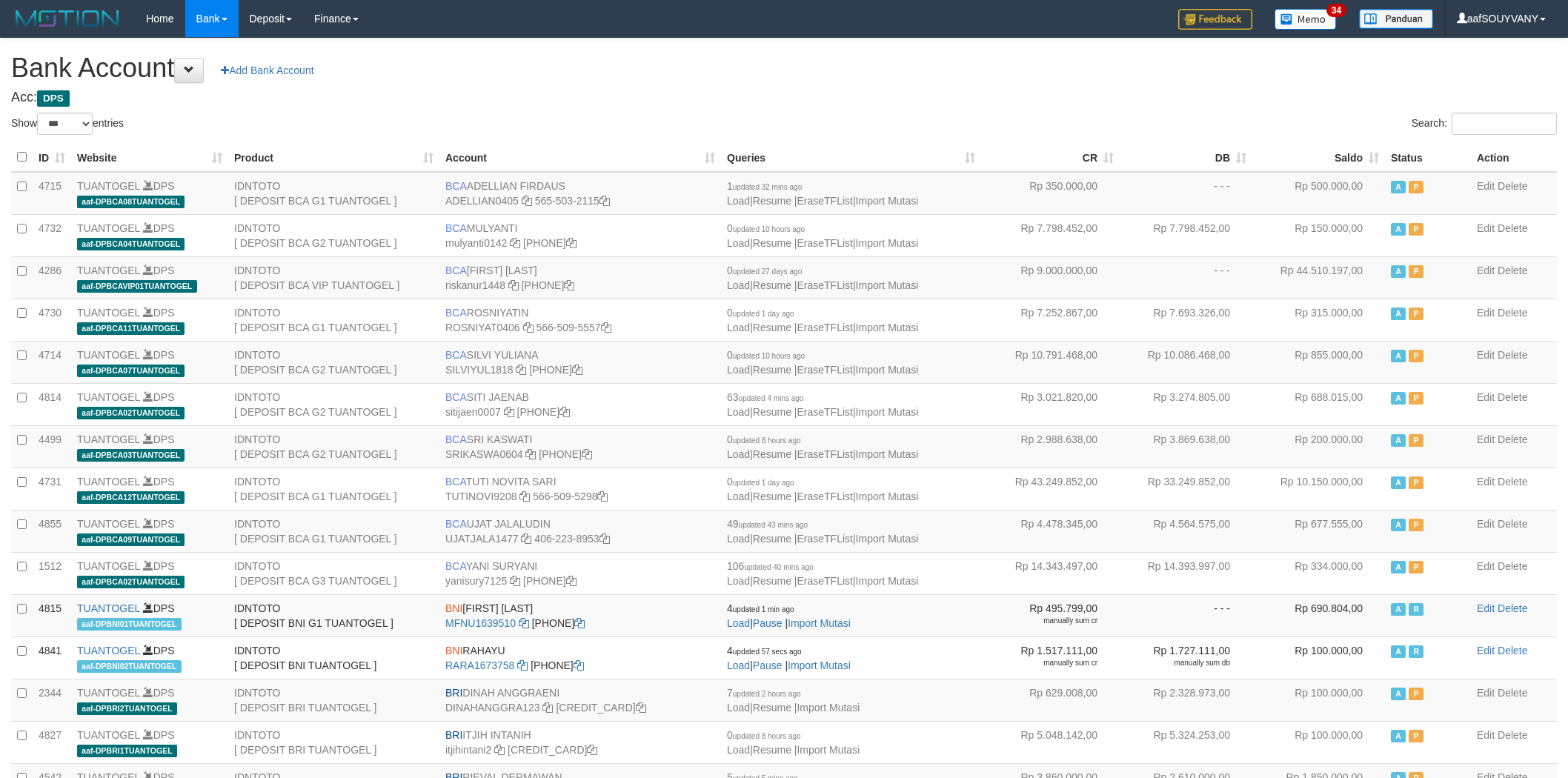 select on "***" 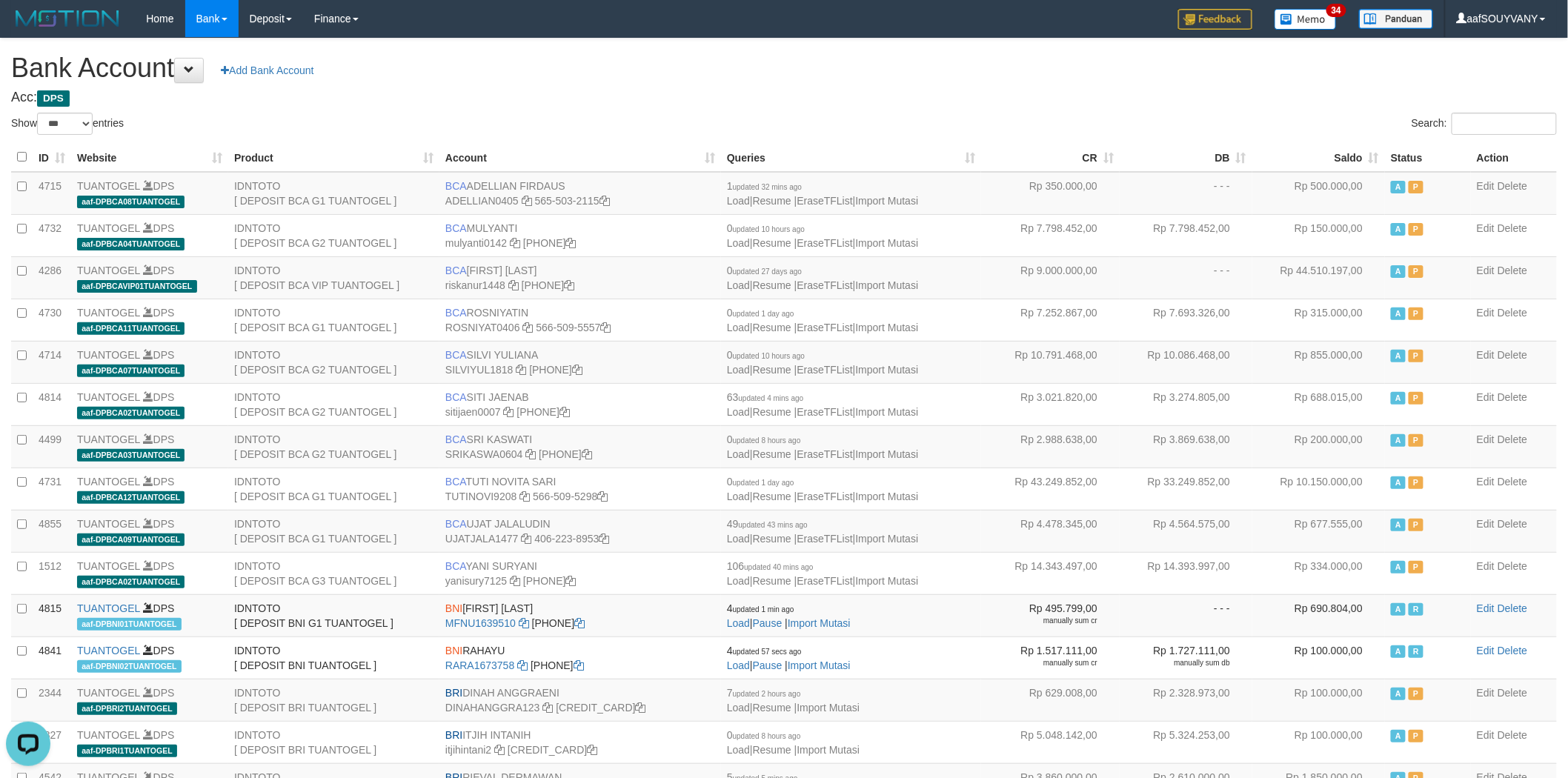 scroll, scrollTop: 0, scrollLeft: 0, axis: both 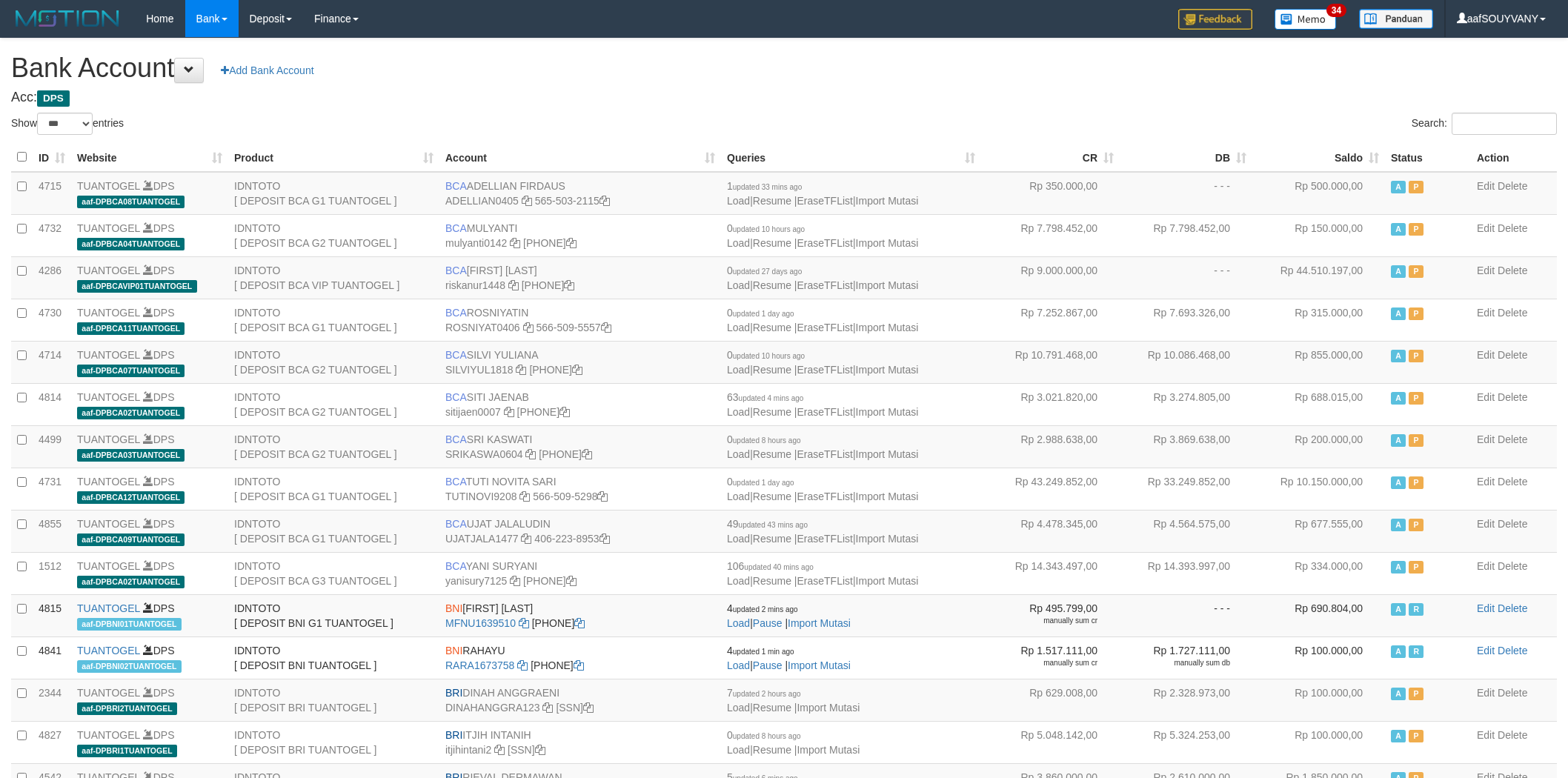 select on "***" 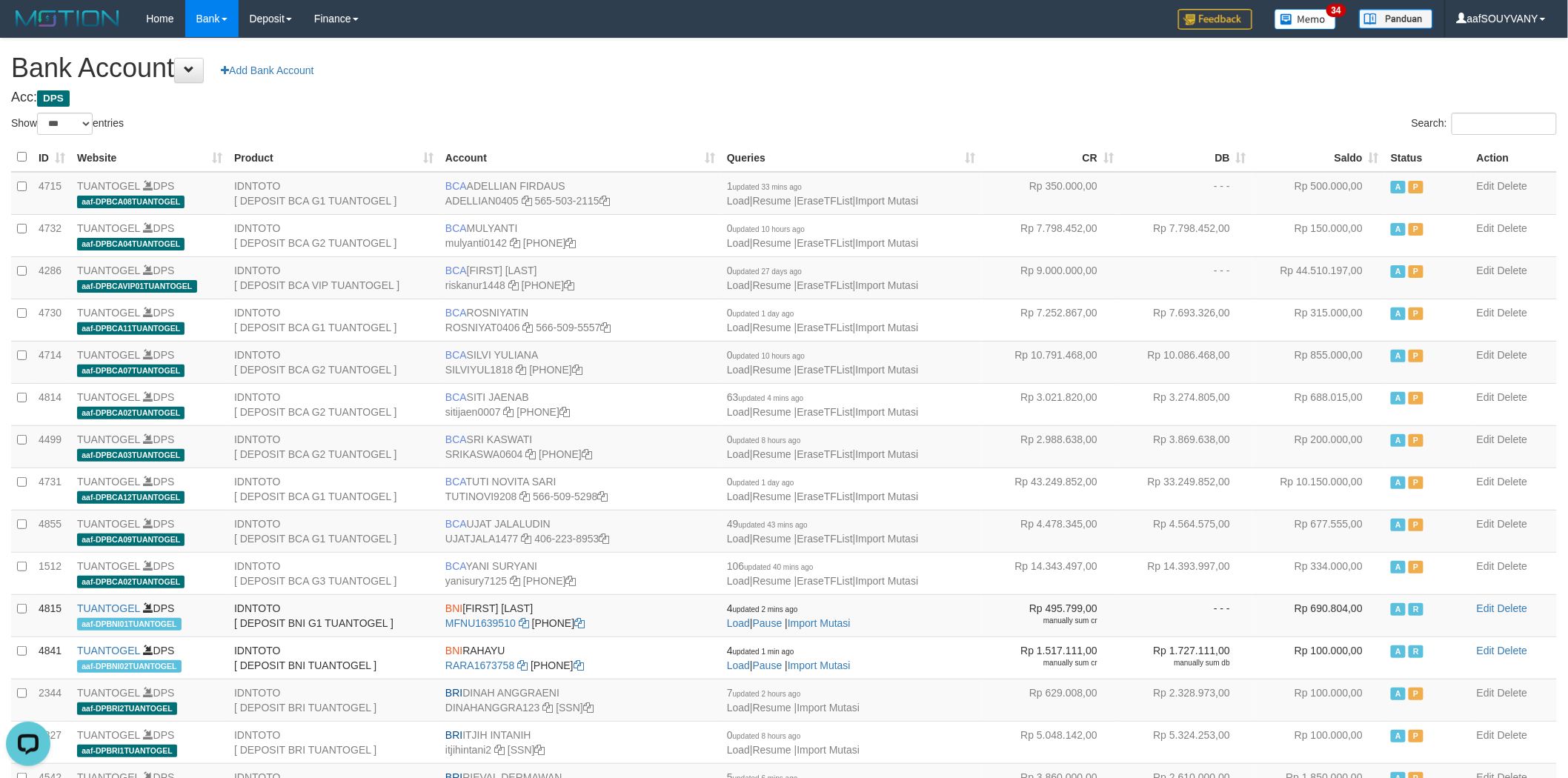scroll, scrollTop: 0, scrollLeft: 0, axis: both 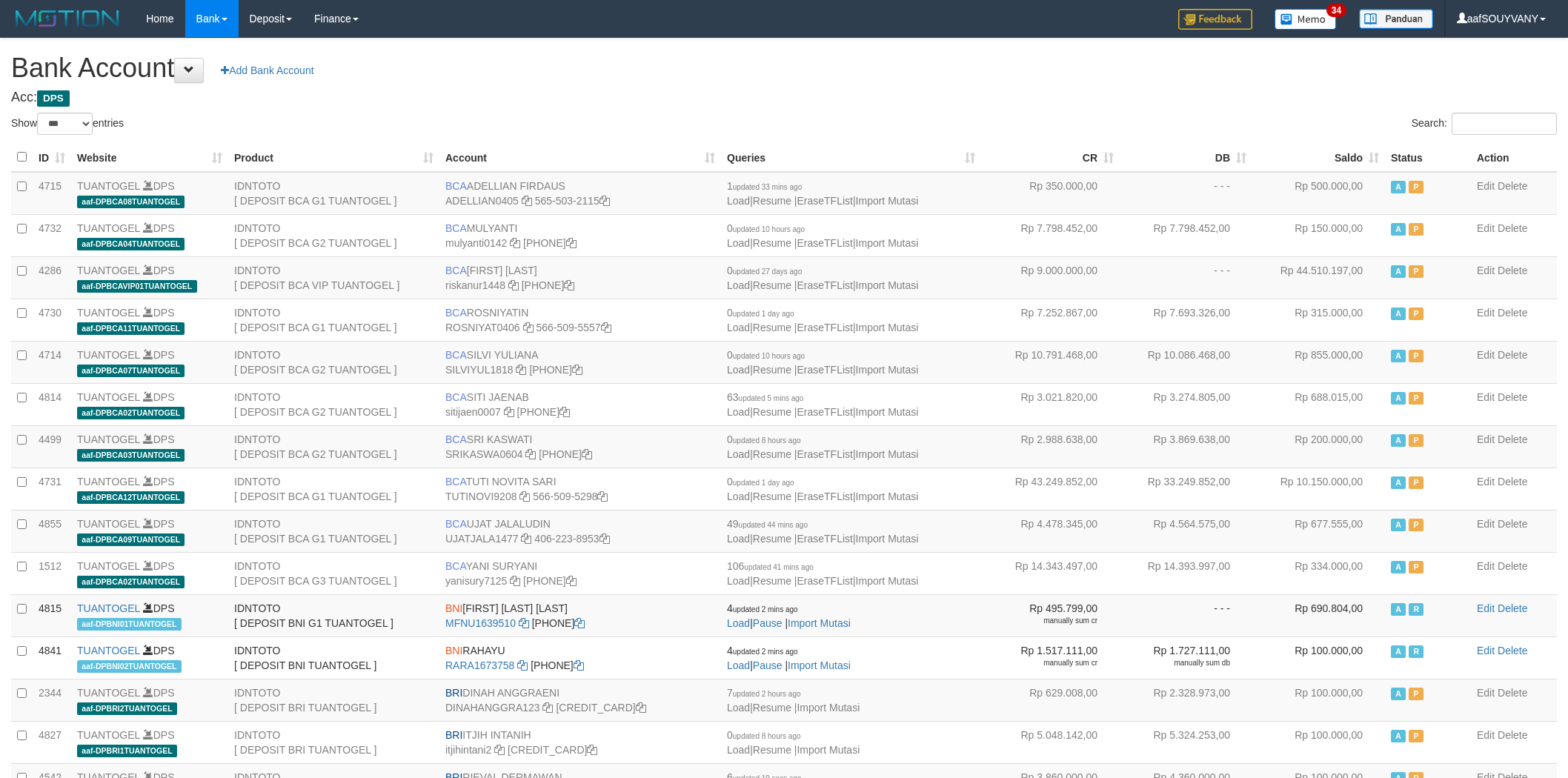 select on "***" 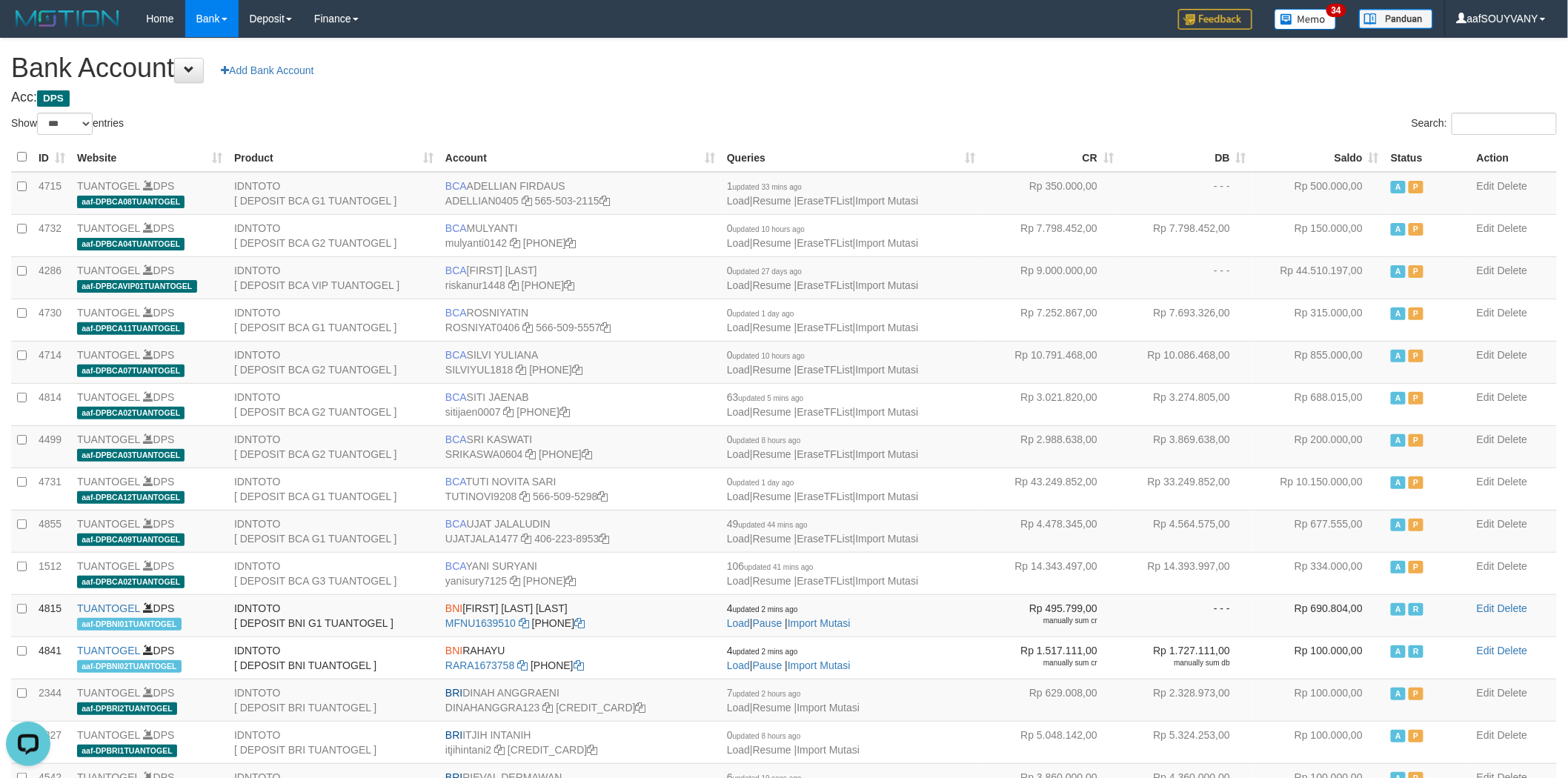 scroll, scrollTop: 0, scrollLeft: 0, axis: both 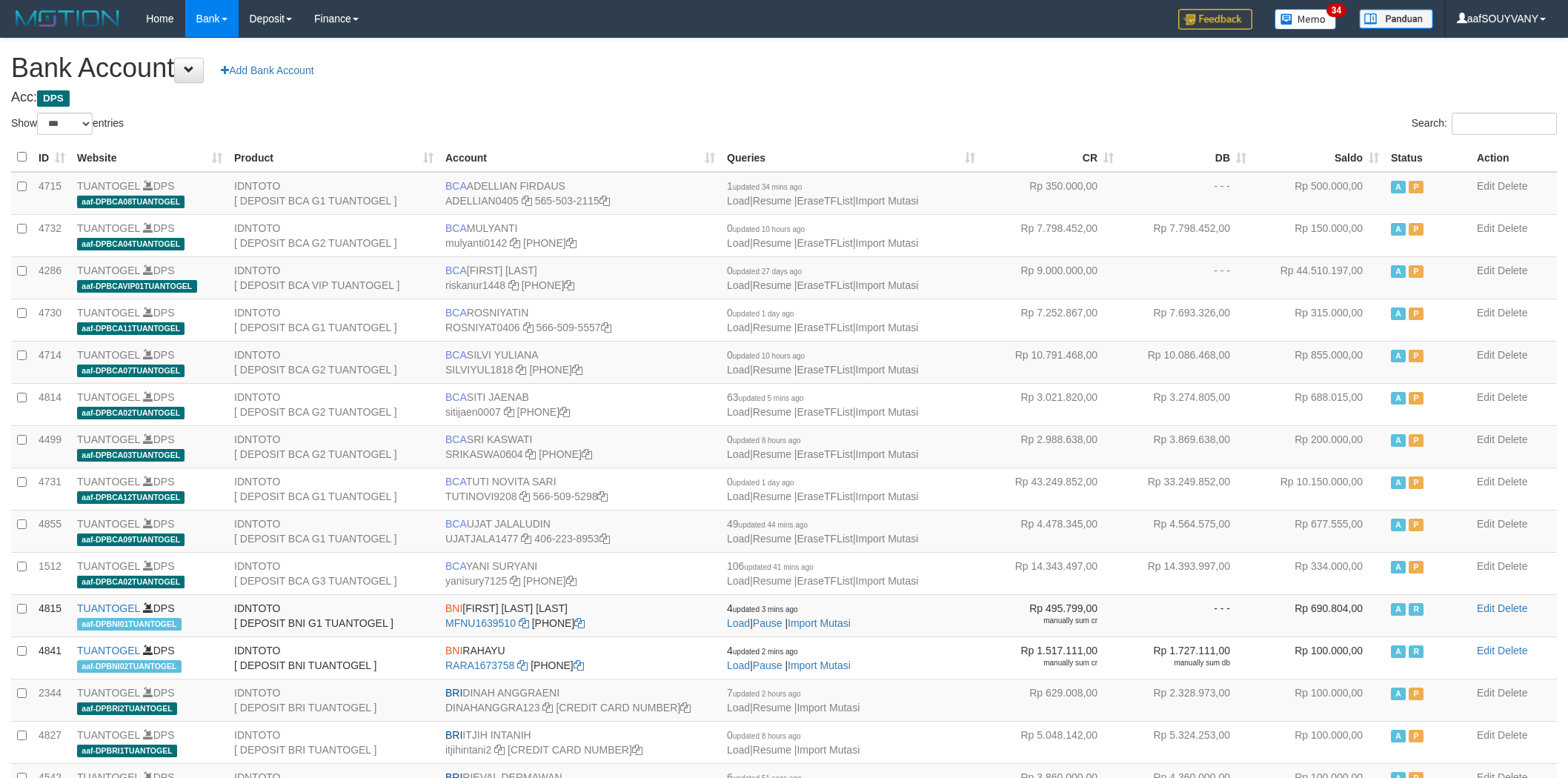 select on "***" 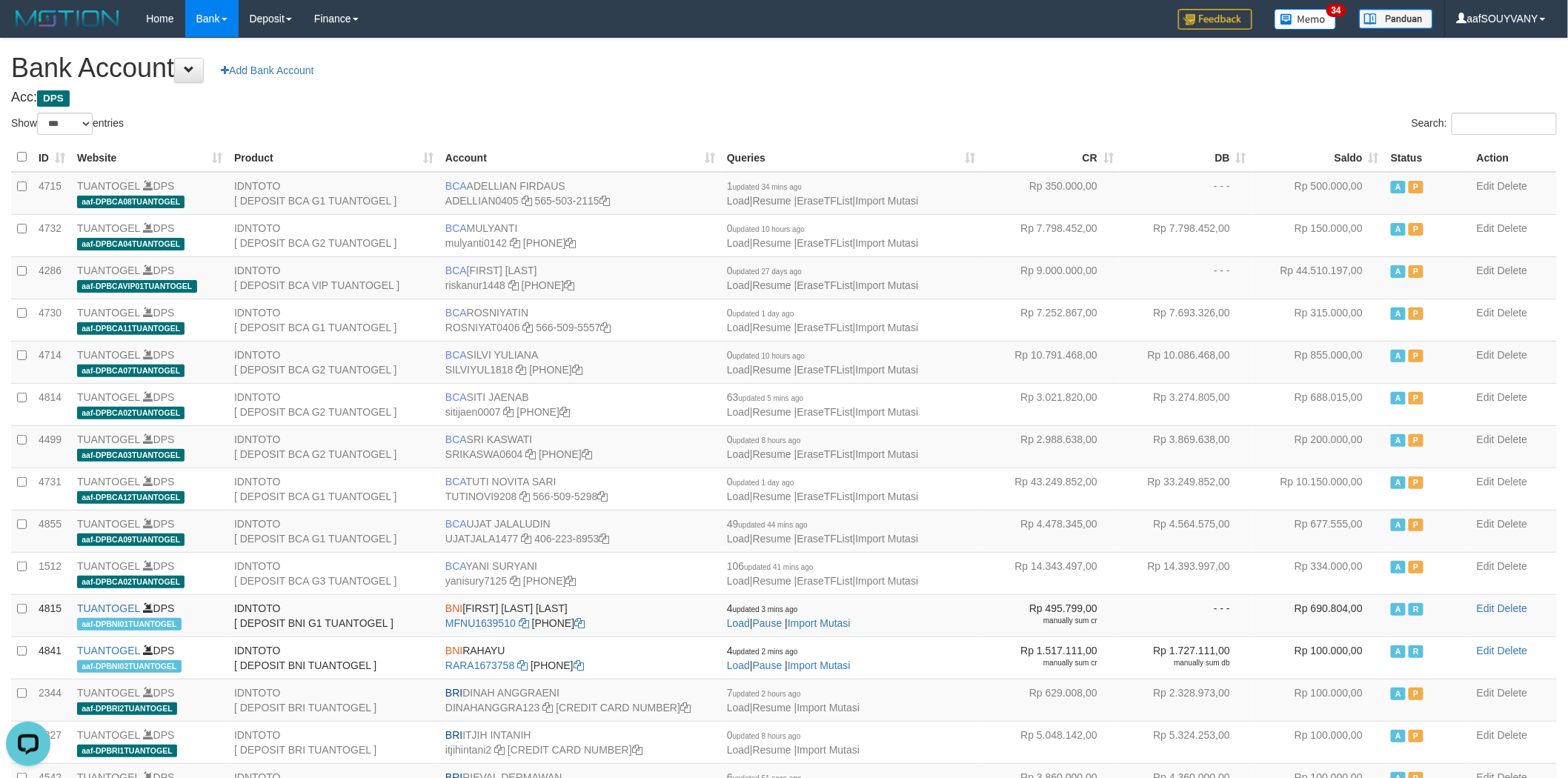 scroll, scrollTop: 0, scrollLeft: 0, axis: both 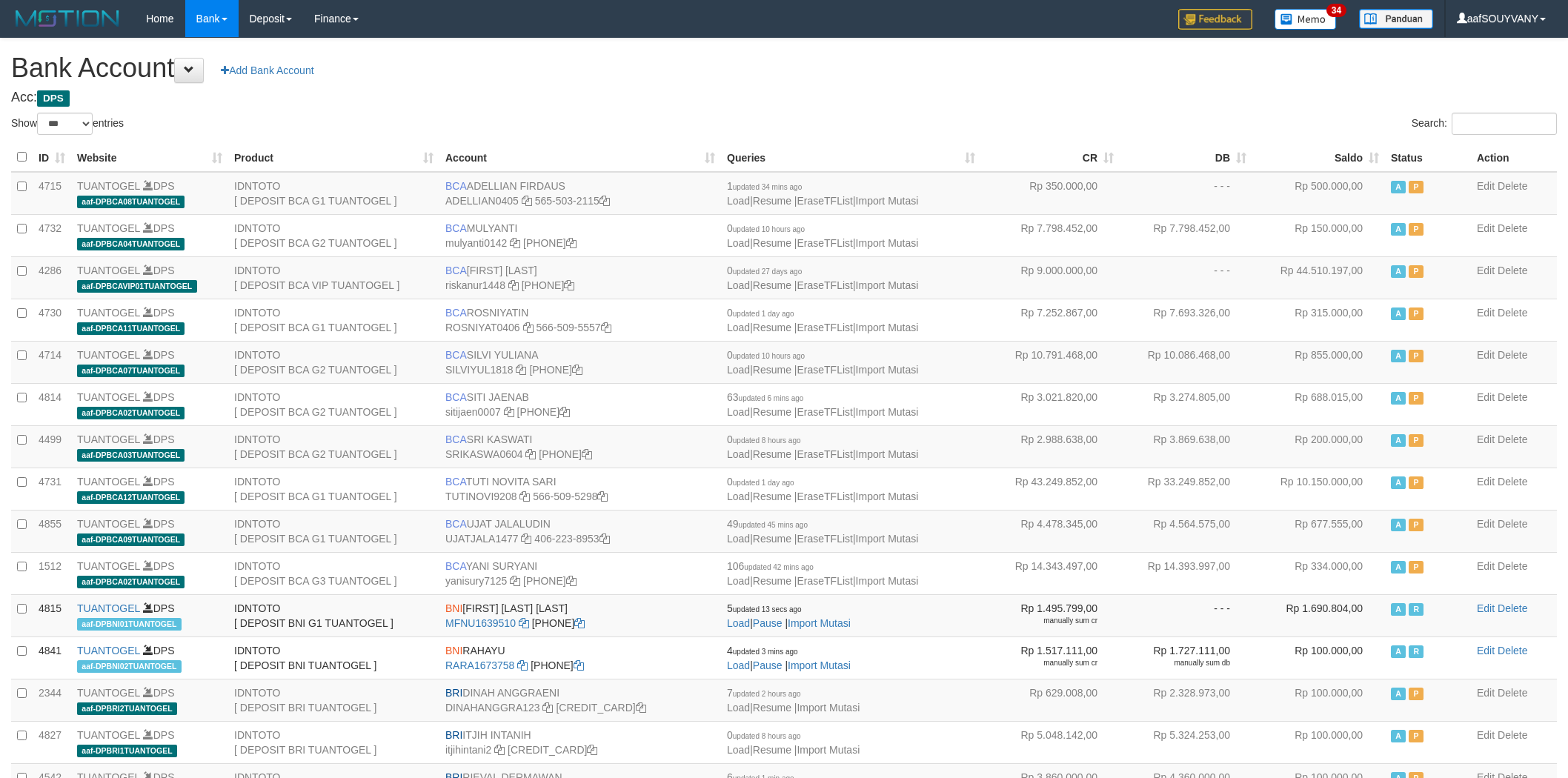 select on "***" 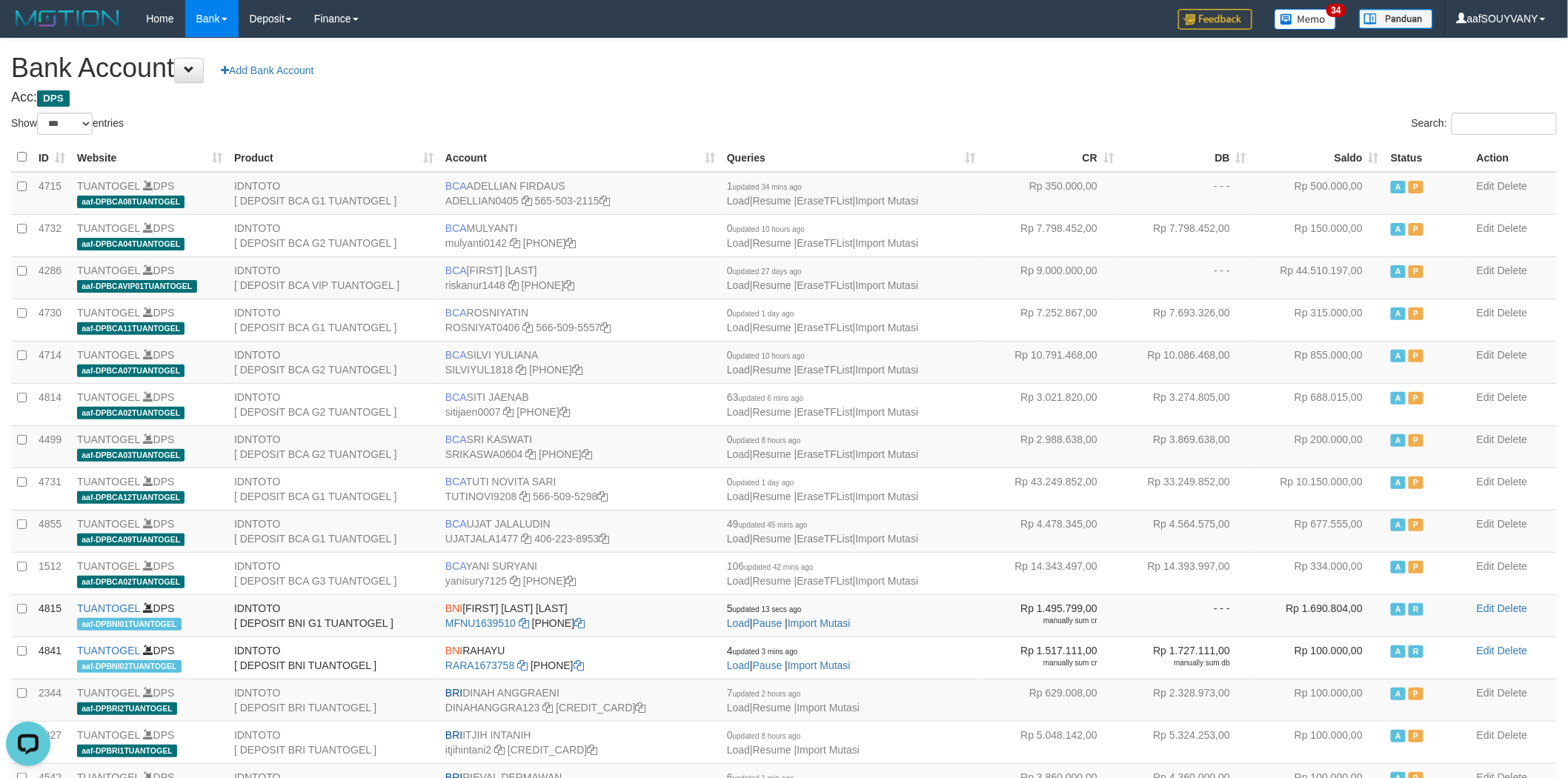scroll, scrollTop: 0, scrollLeft: 0, axis: both 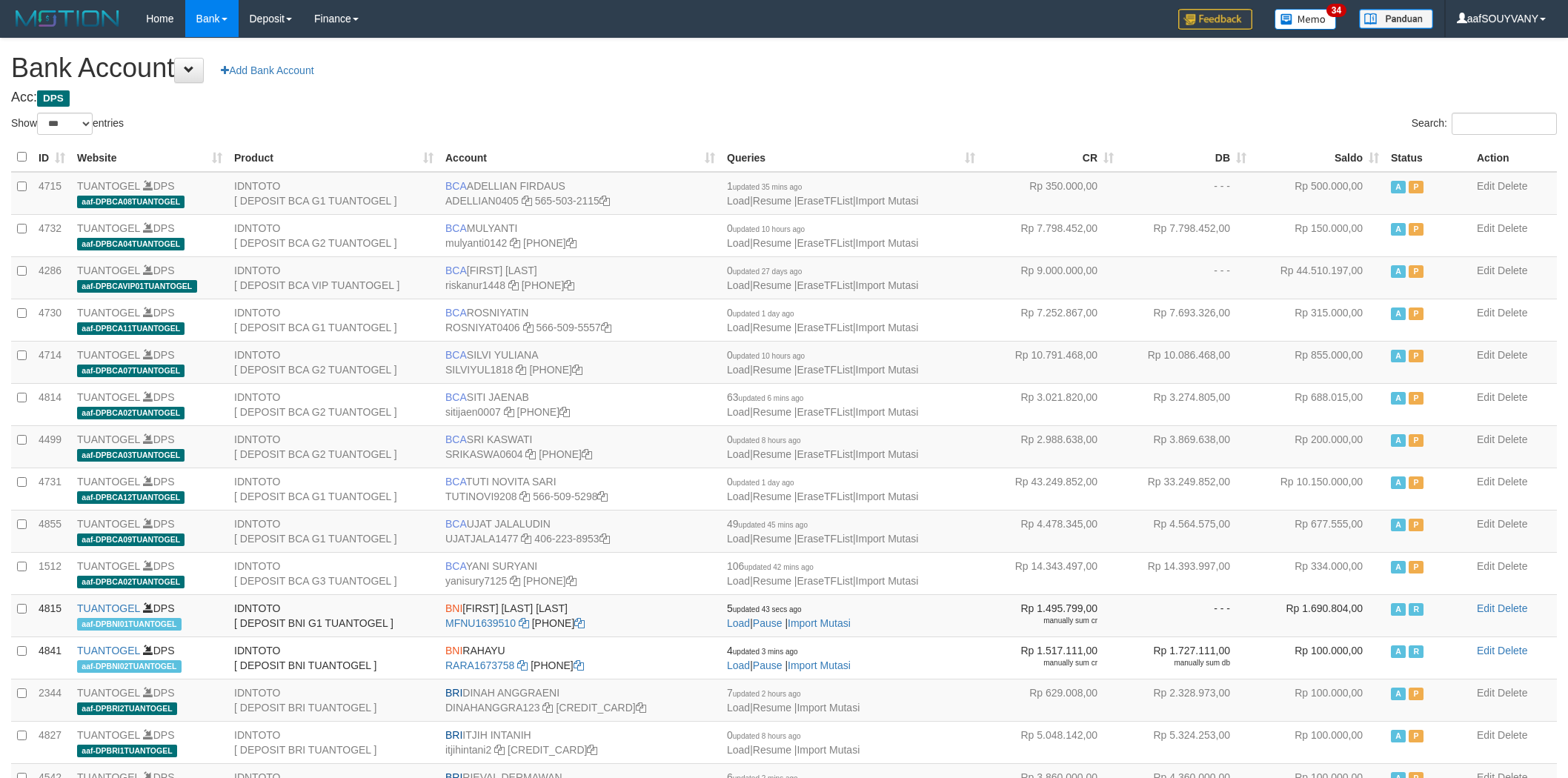 select on "***" 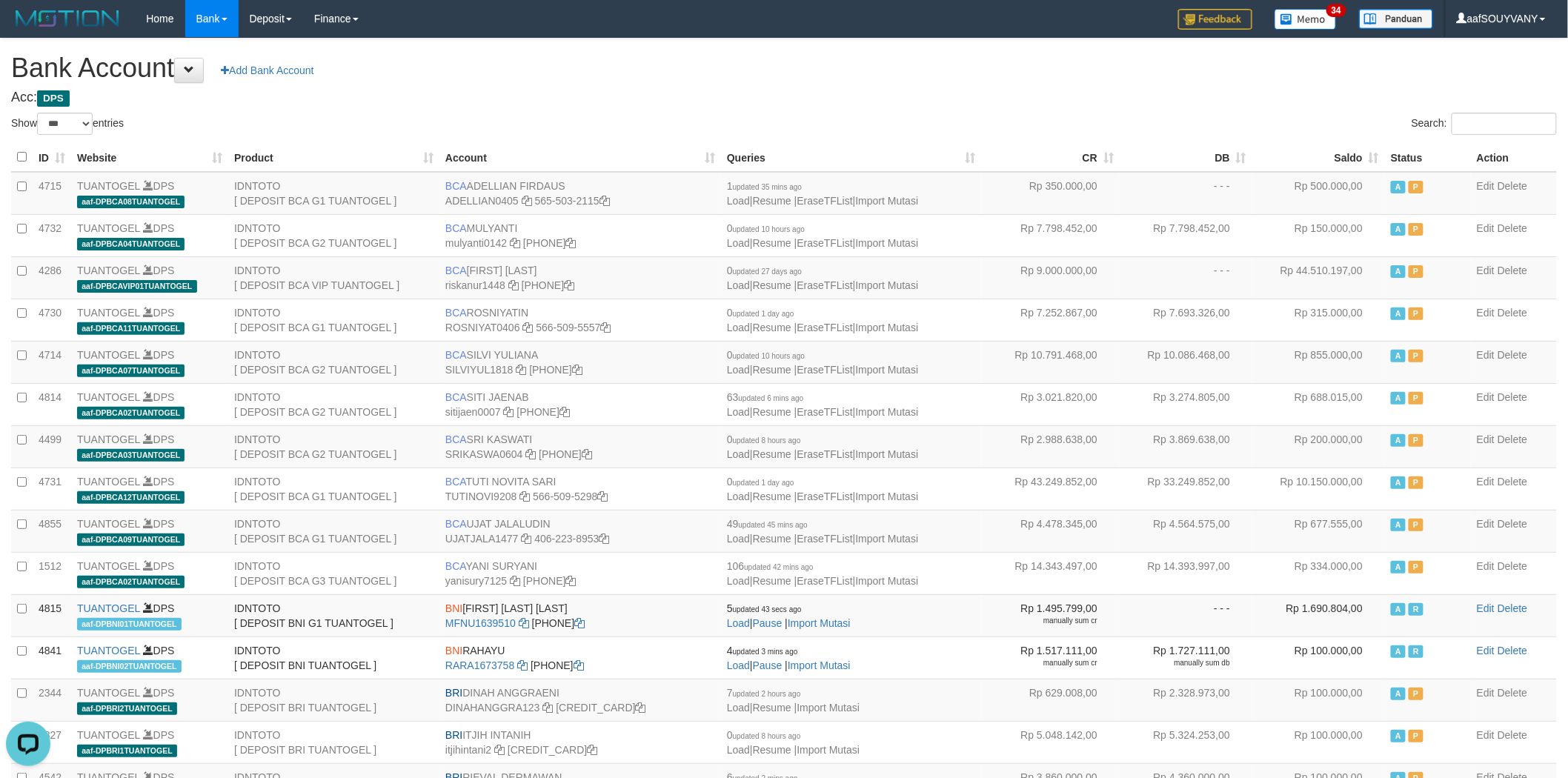 scroll, scrollTop: 0, scrollLeft: 0, axis: both 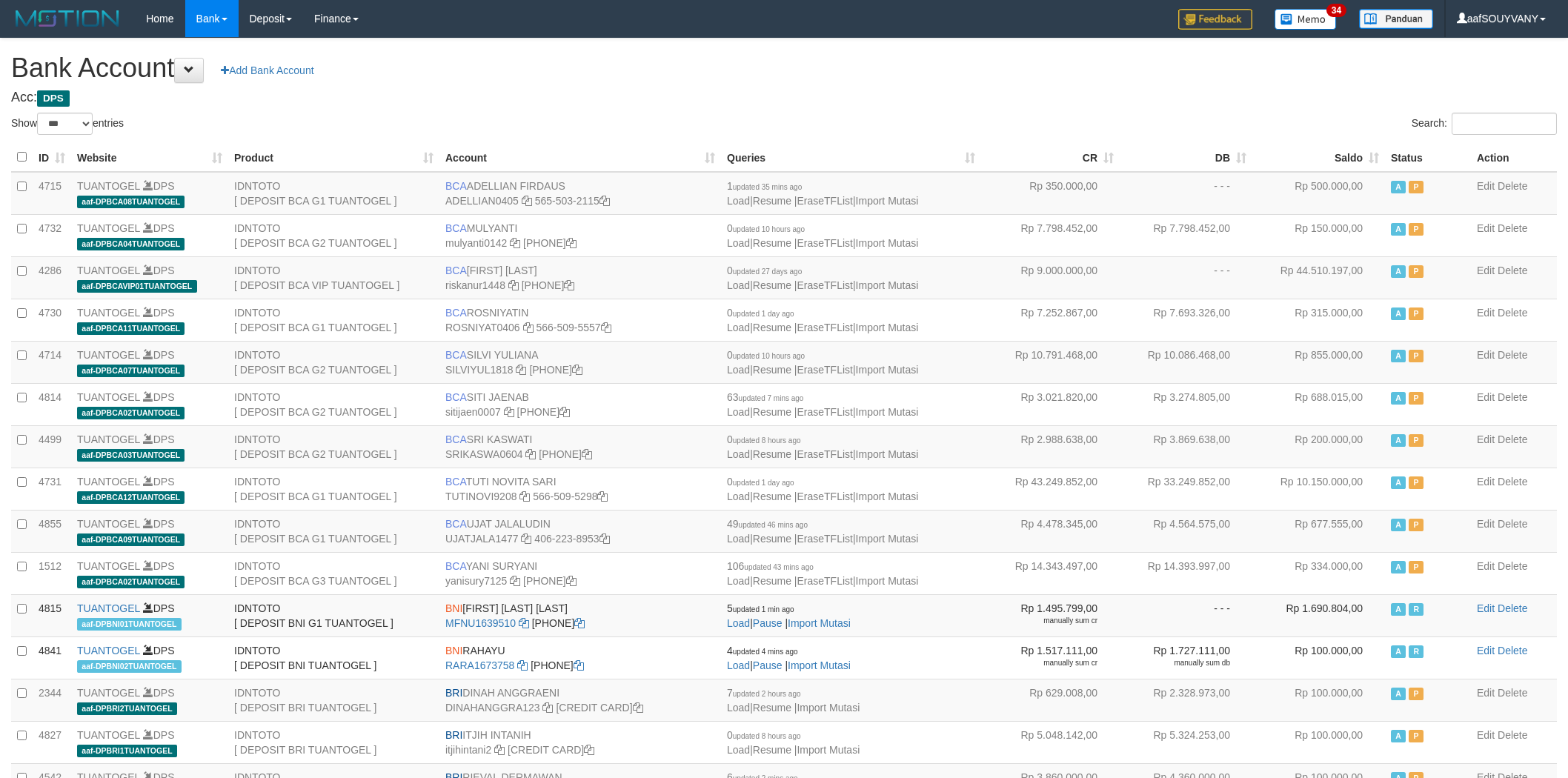 select on "***" 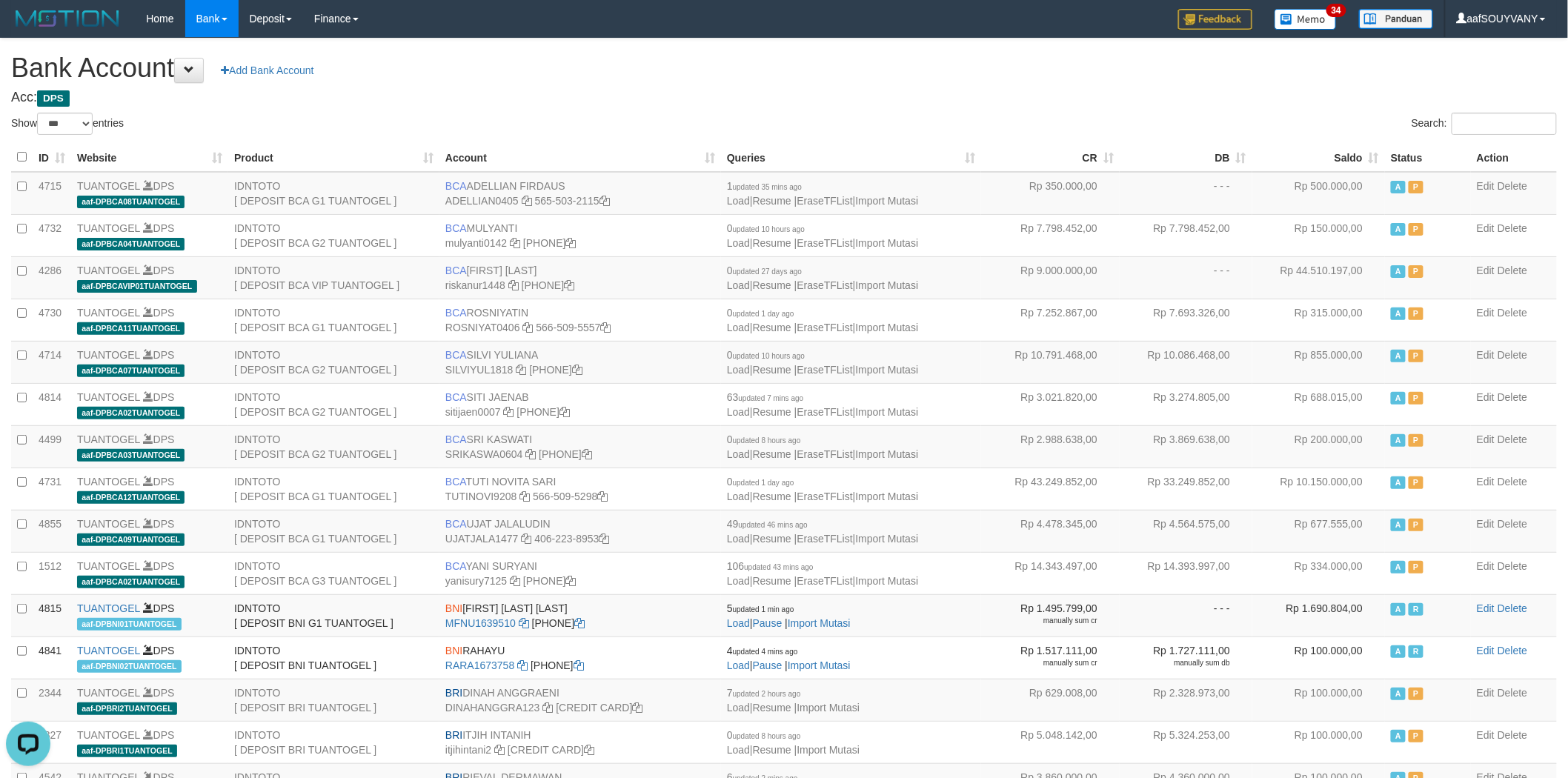 scroll, scrollTop: 0, scrollLeft: 0, axis: both 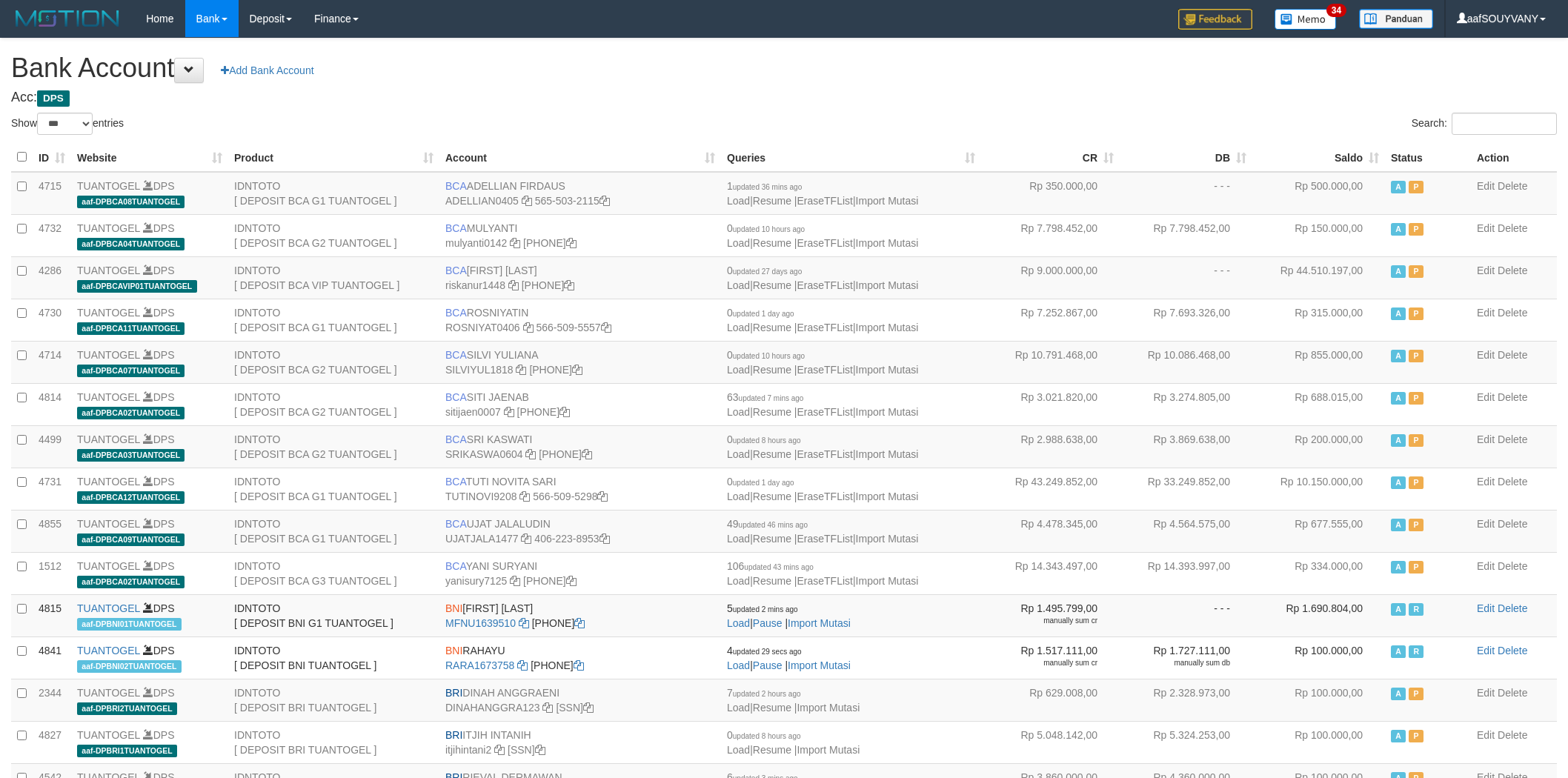 select on "***" 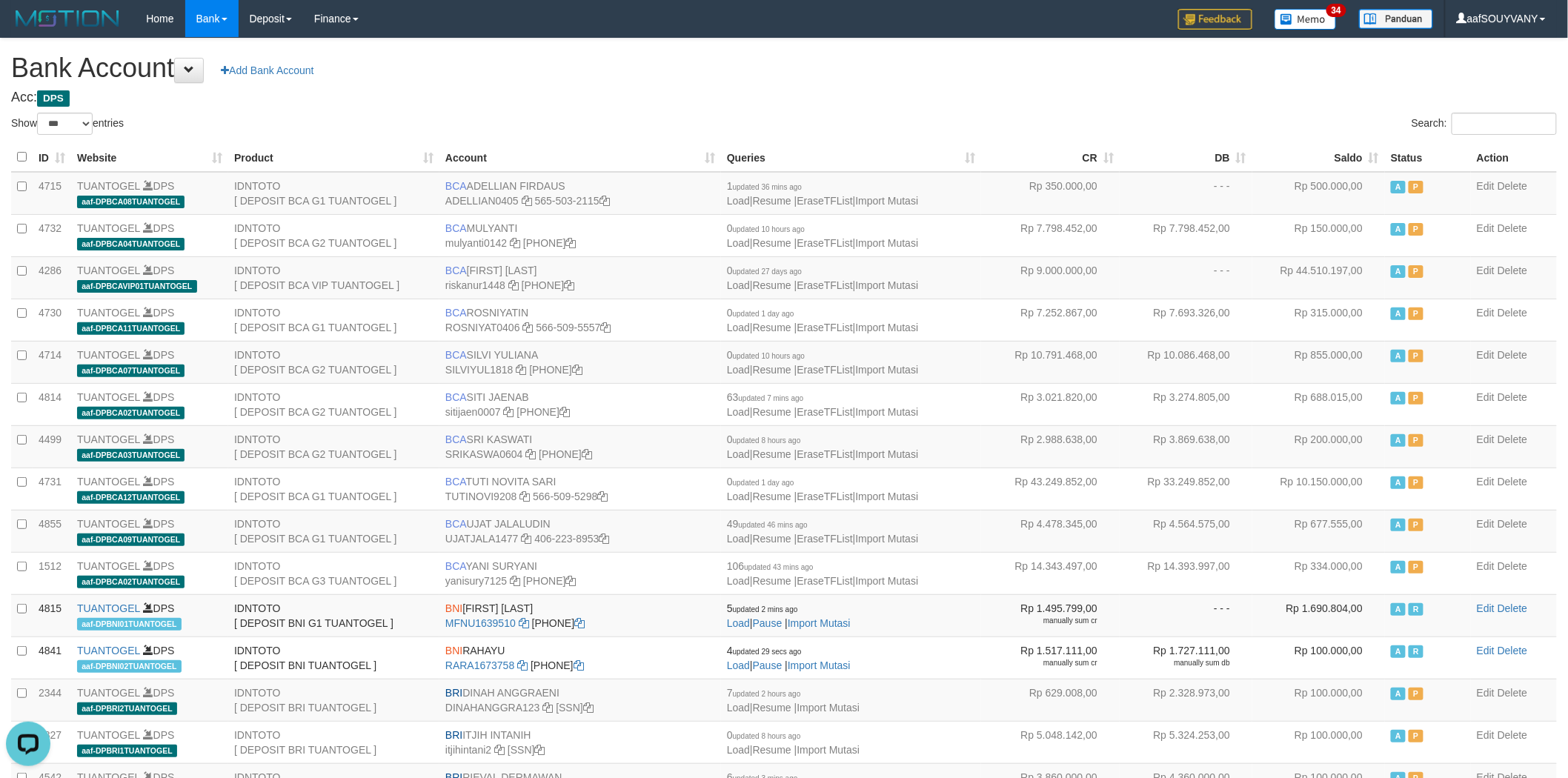 scroll, scrollTop: 0, scrollLeft: 0, axis: both 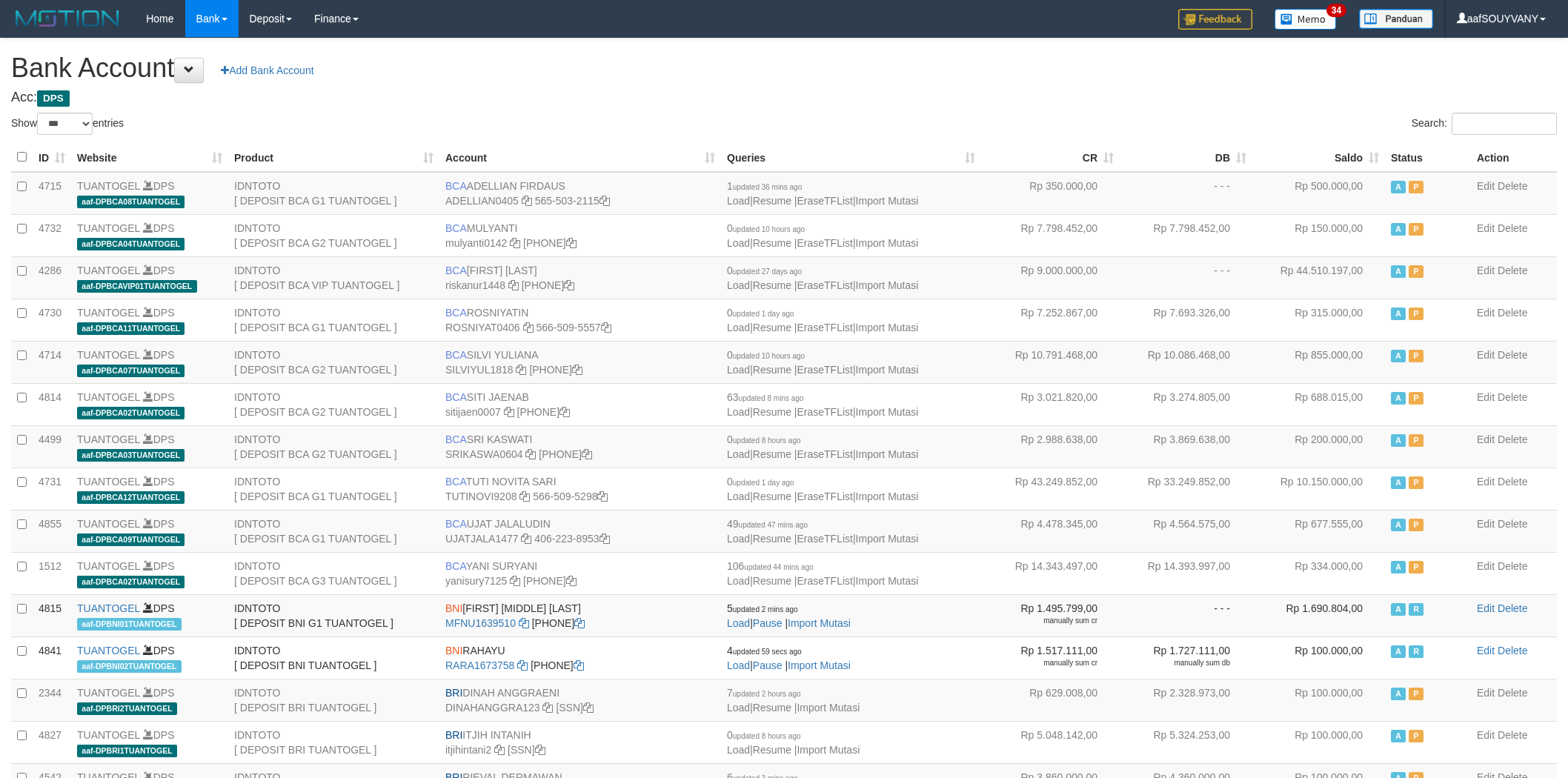 select on "***" 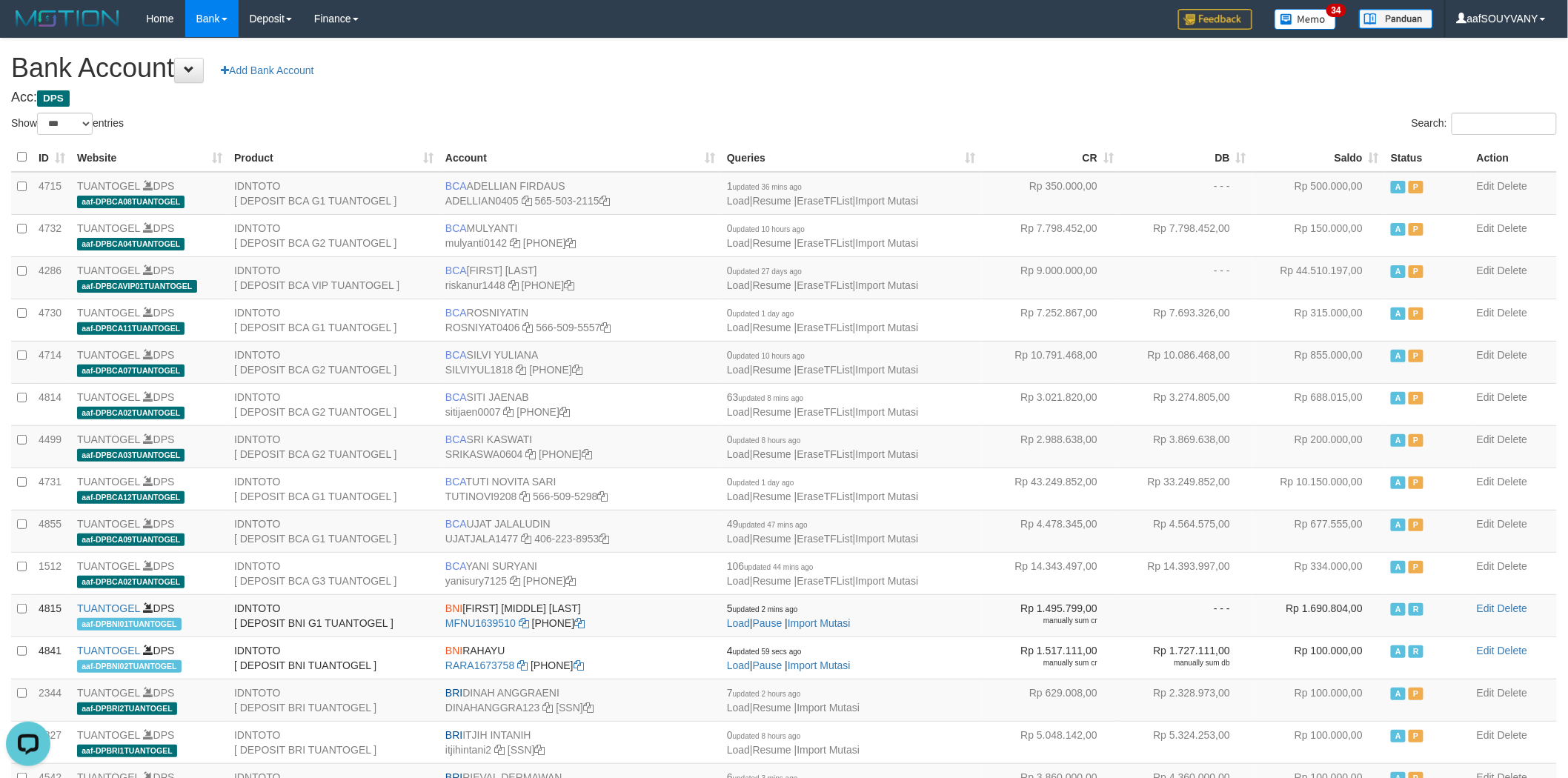 scroll, scrollTop: 0, scrollLeft: 0, axis: both 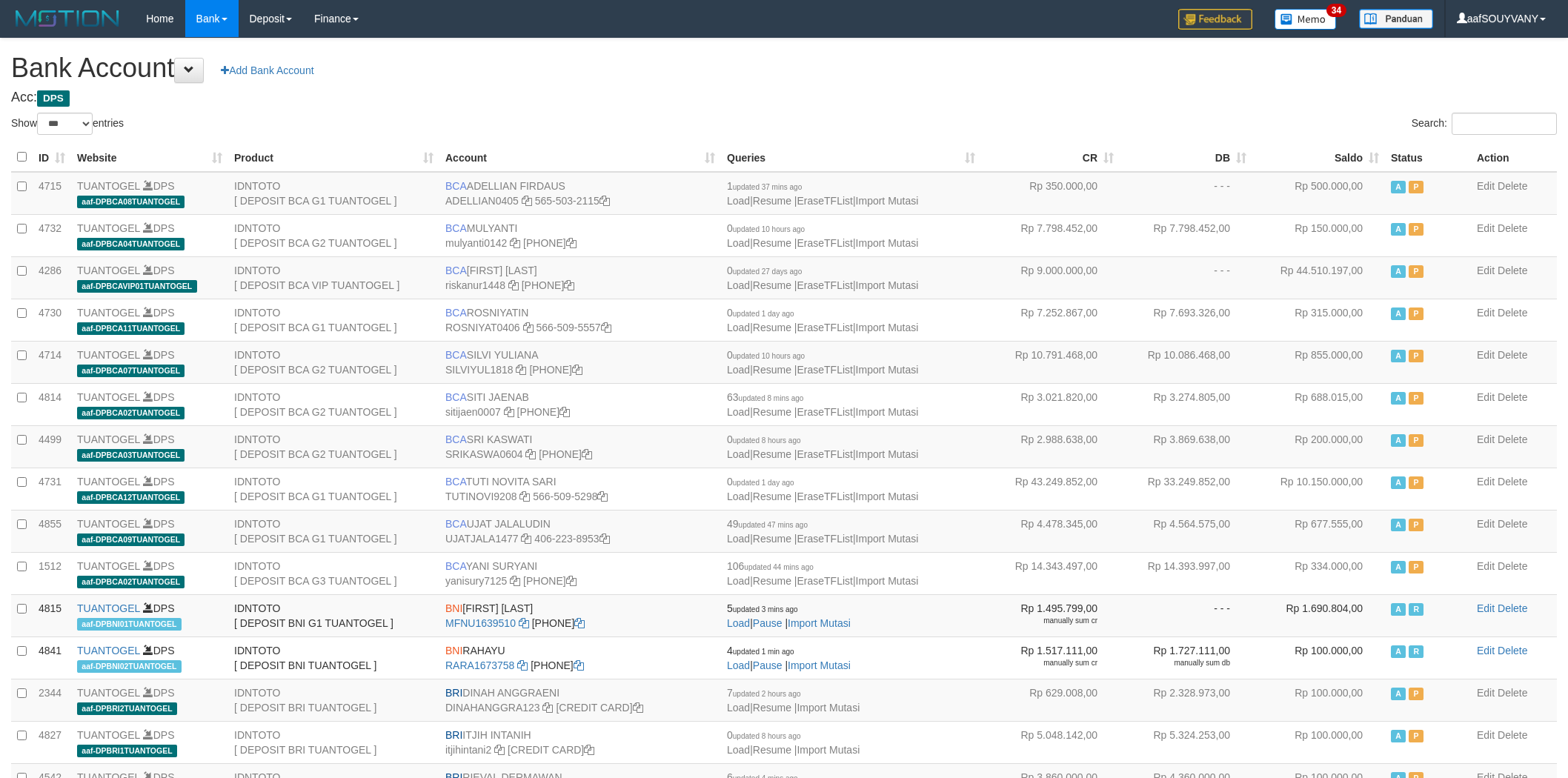 select on "***" 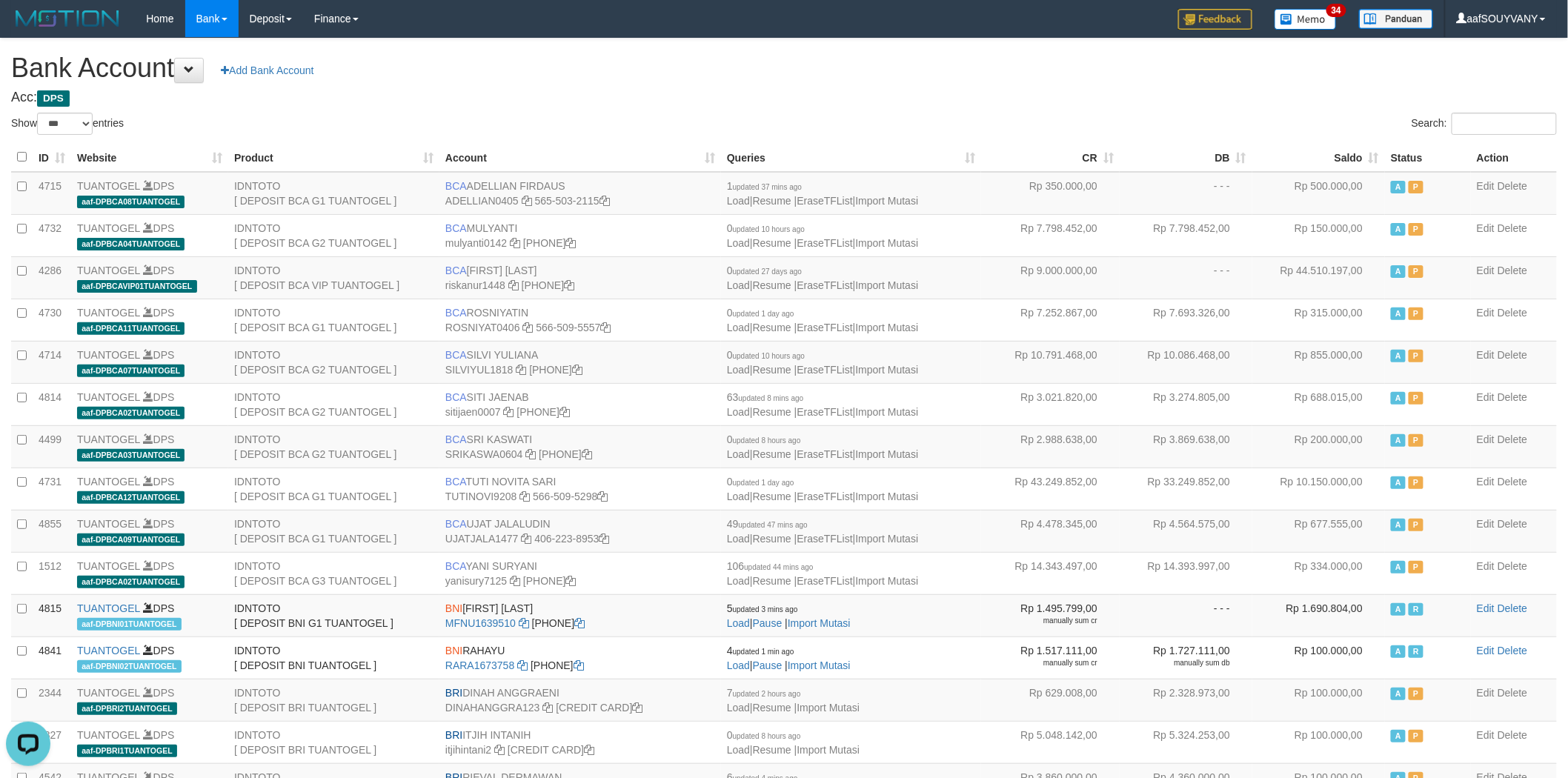 scroll, scrollTop: 0, scrollLeft: 0, axis: both 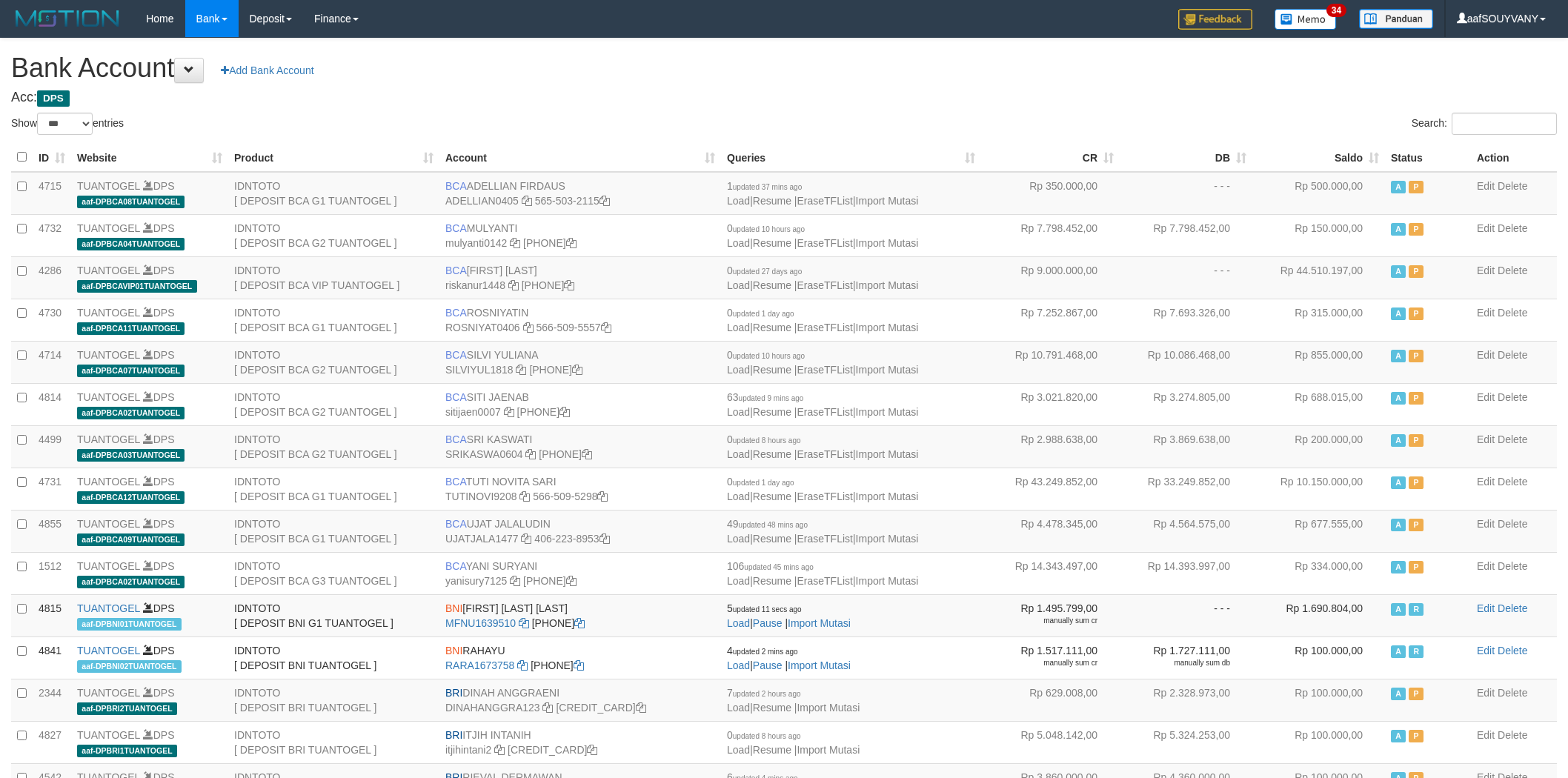 select on "***" 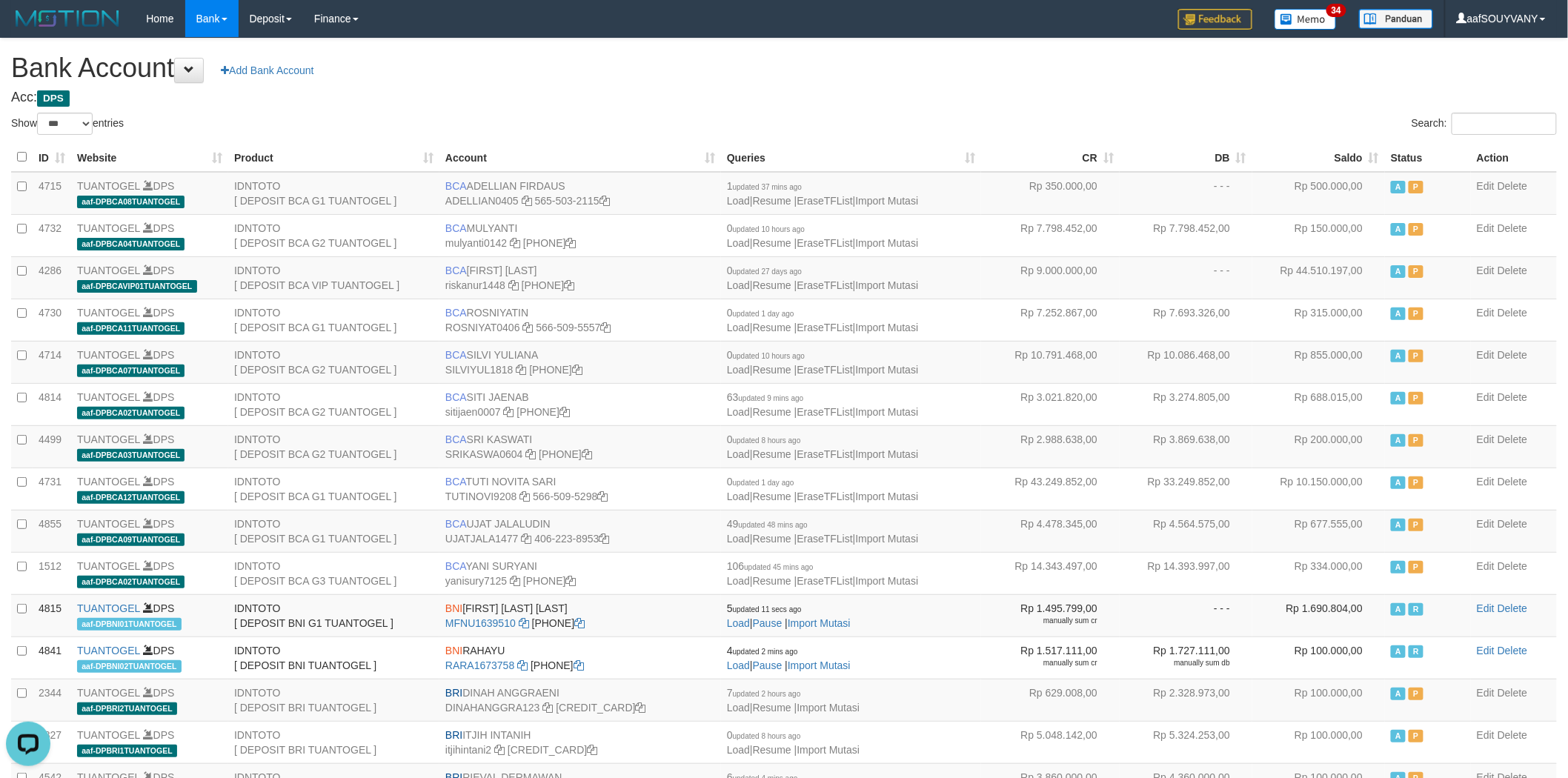 scroll, scrollTop: 0, scrollLeft: 0, axis: both 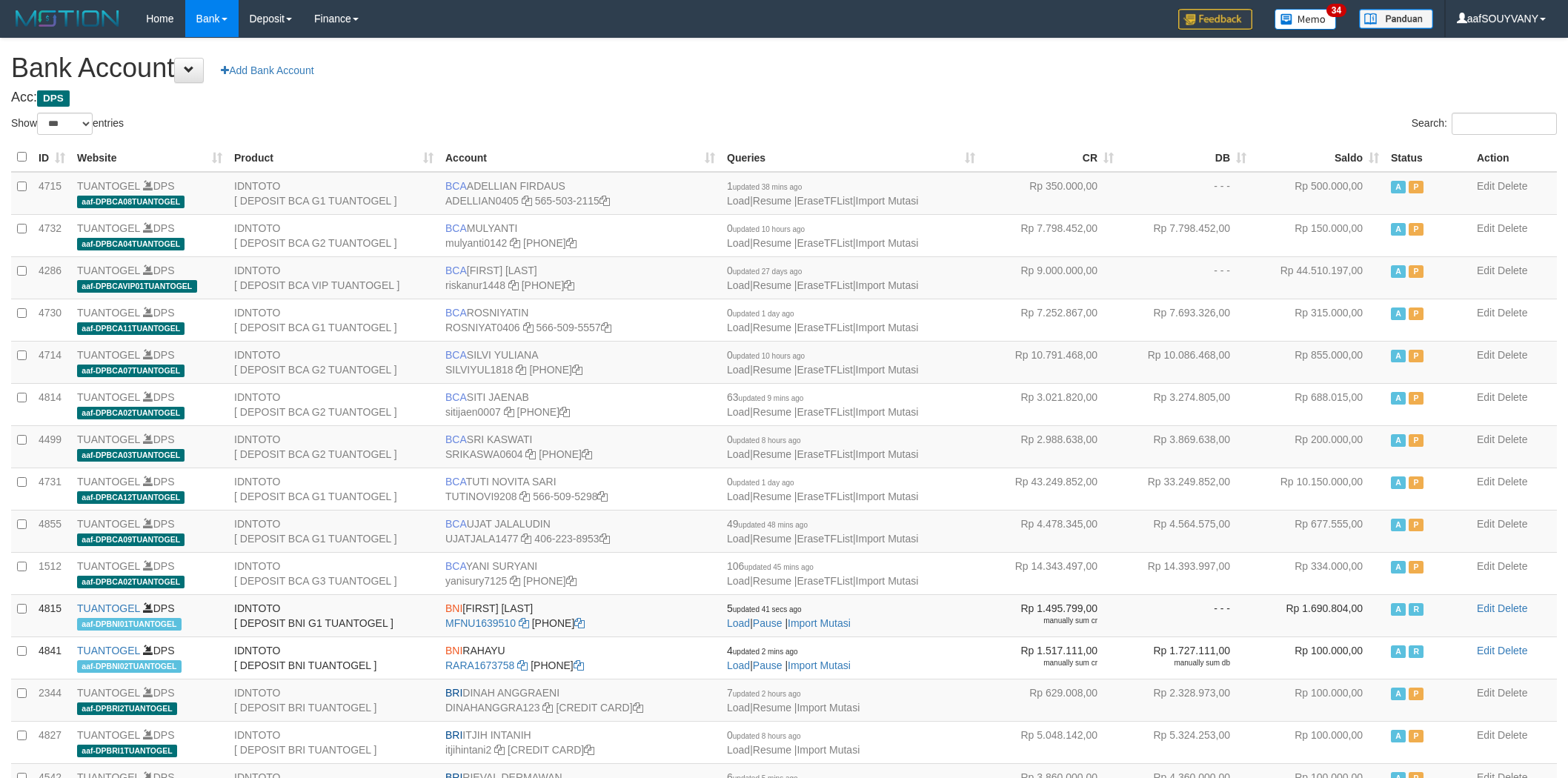 select on "***" 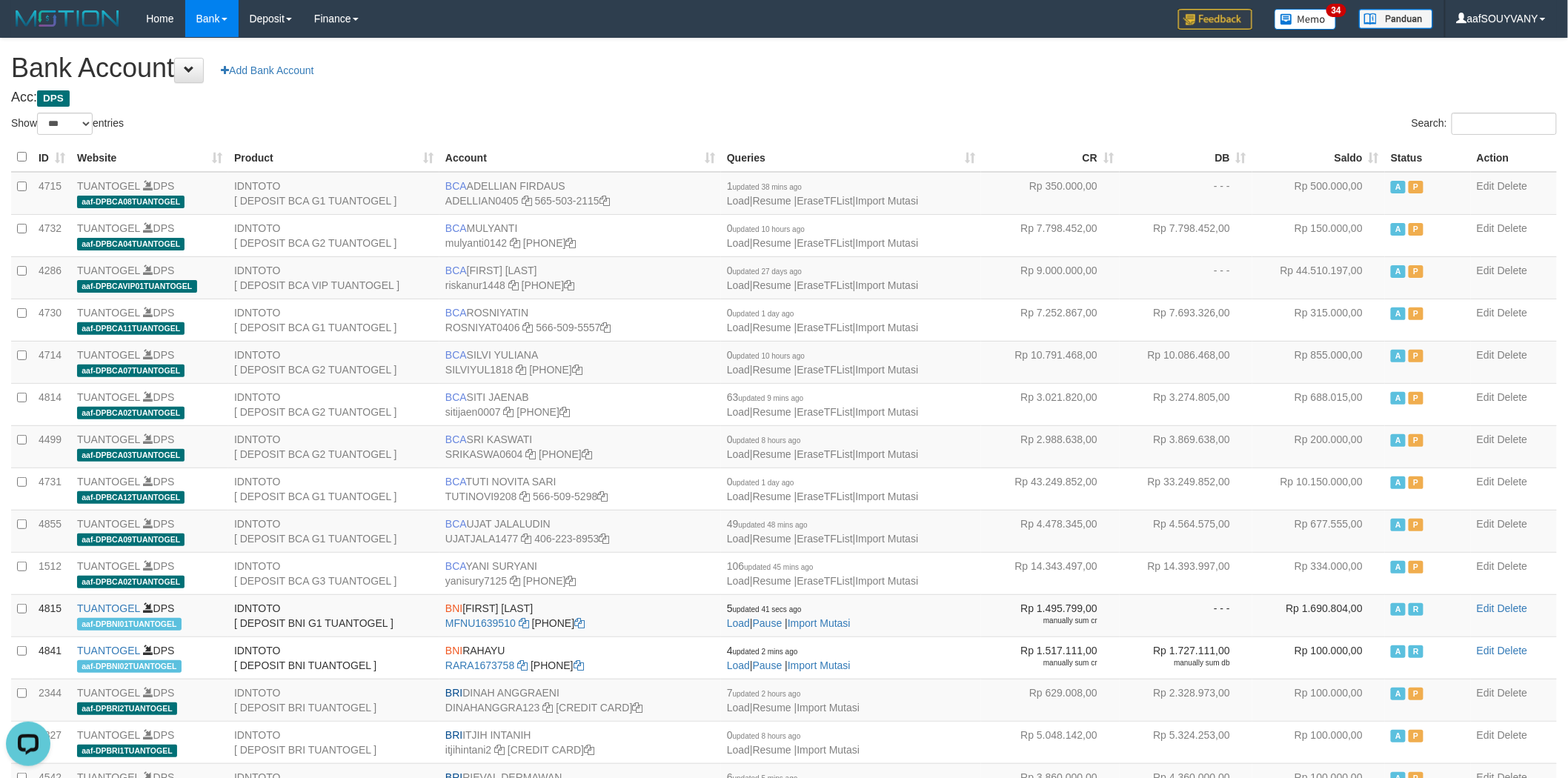 scroll, scrollTop: 0, scrollLeft: 0, axis: both 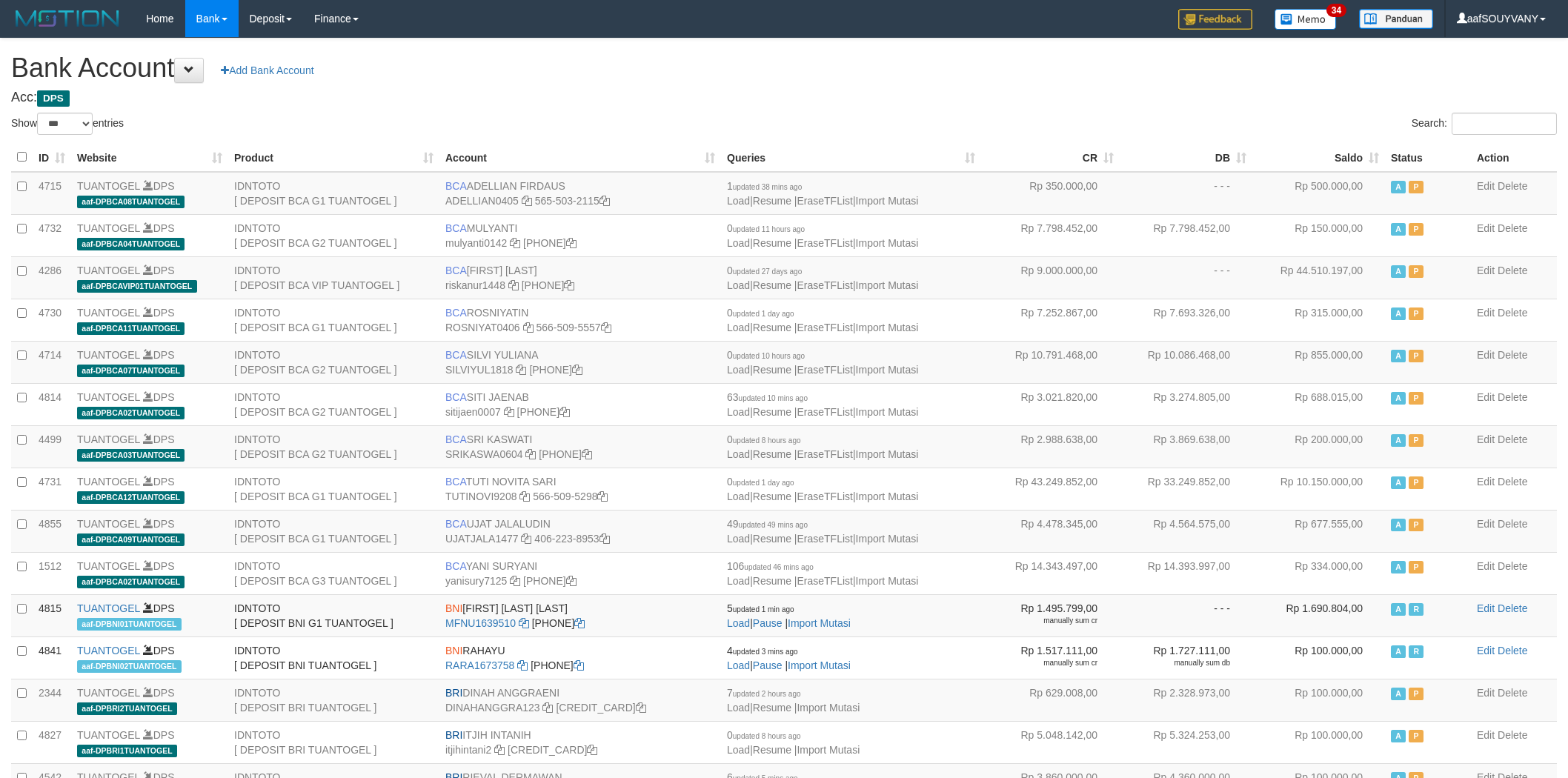 select on "***" 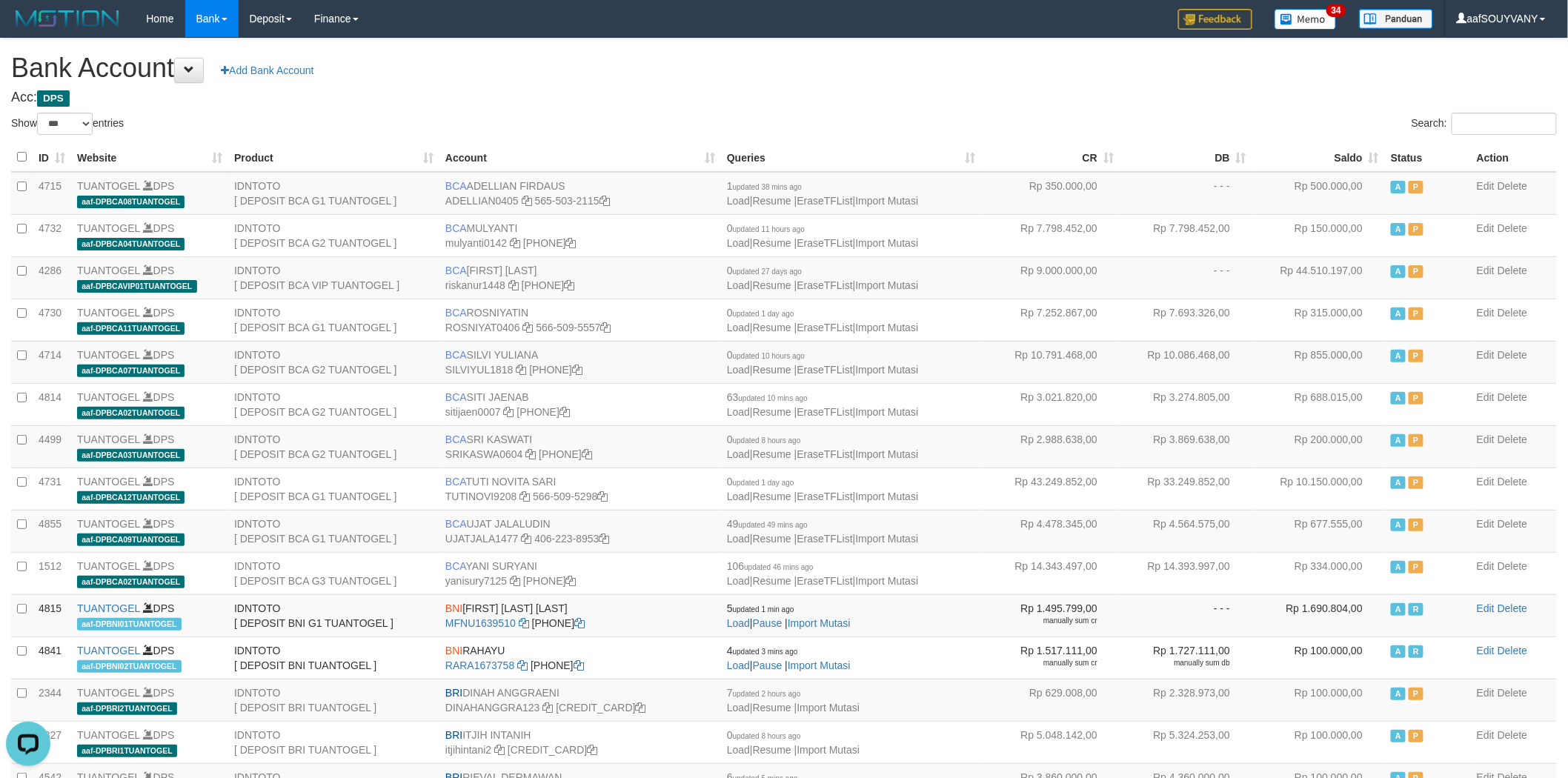 scroll, scrollTop: 0, scrollLeft: 0, axis: both 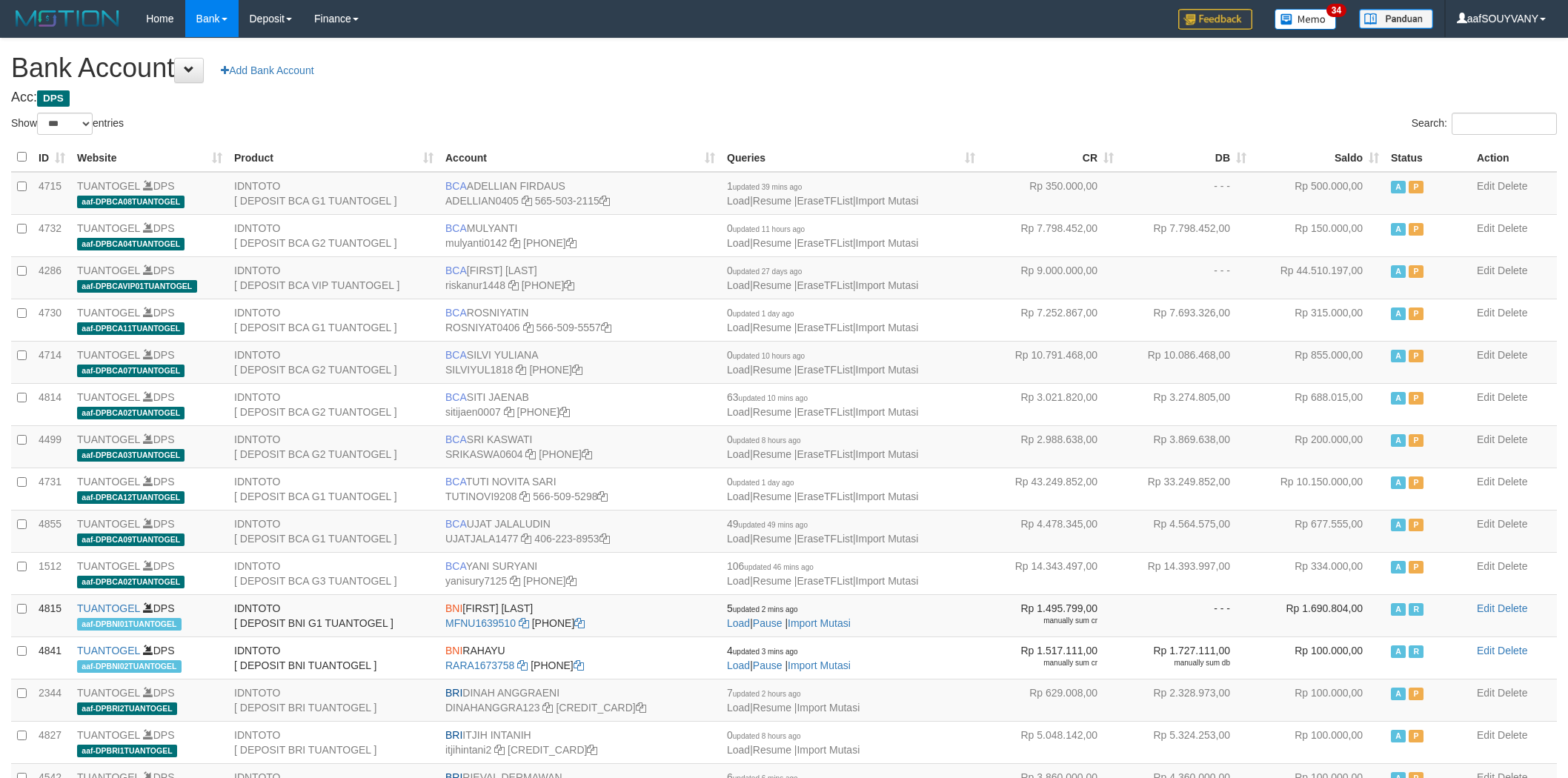 select on "***" 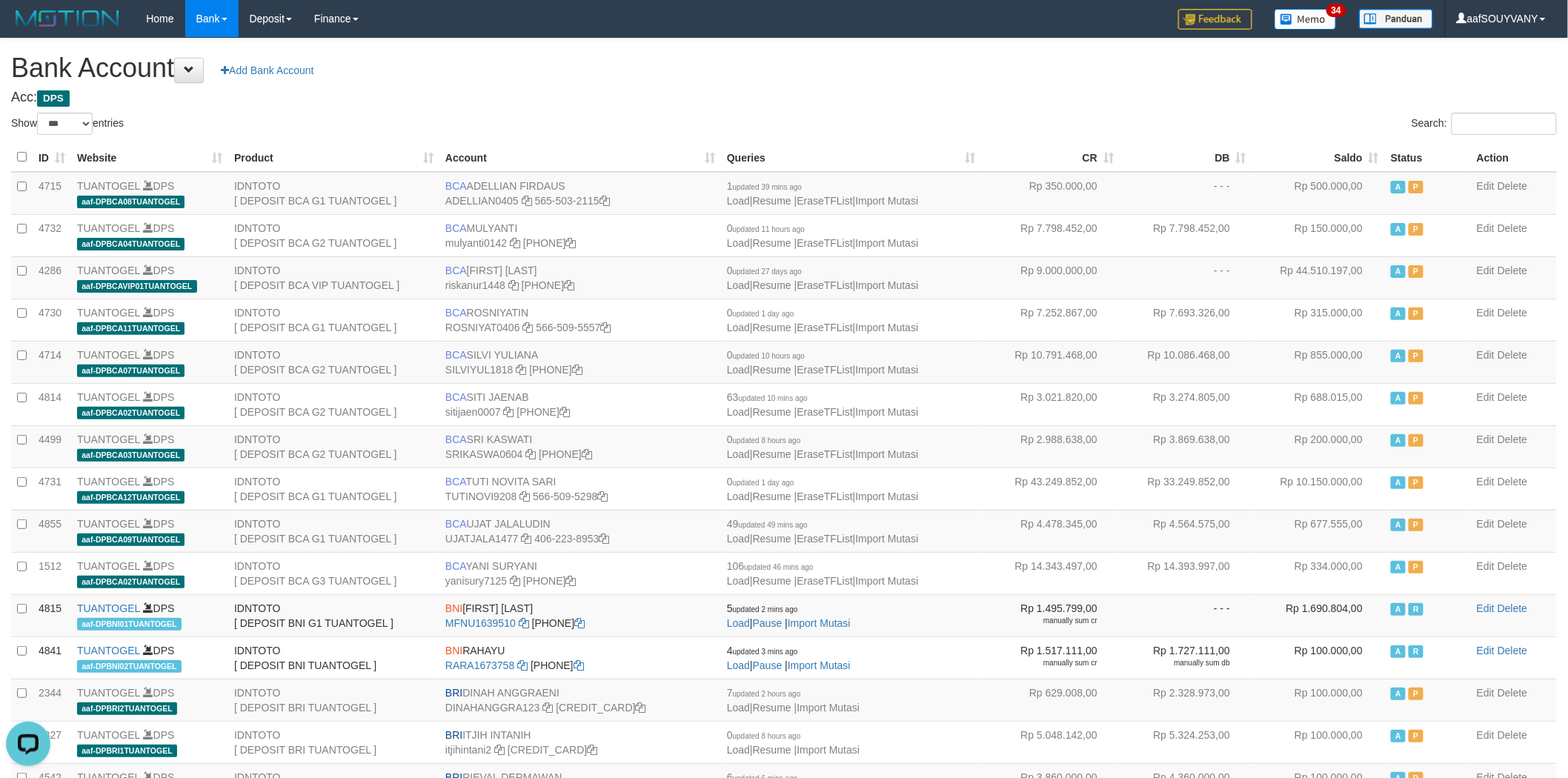scroll, scrollTop: 0, scrollLeft: 0, axis: both 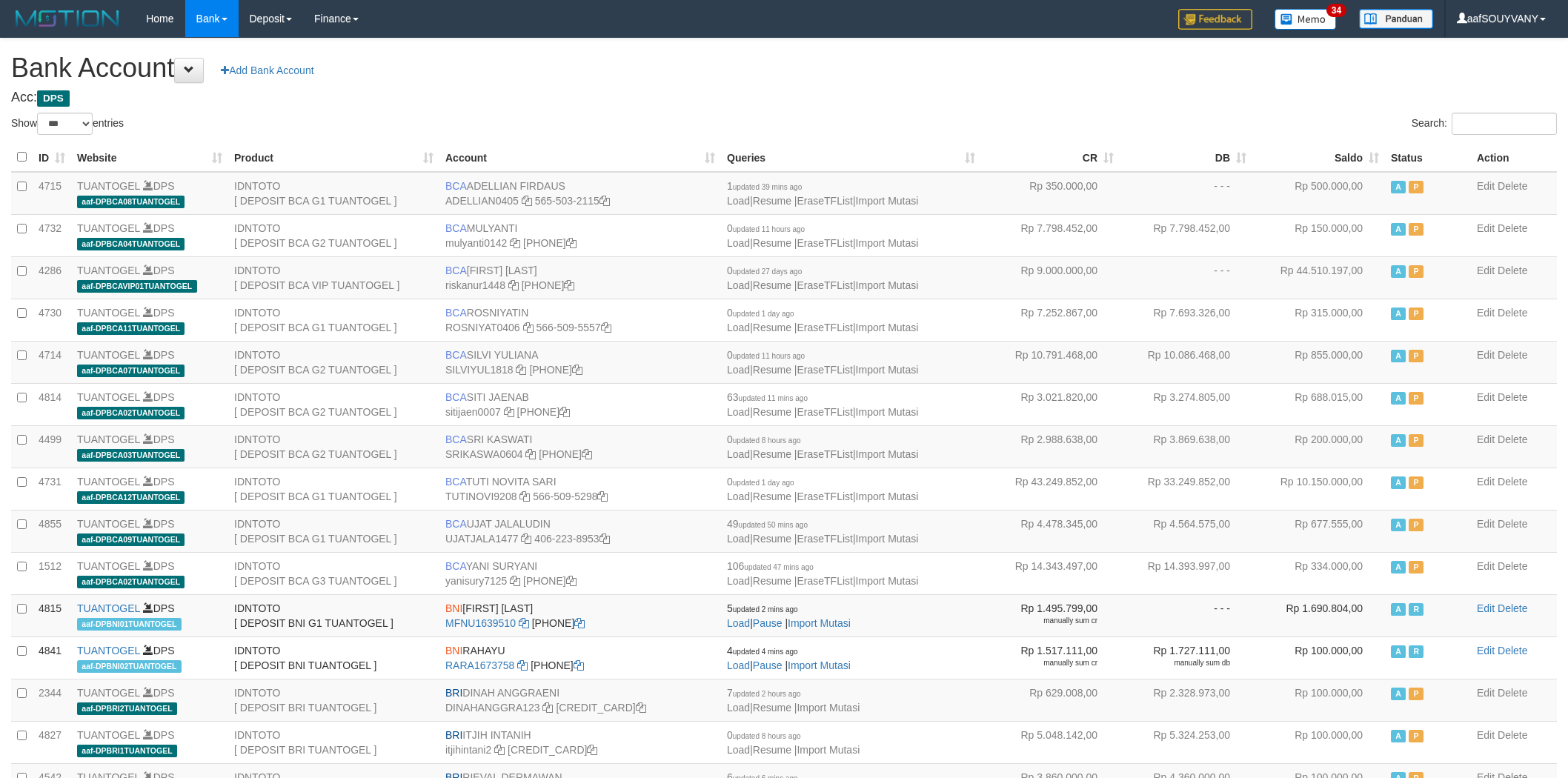 select on "***" 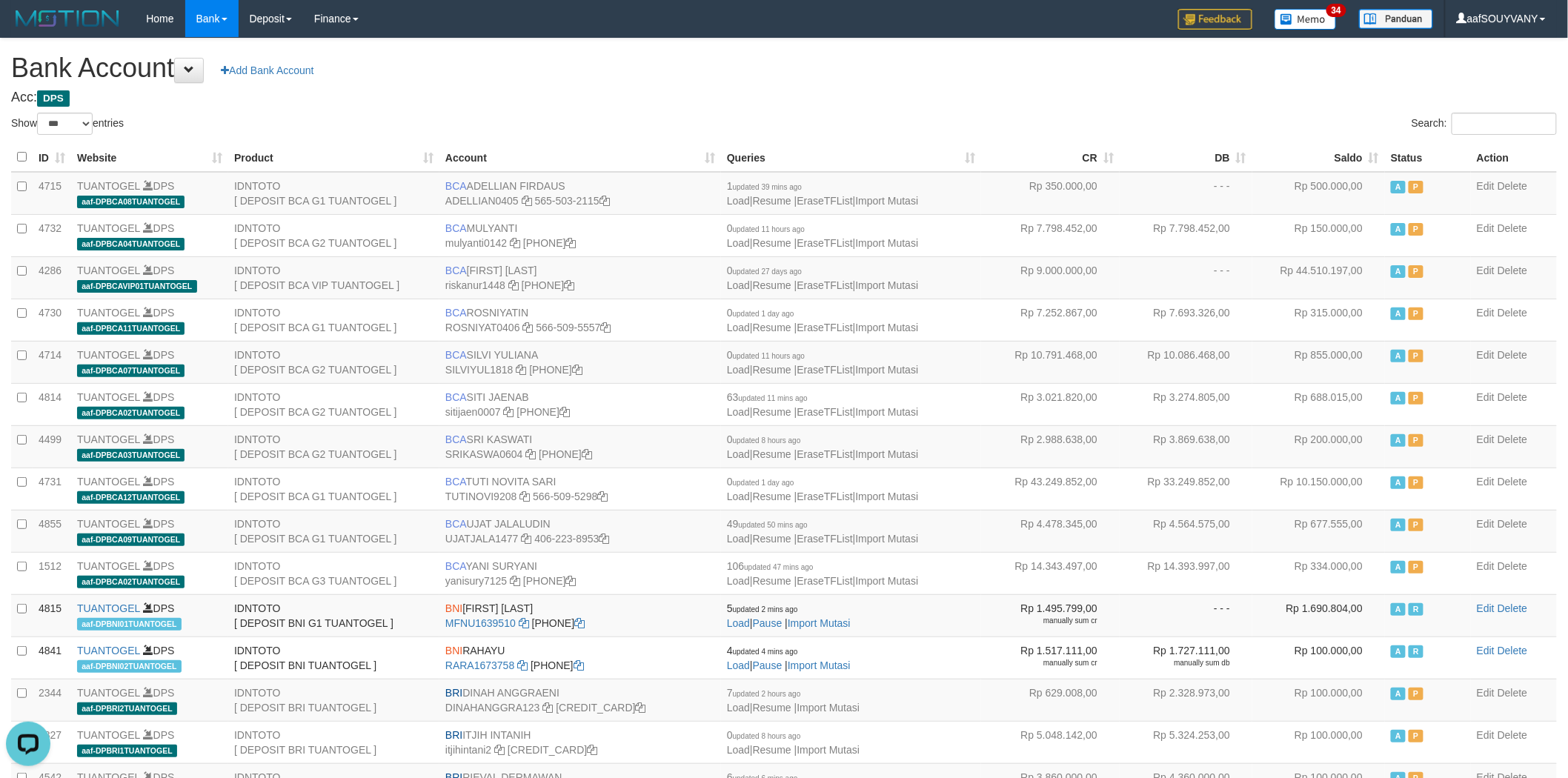 scroll, scrollTop: 0, scrollLeft: 0, axis: both 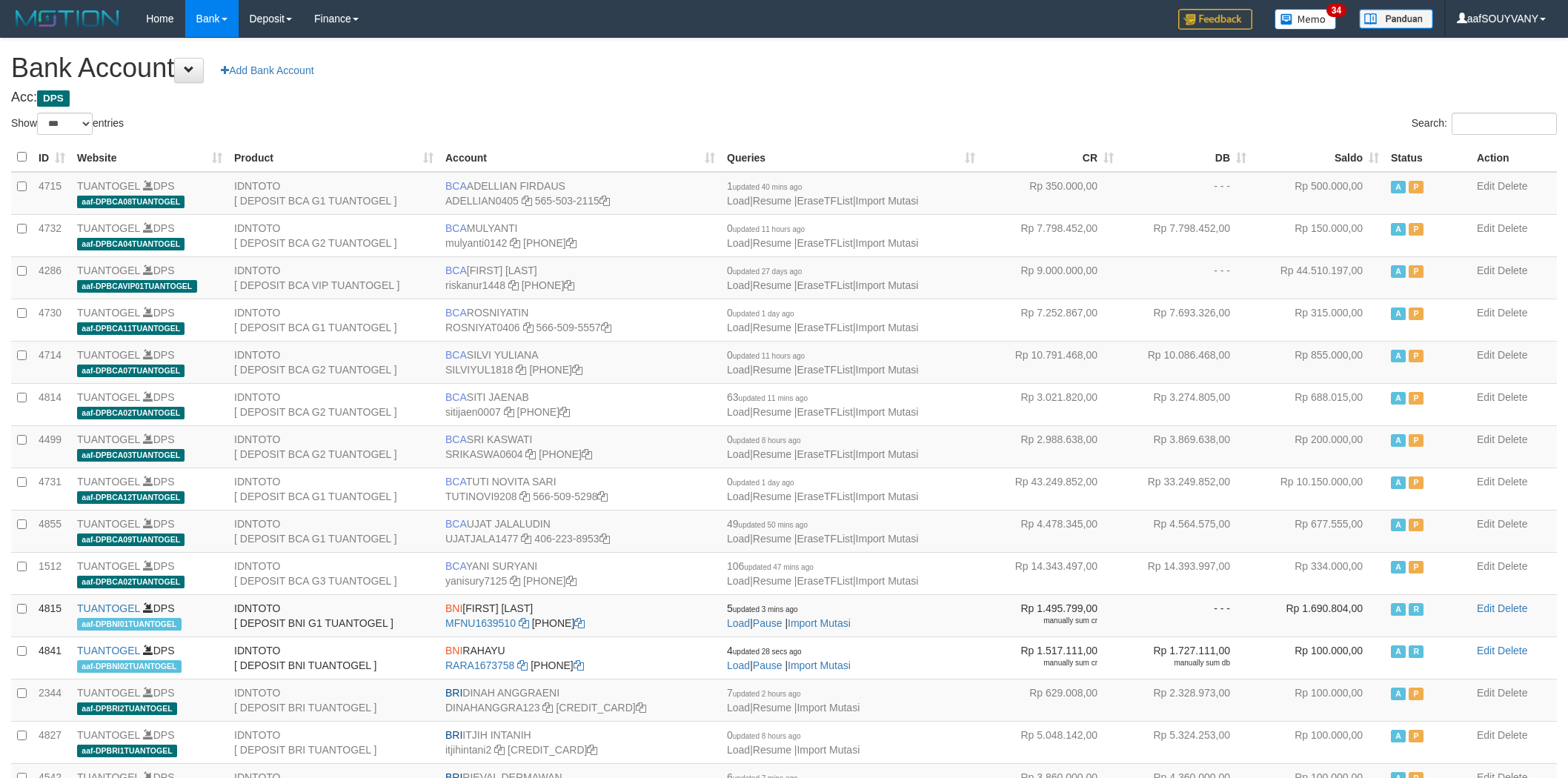 select on "***" 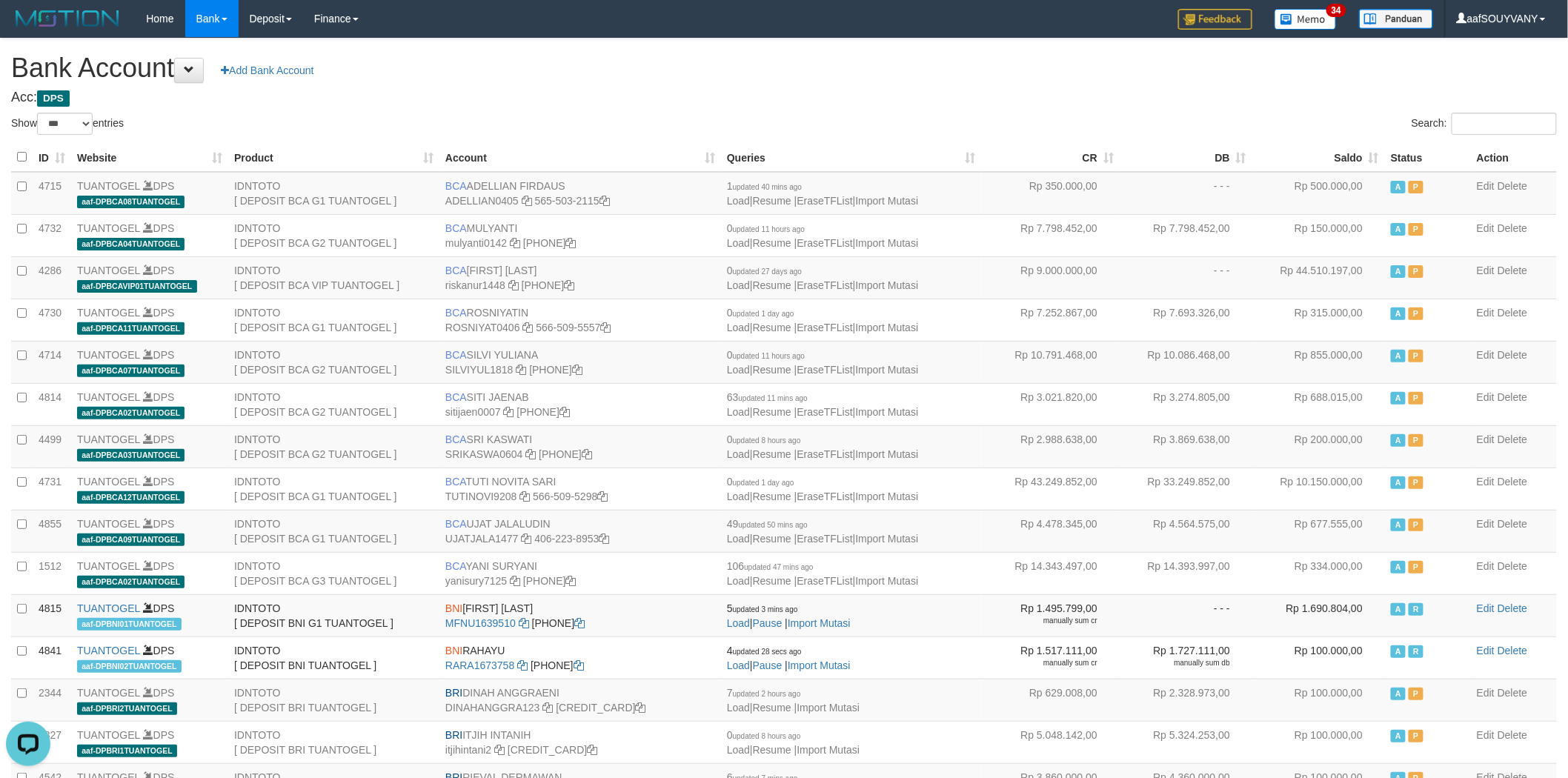 scroll, scrollTop: 0, scrollLeft: 0, axis: both 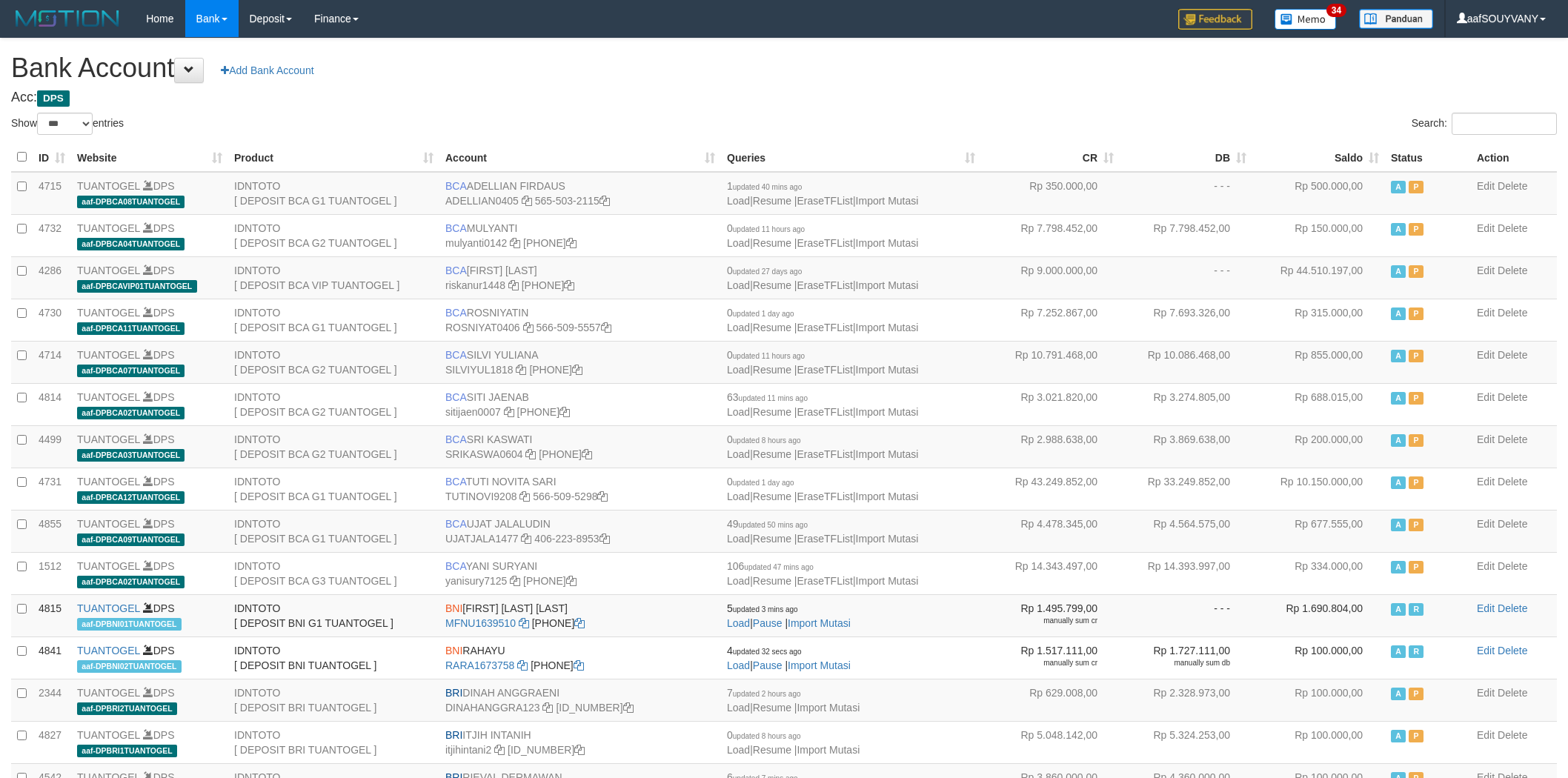 select on "***" 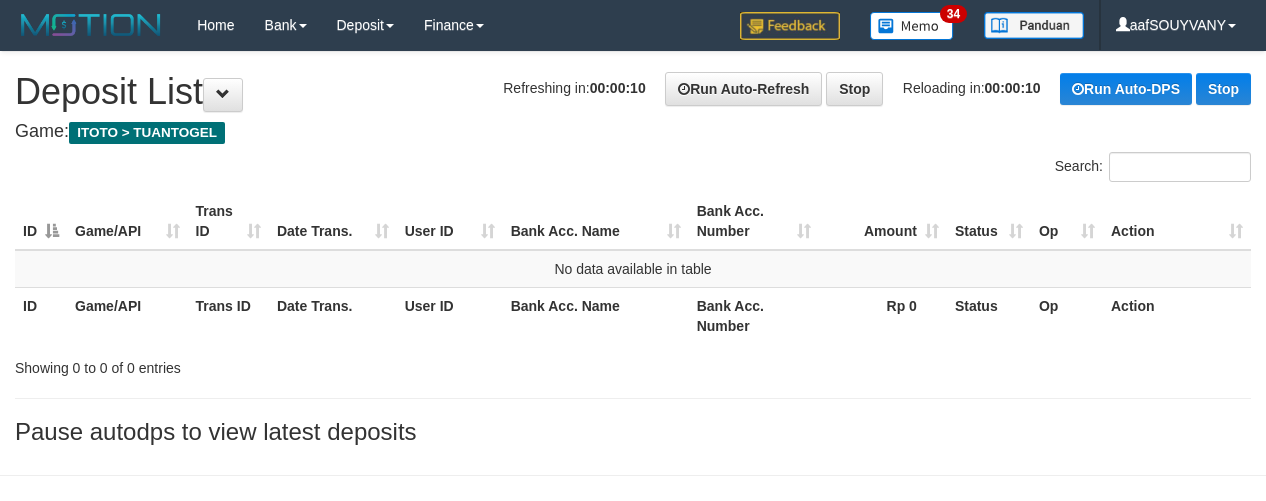 scroll, scrollTop: 0, scrollLeft: 0, axis: both 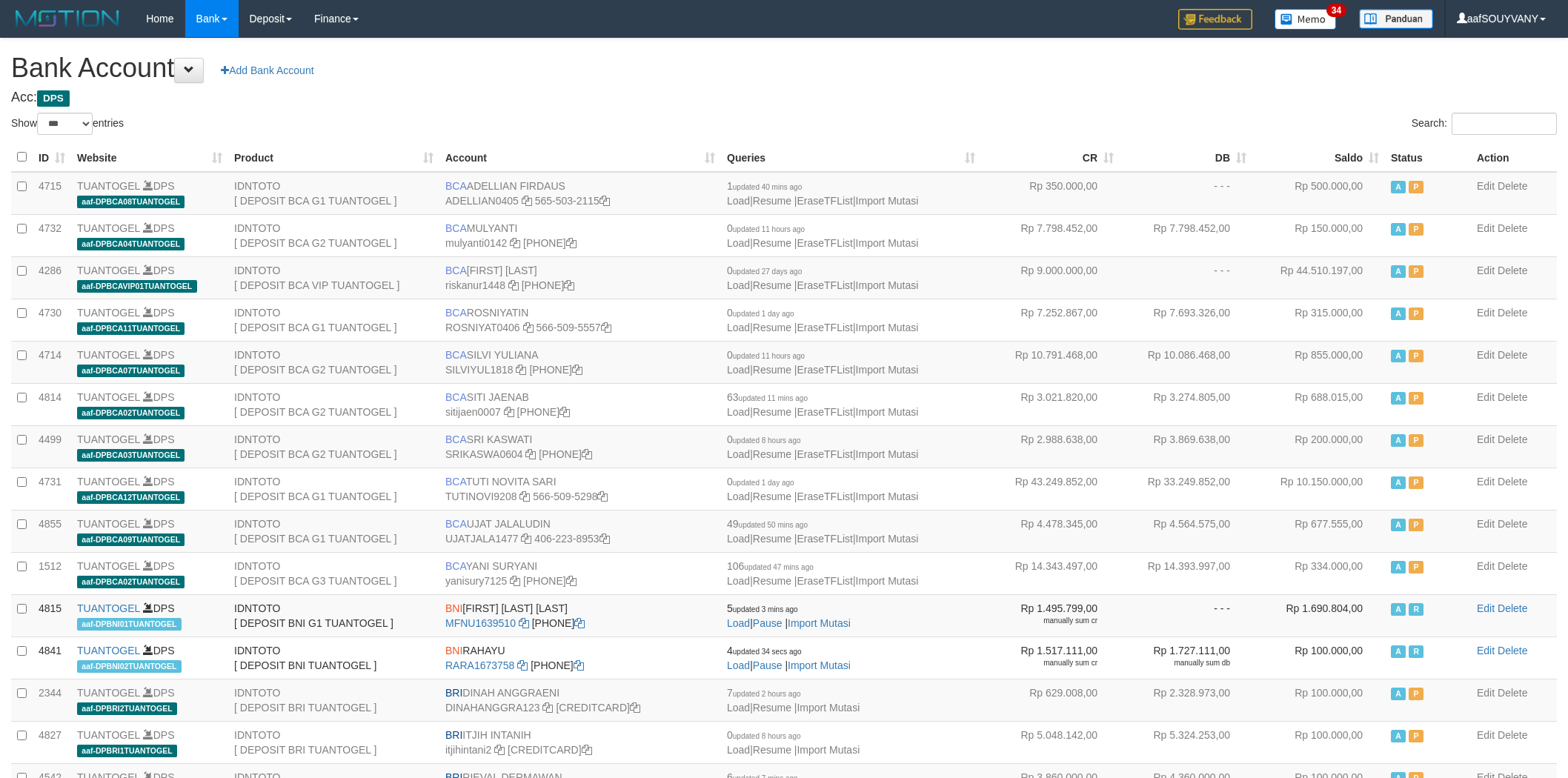 select on "***" 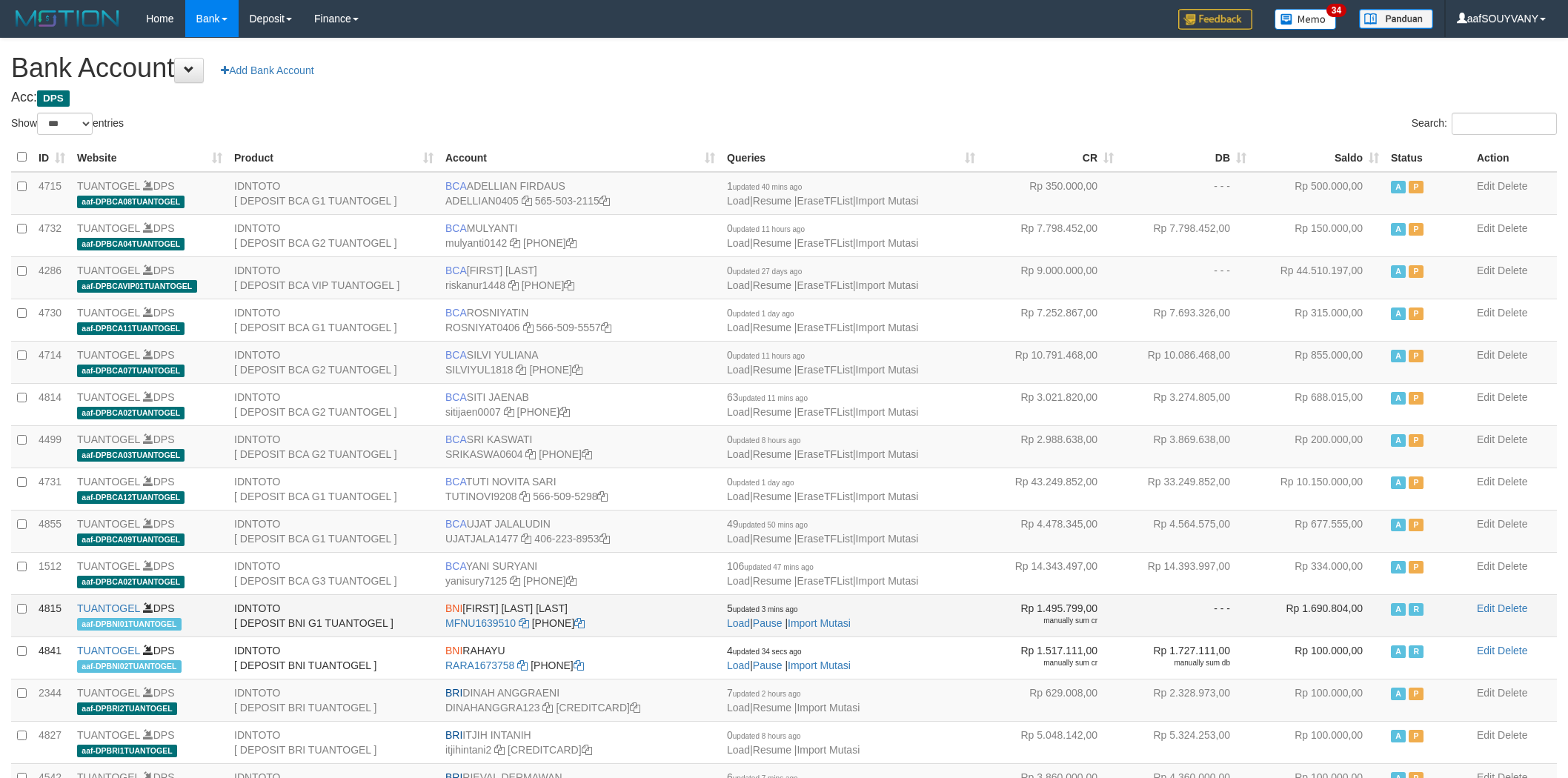 scroll, scrollTop: 0, scrollLeft: 0, axis: both 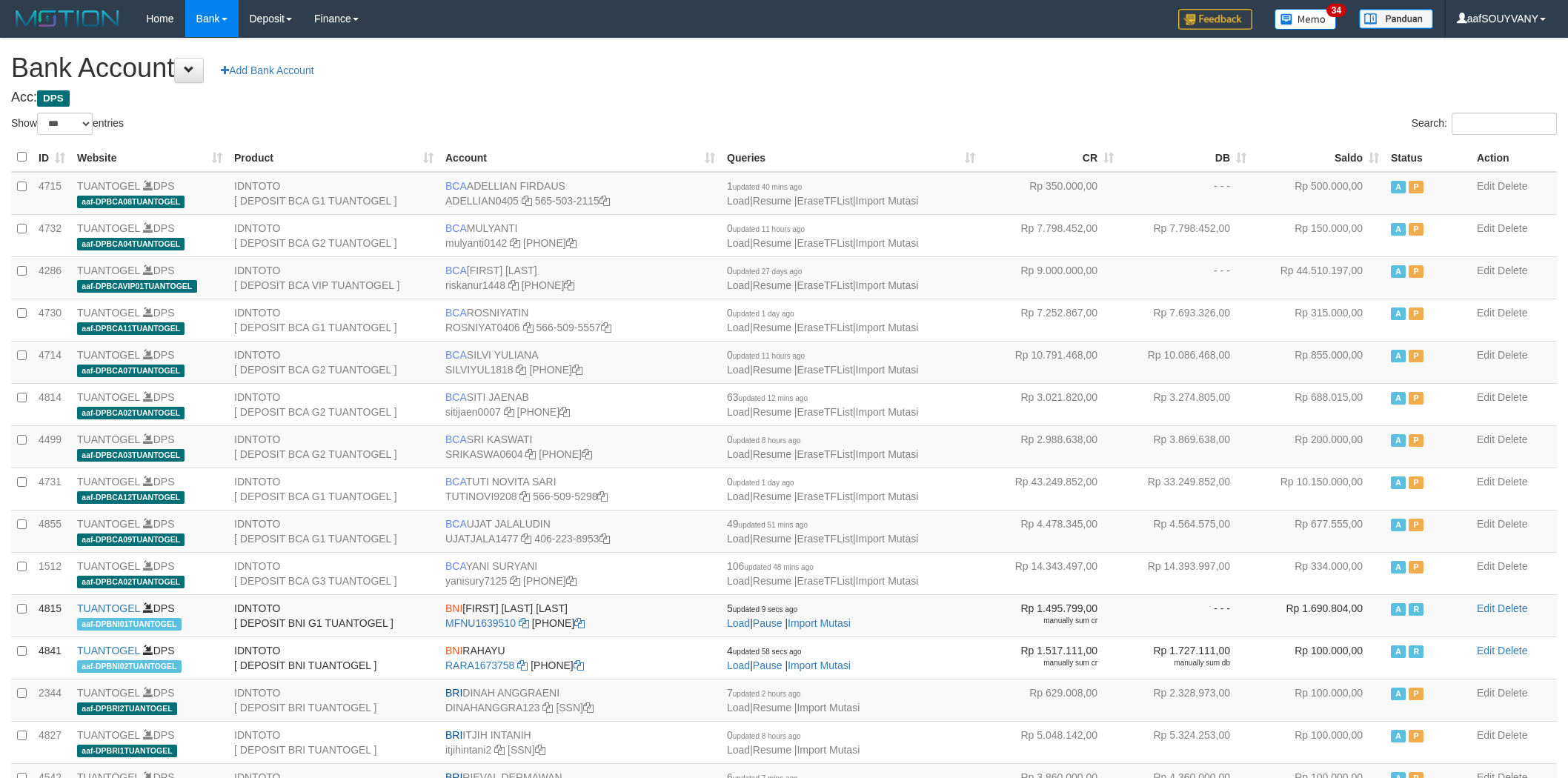 select on "***" 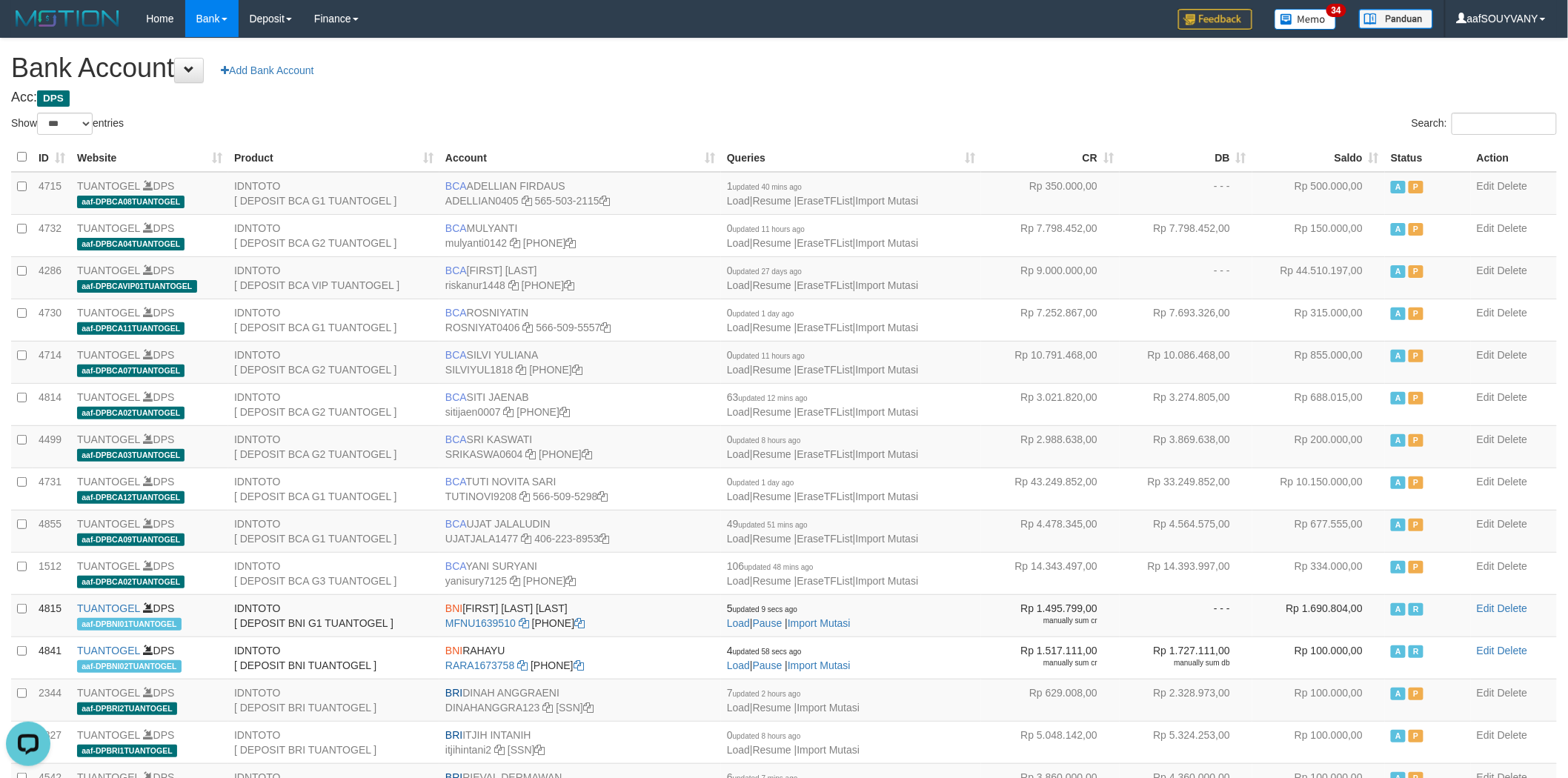 scroll, scrollTop: 0, scrollLeft: 0, axis: both 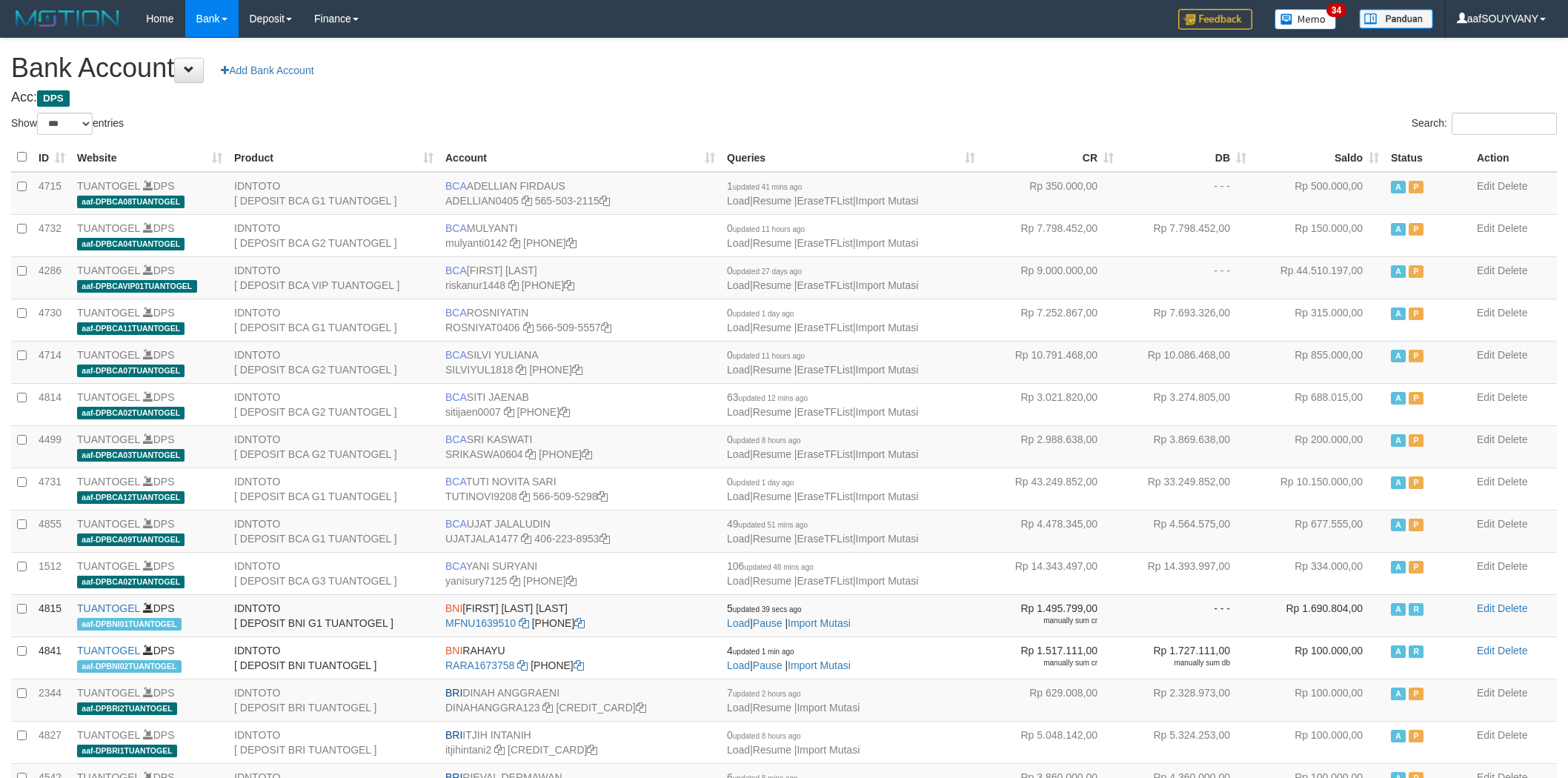 select on "***" 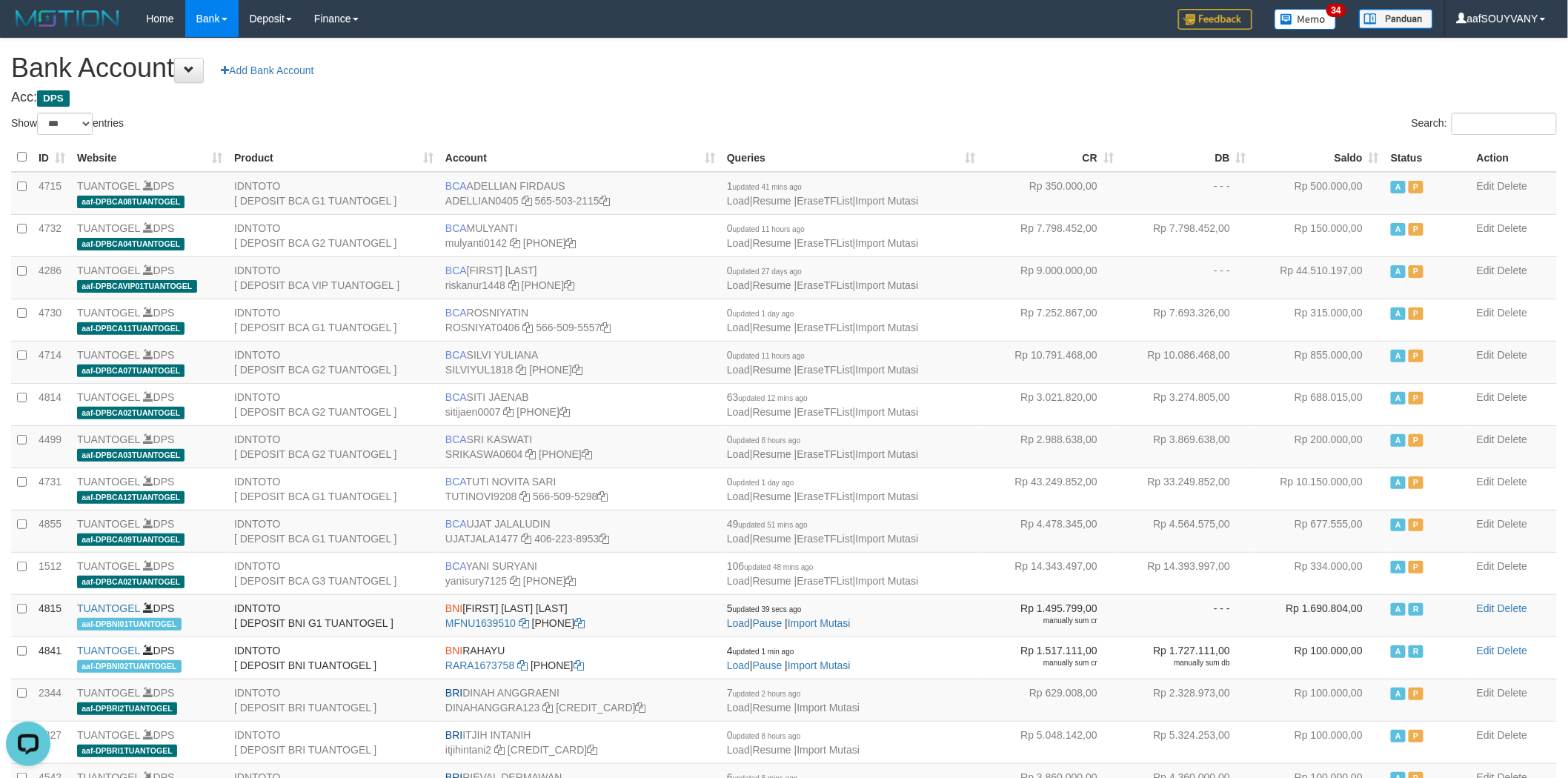 scroll, scrollTop: 0, scrollLeft: 0, axis: both 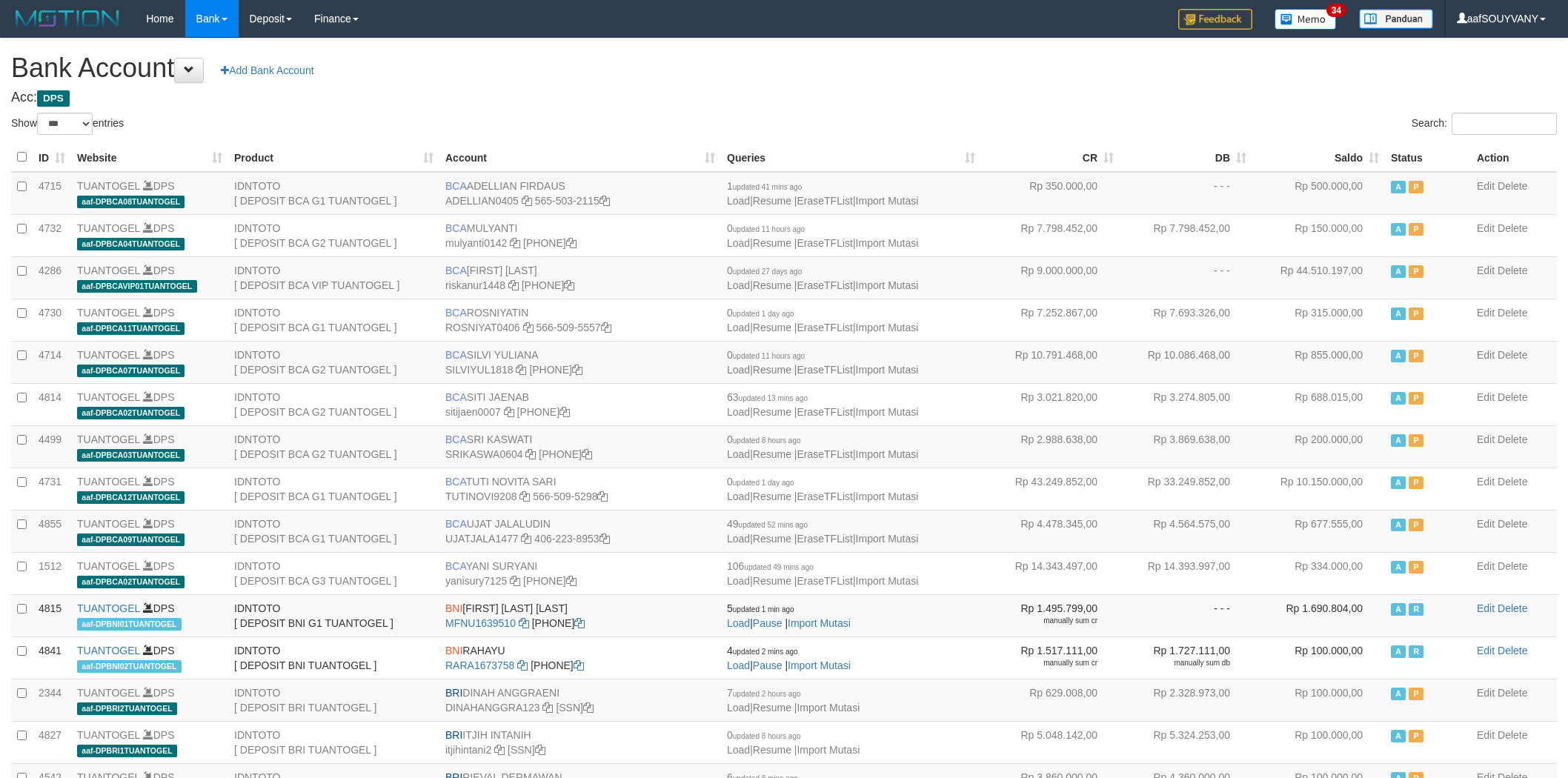 select on "***" 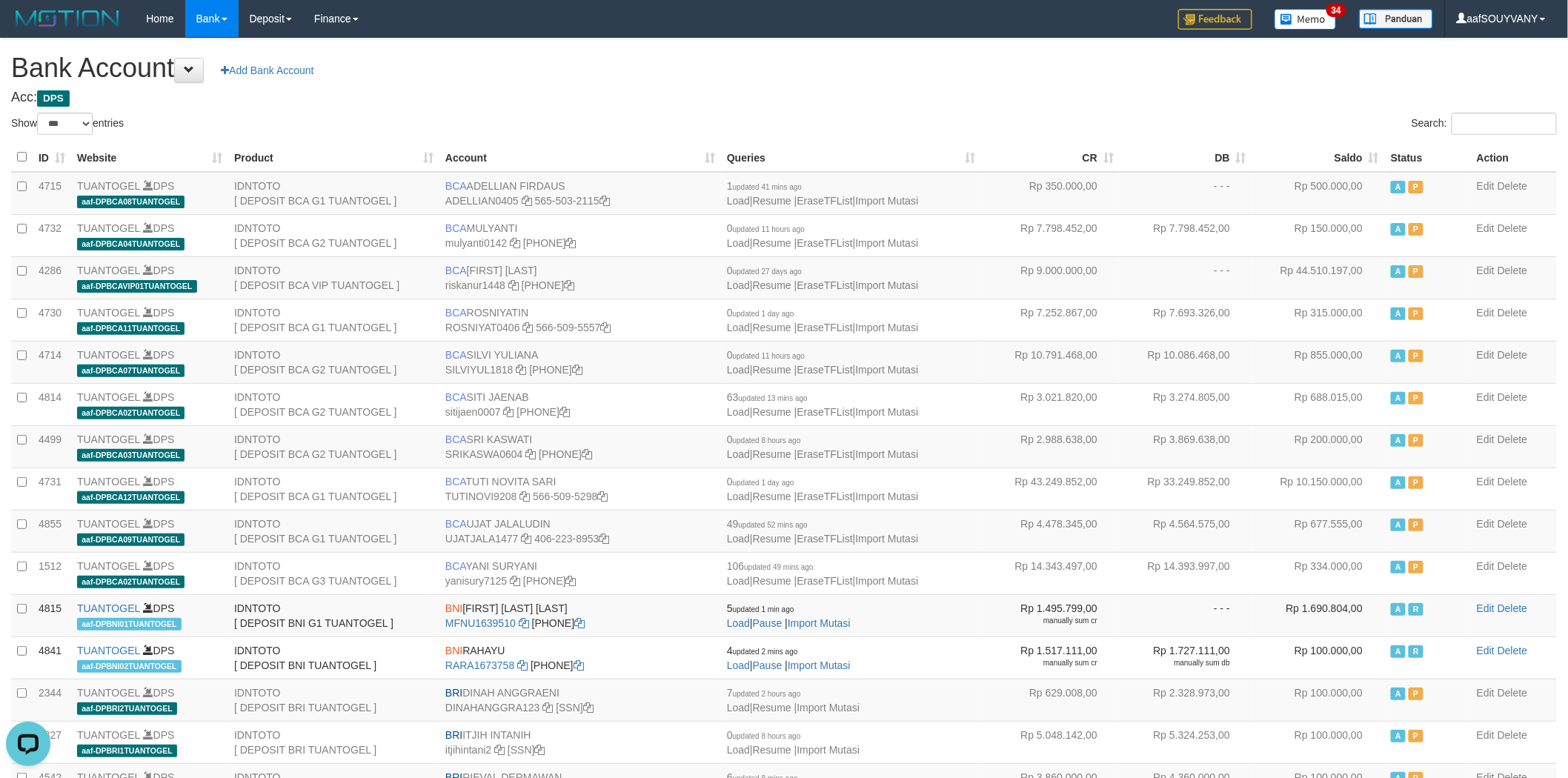 scroll, scrollTop: 0, scrollLeft: 0, axis: both 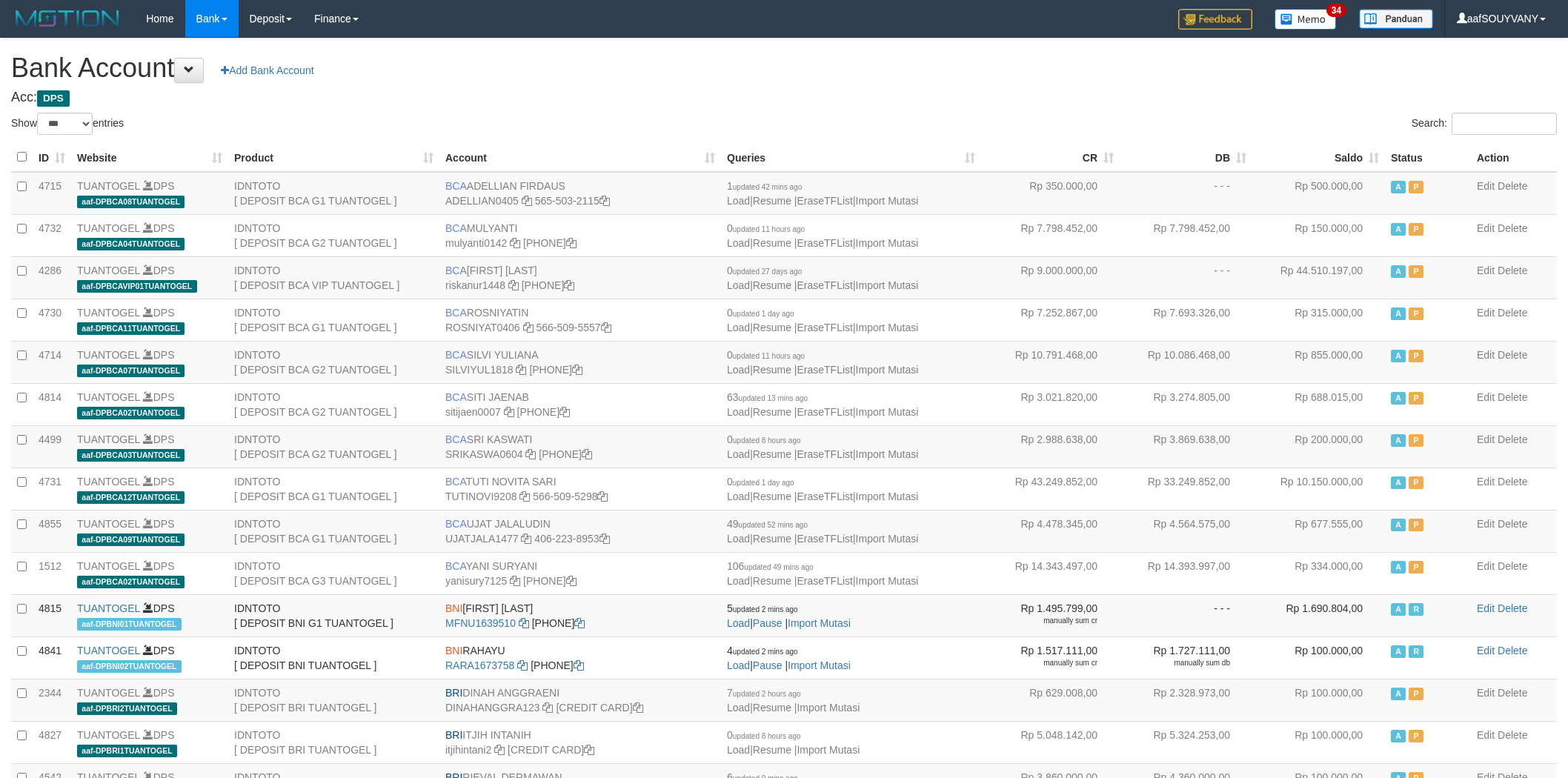 select on "***" 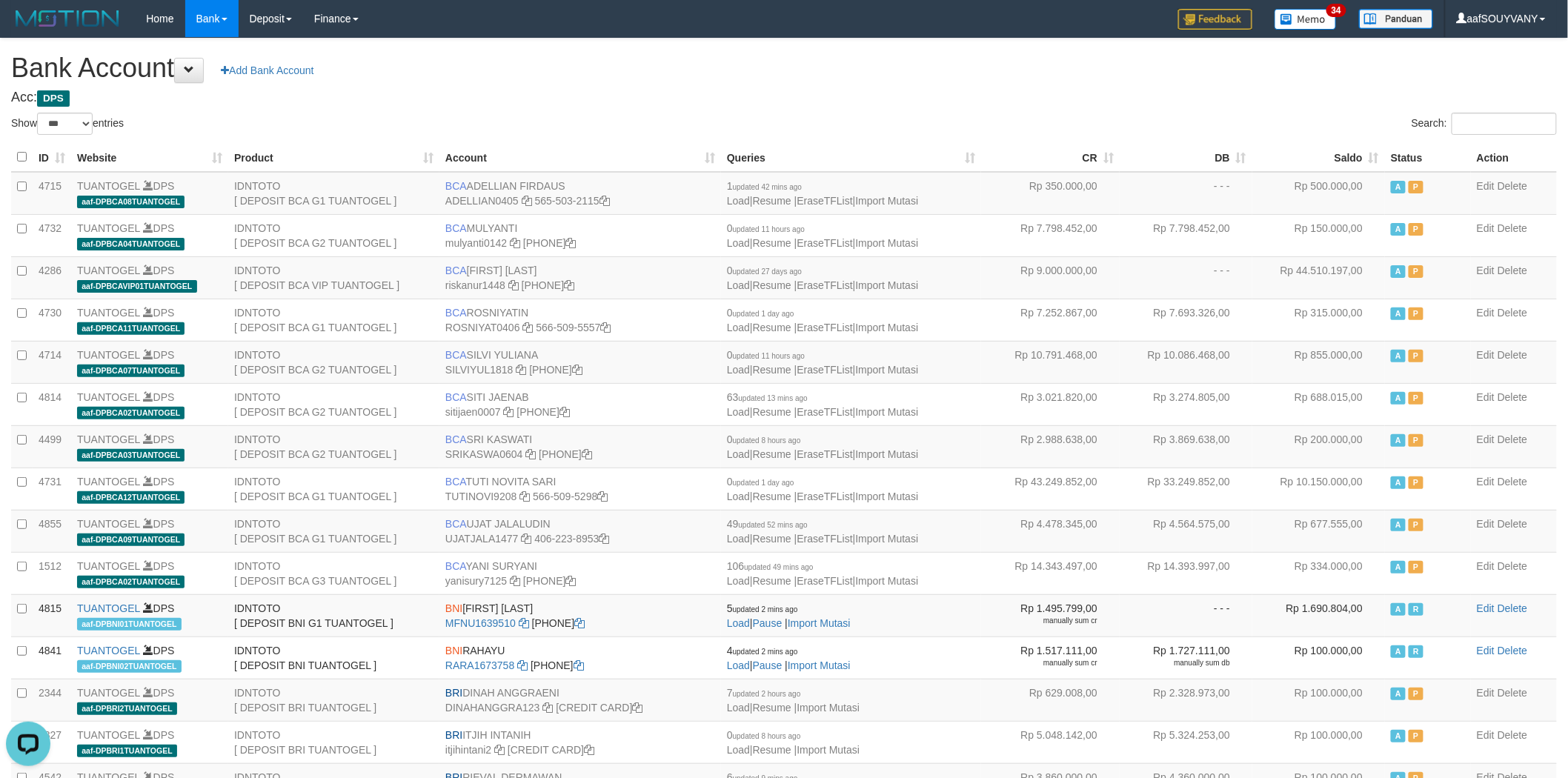 scroll, scrollTop: 0, scrollLeft: 0, axis: both 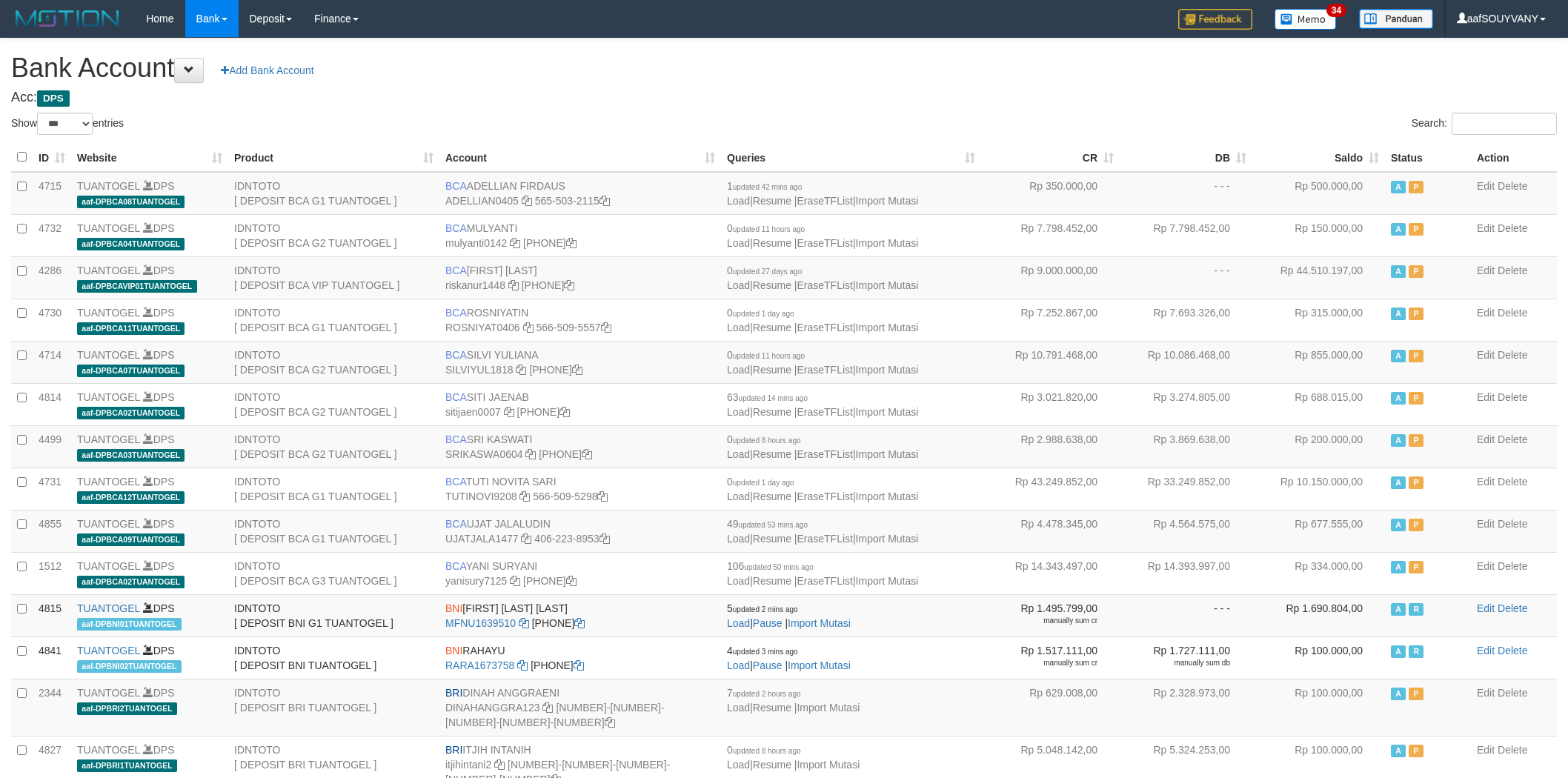 select on "***" 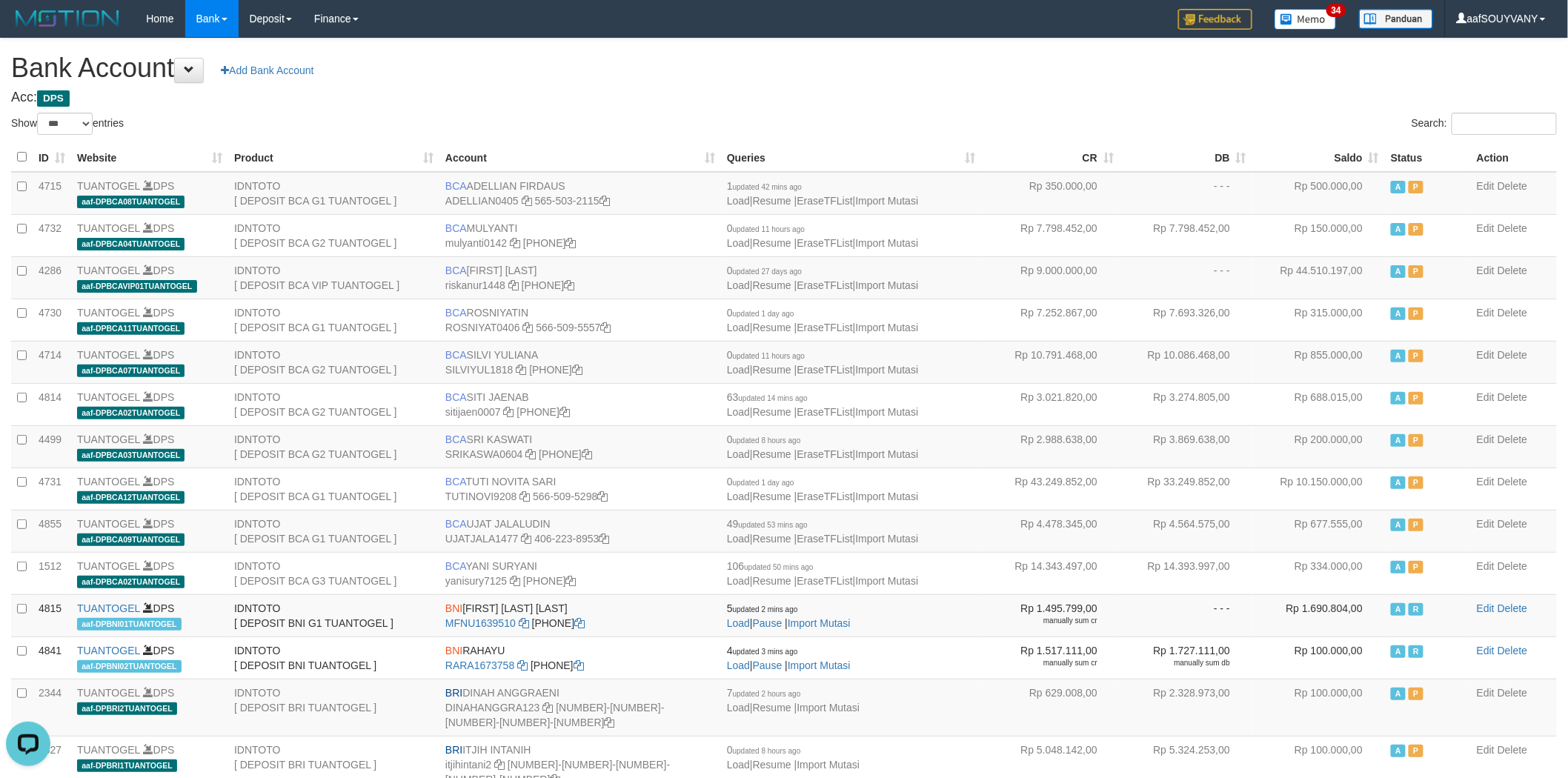 scroll, scrollTop: 0, scrollLeft: 0, axis: both 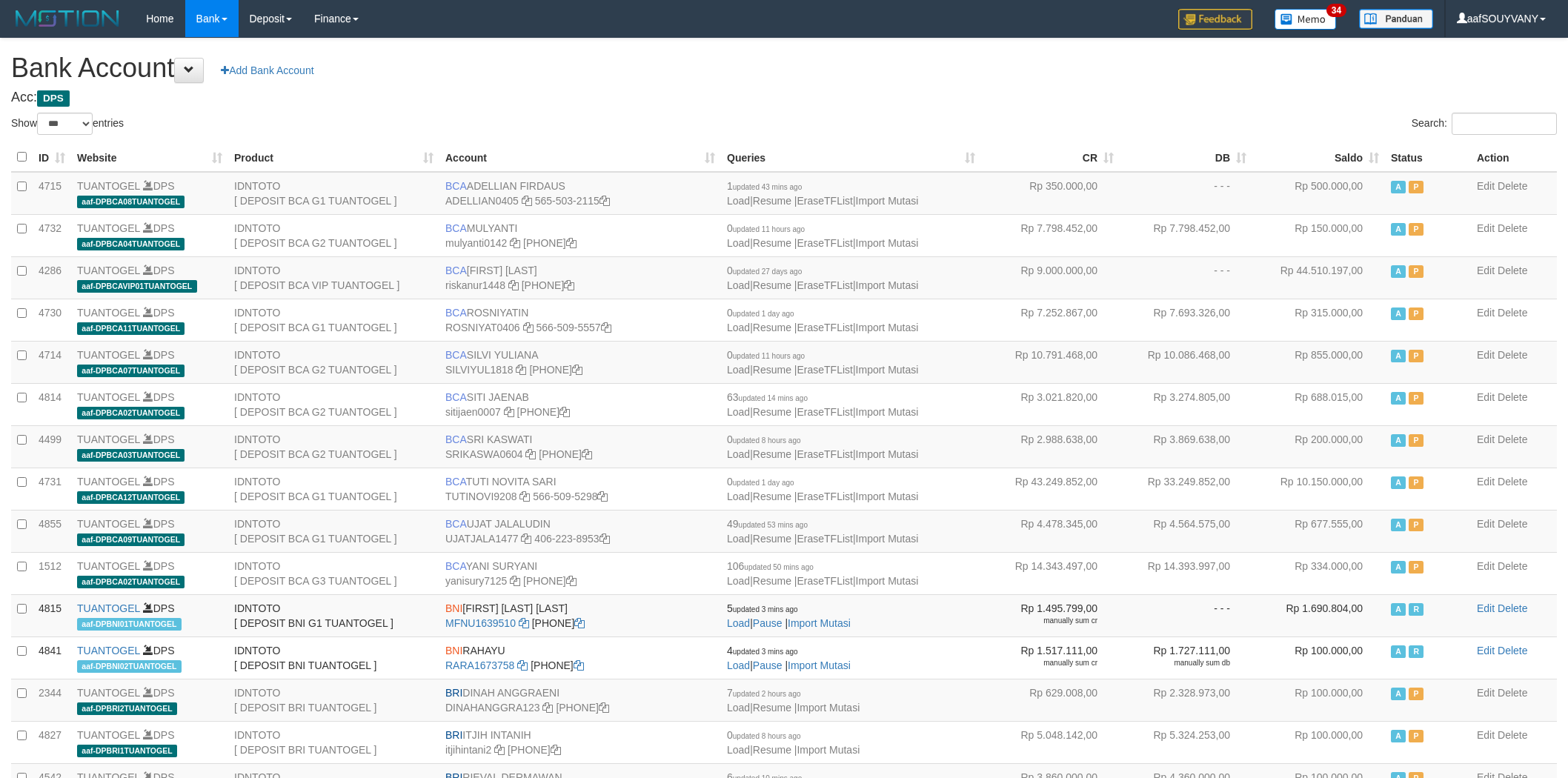 select on "***" 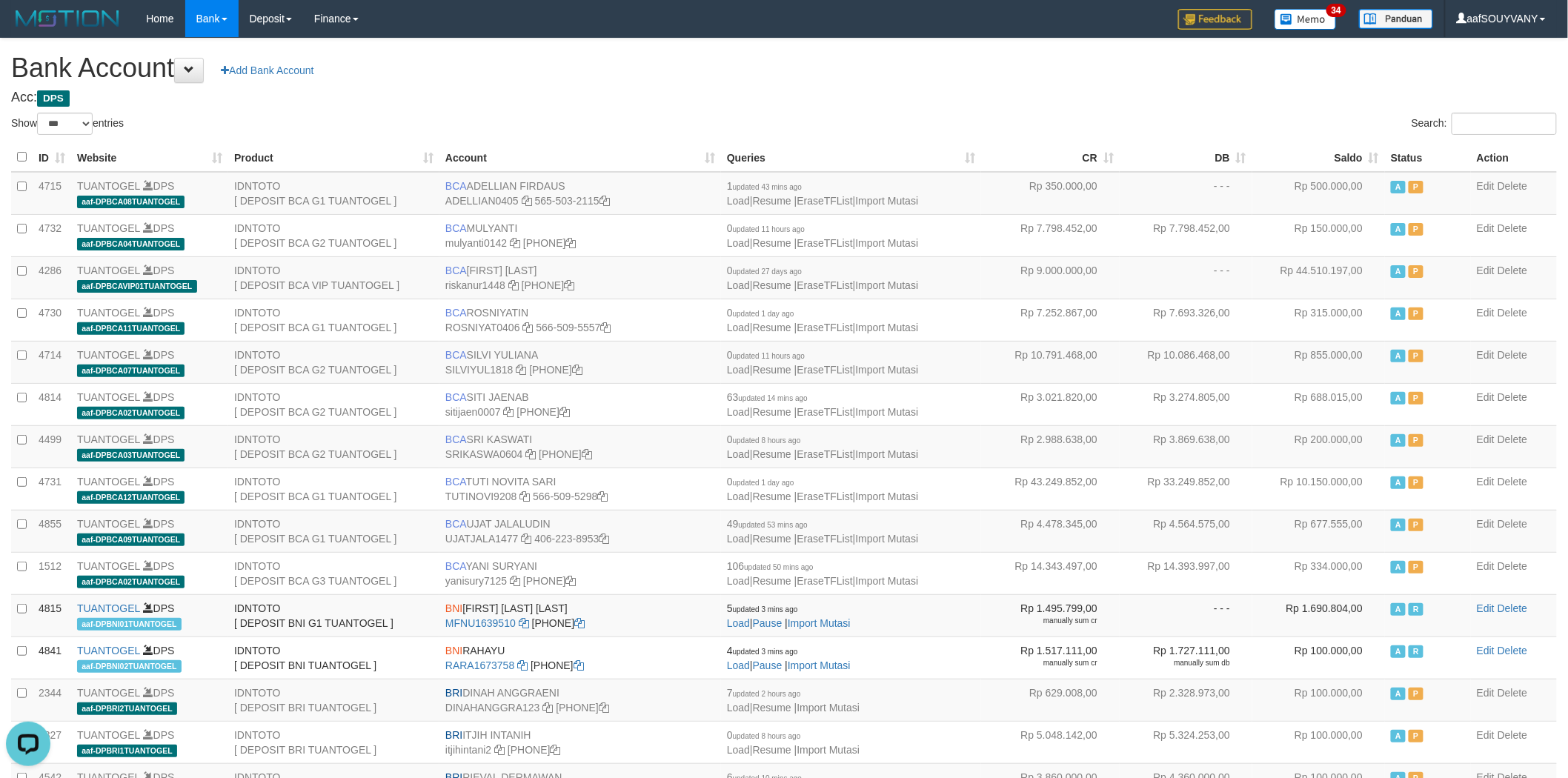 scroll, scrollTop: 0, scrollLeft: 0, axis: both 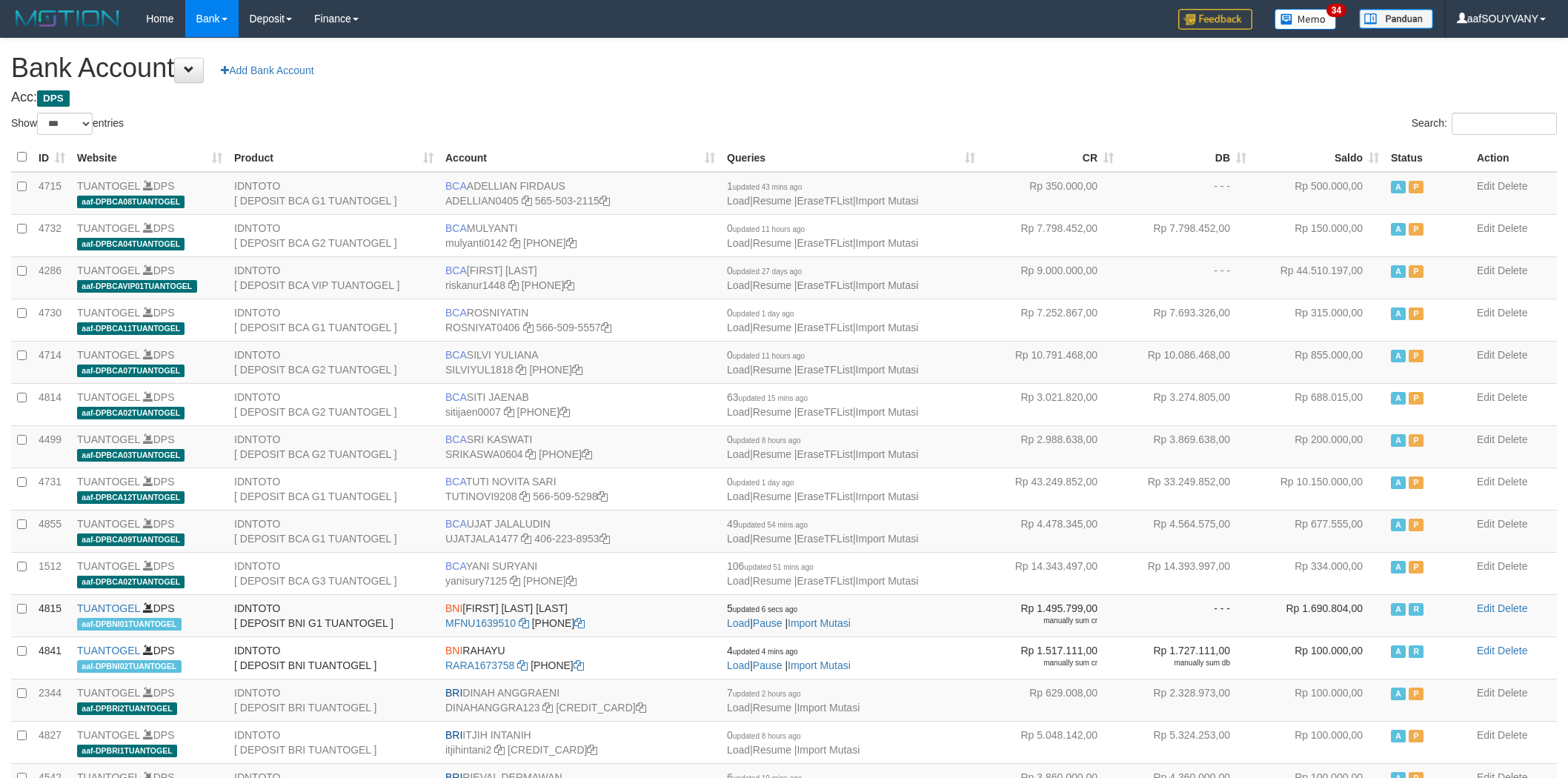 select on "***" 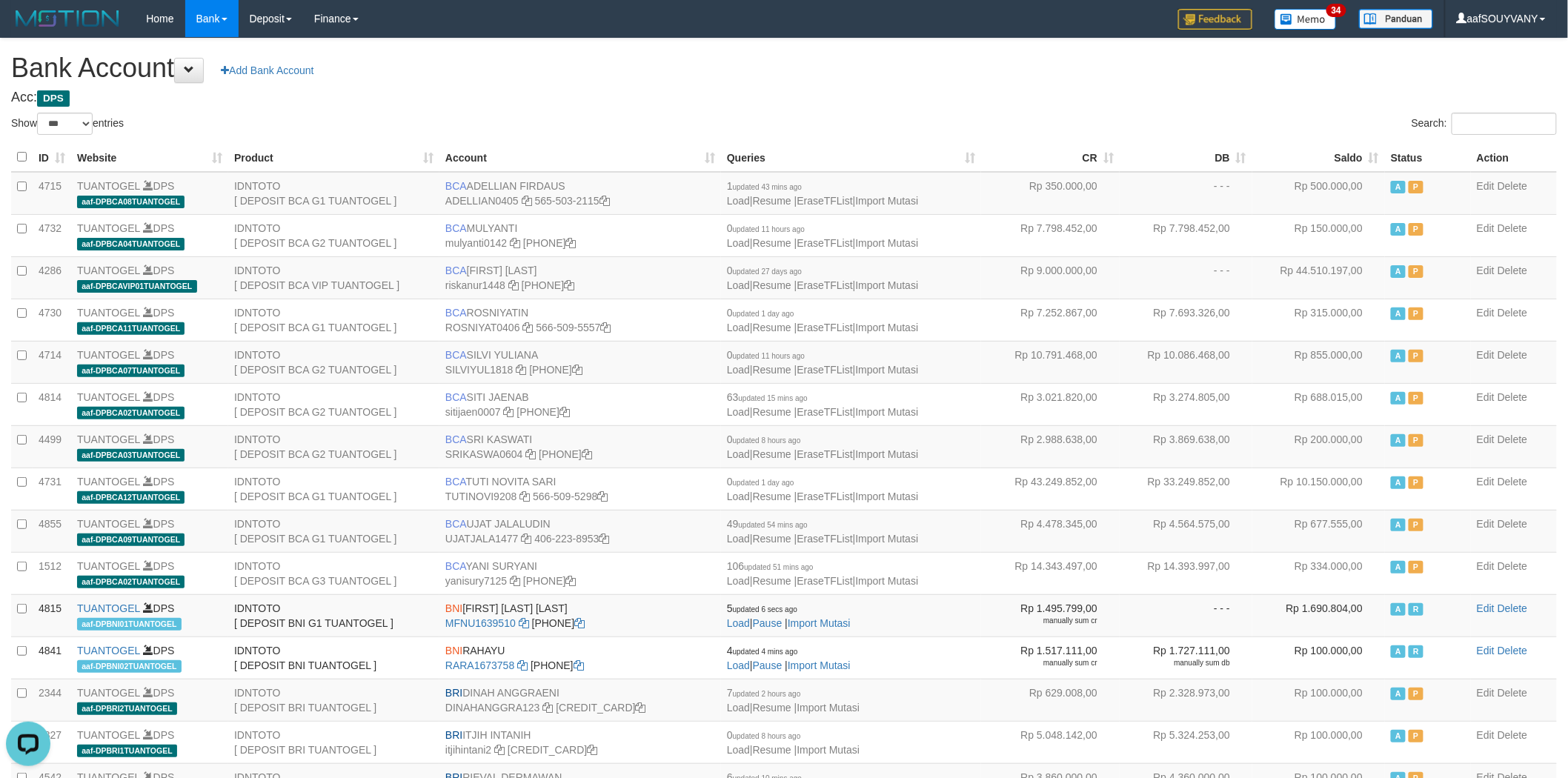 scroll, scrollTop: 0, scrollLeft: 0, axis: both 